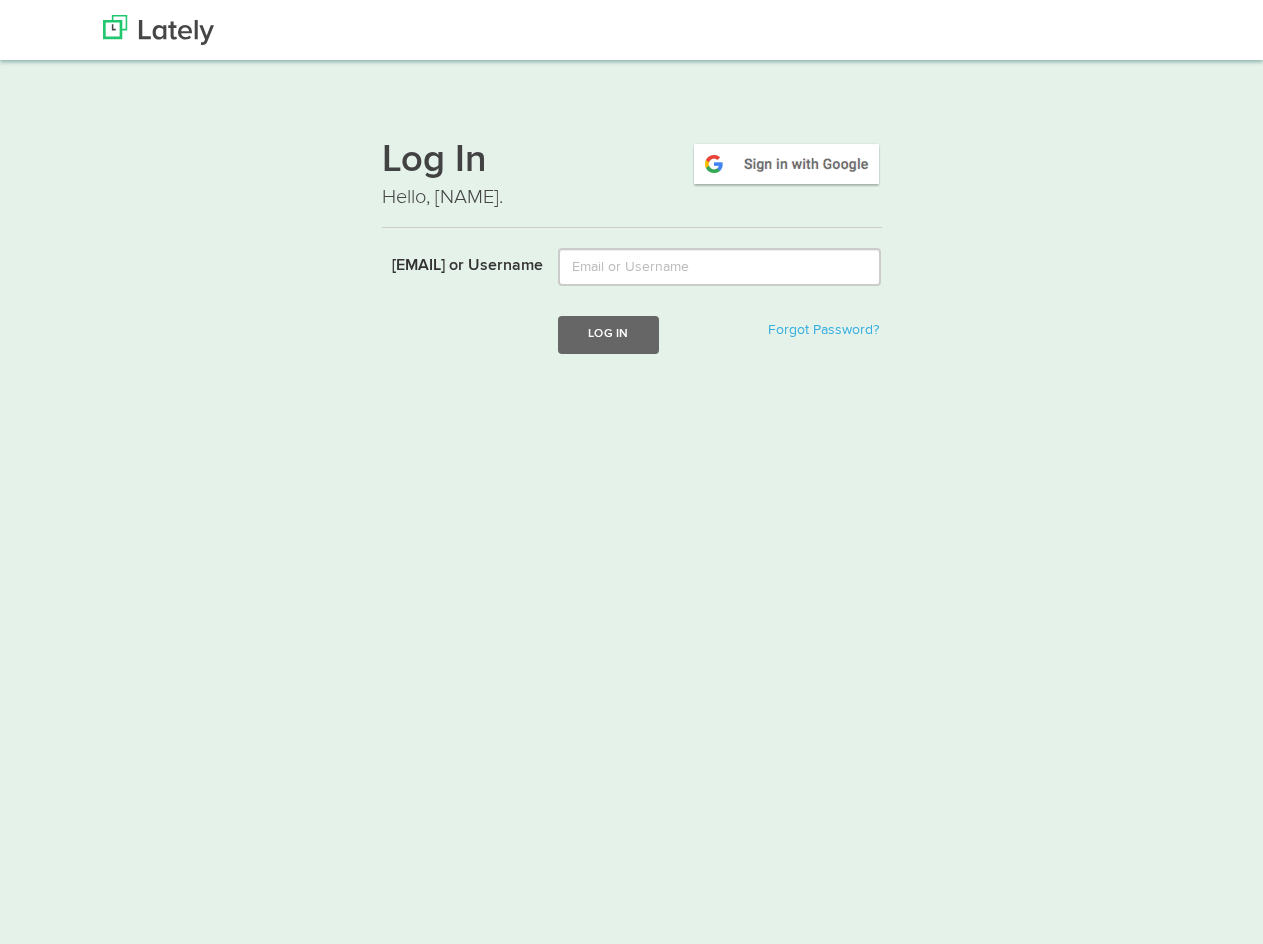 scroll, scrollTop: 0, scrollLeft: 0, axis: both 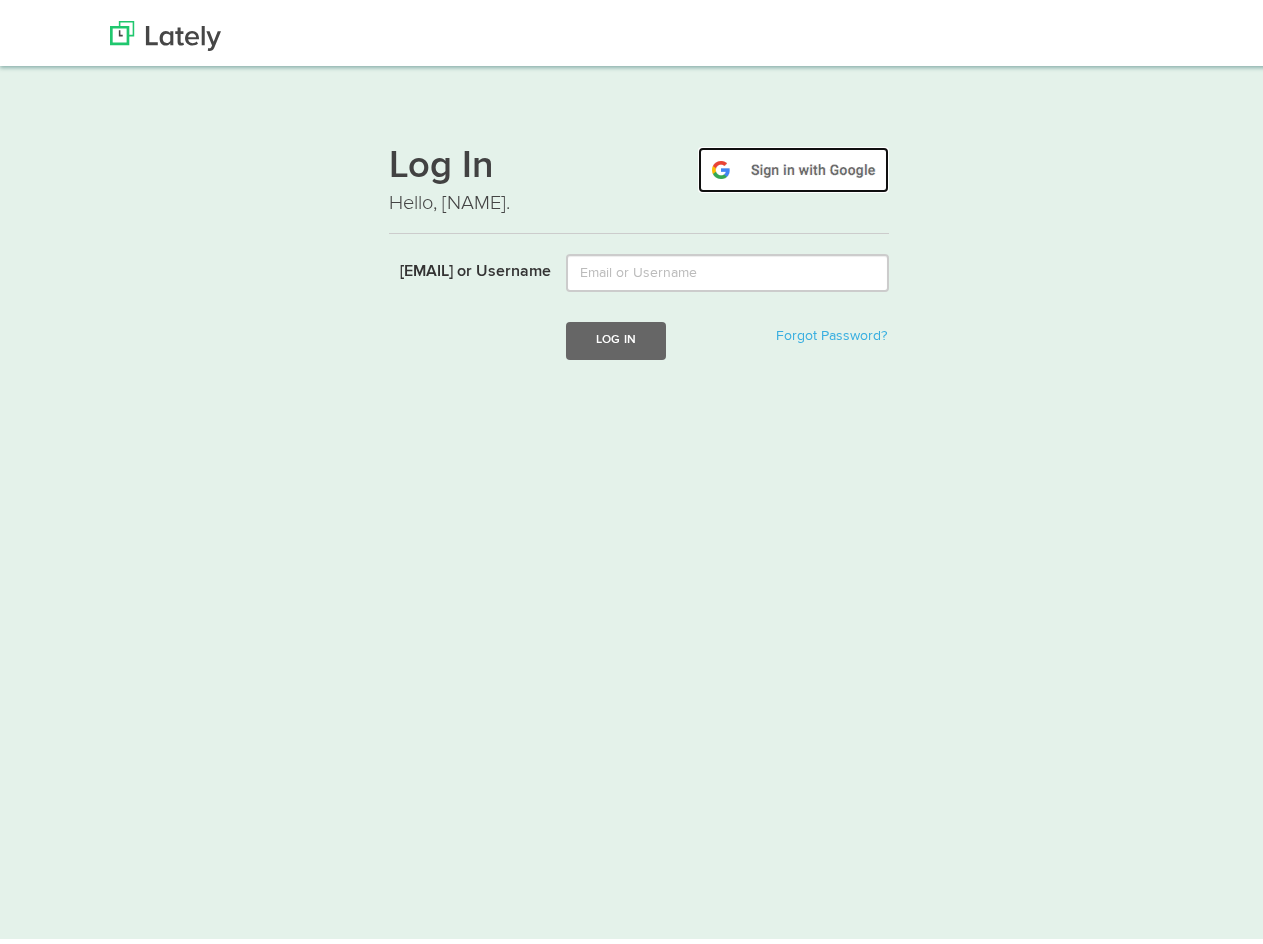 click at bounding box center (793, 164) 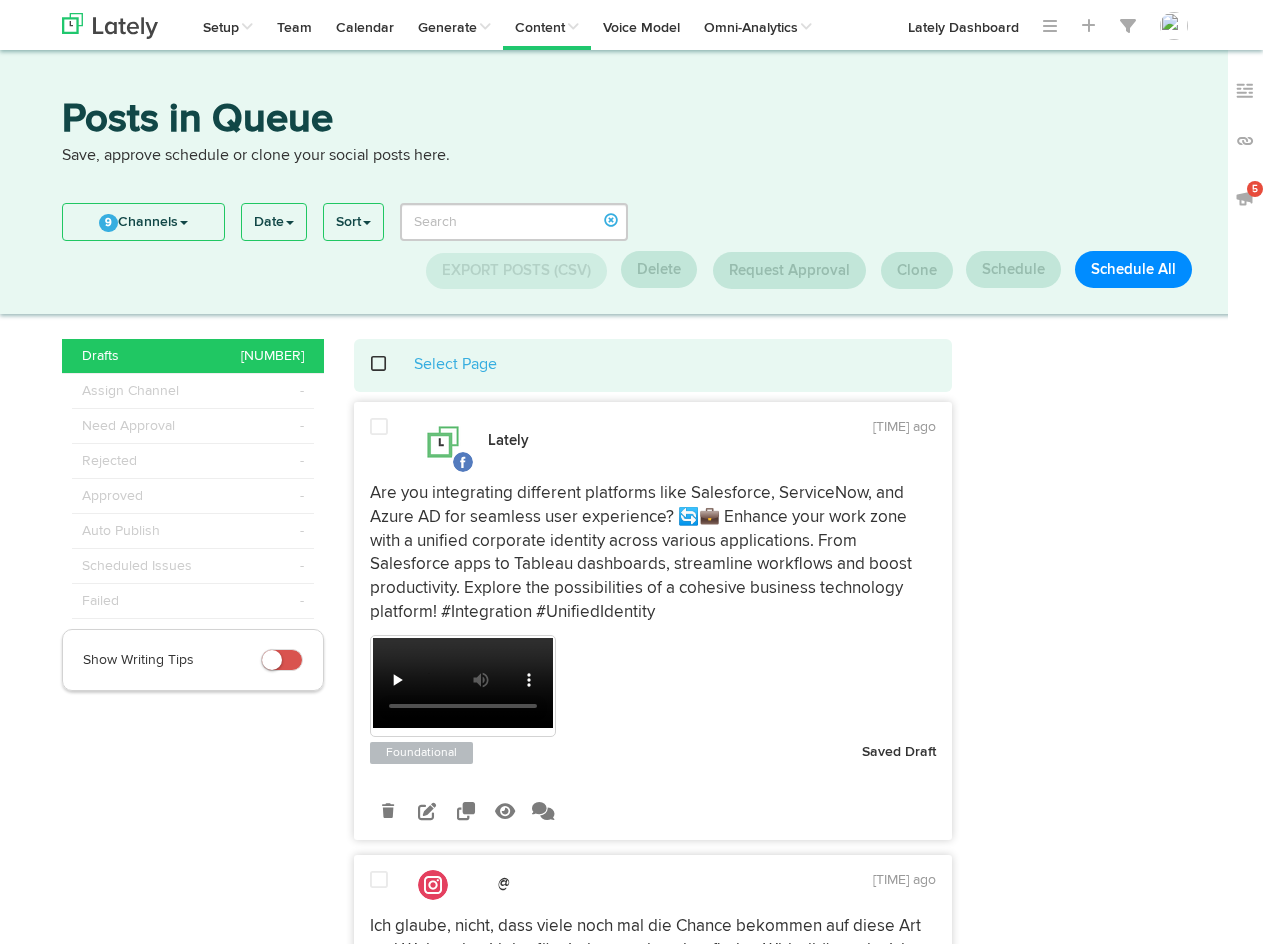 scroll, scrollTop: 0, scrollLeft: 0, axis: both 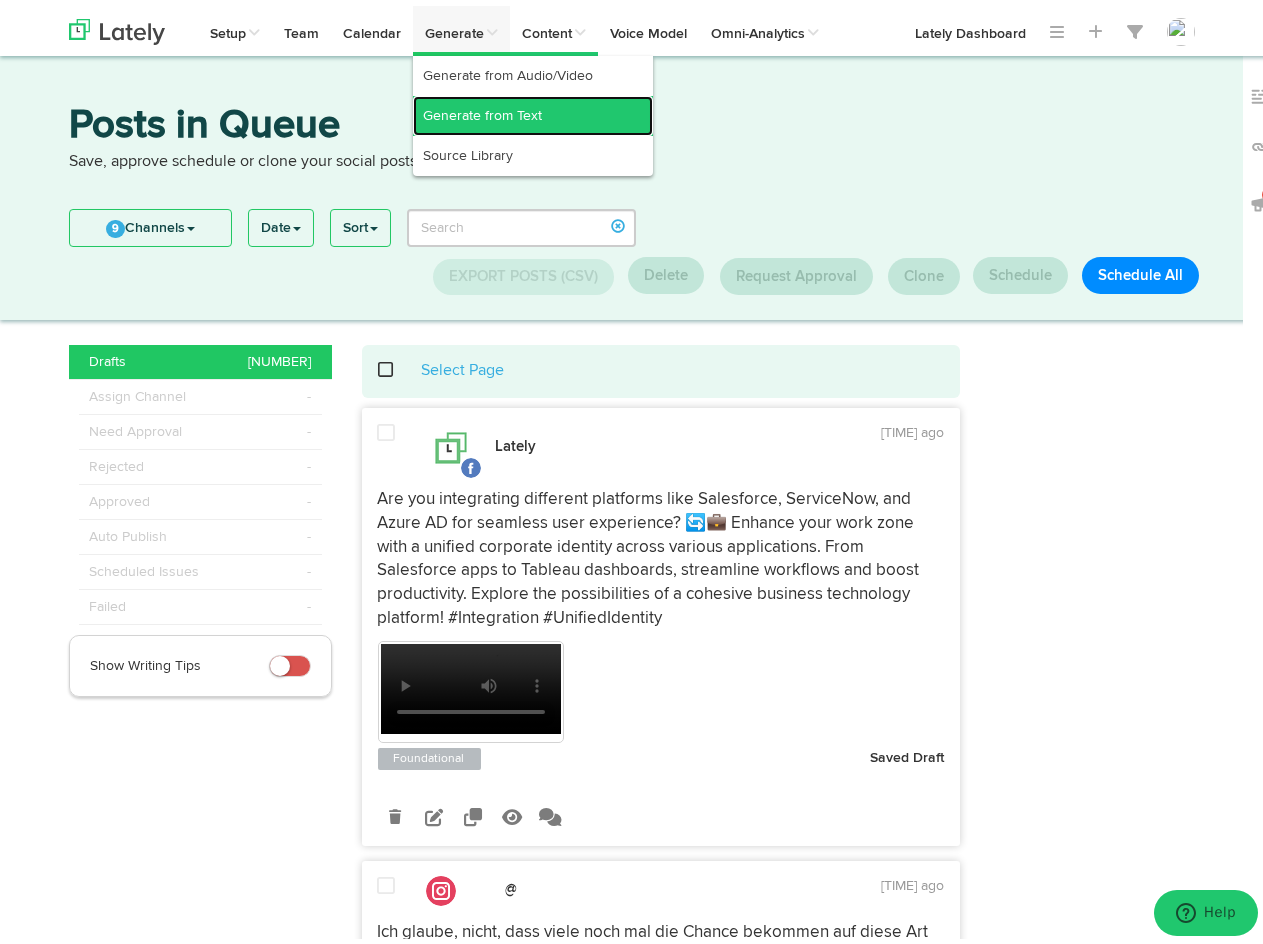 click on "https://bit.ly/3BRScw4" at bounding box center [533, 110] 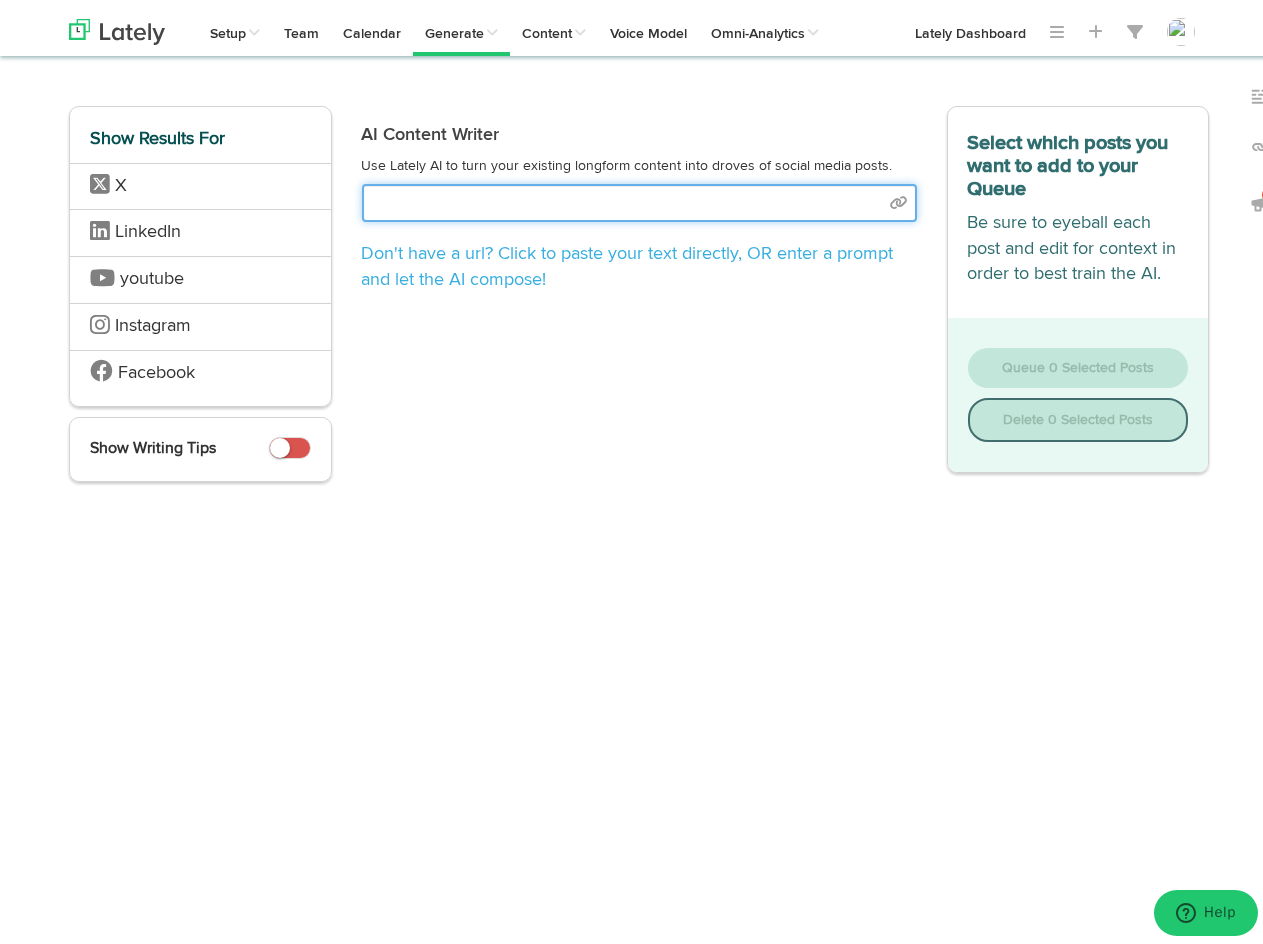 click at bounding box center [639, 197] 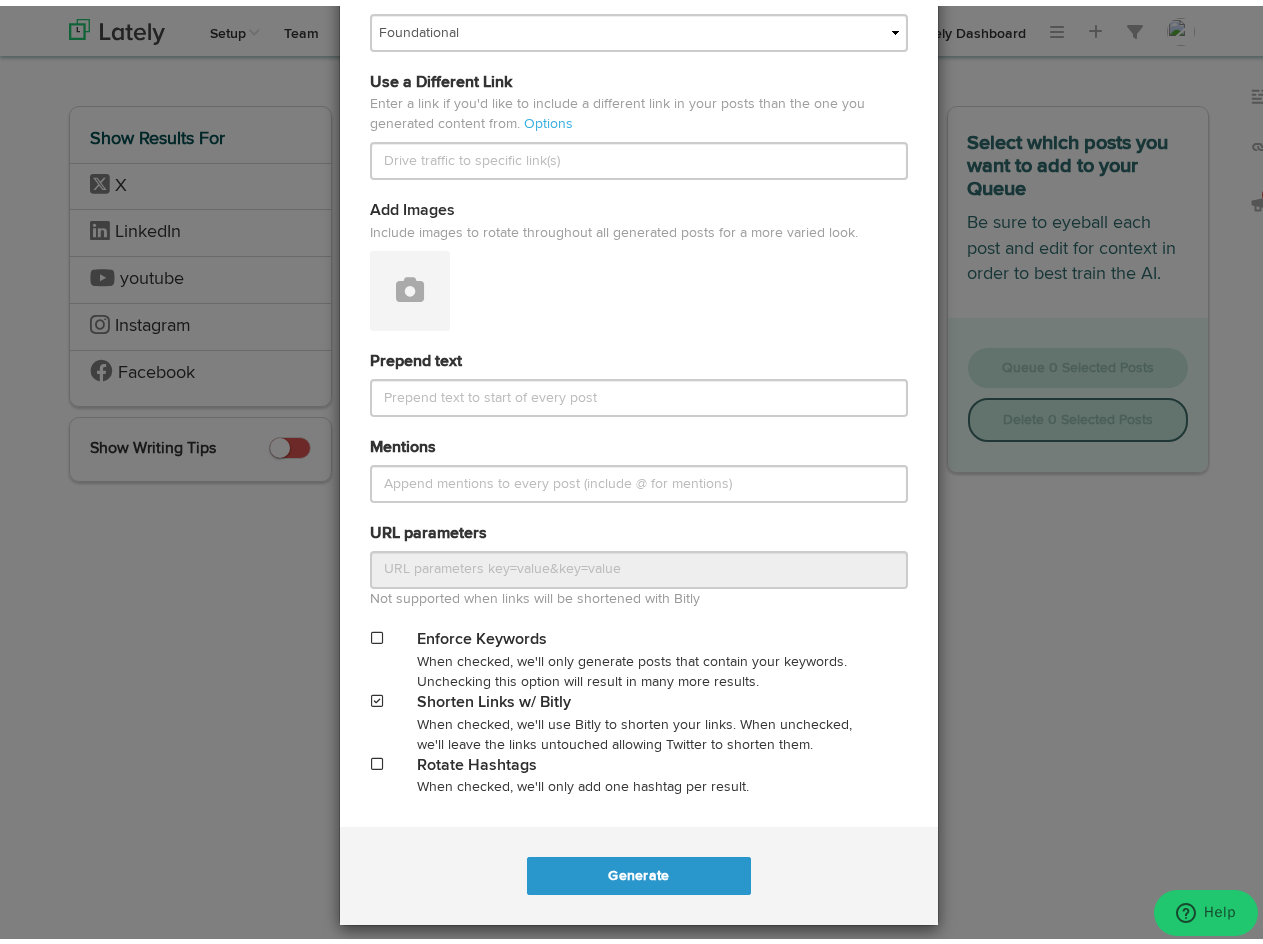 scroll, scrollTop: 625, scrollLeft: 0, axis: vertical 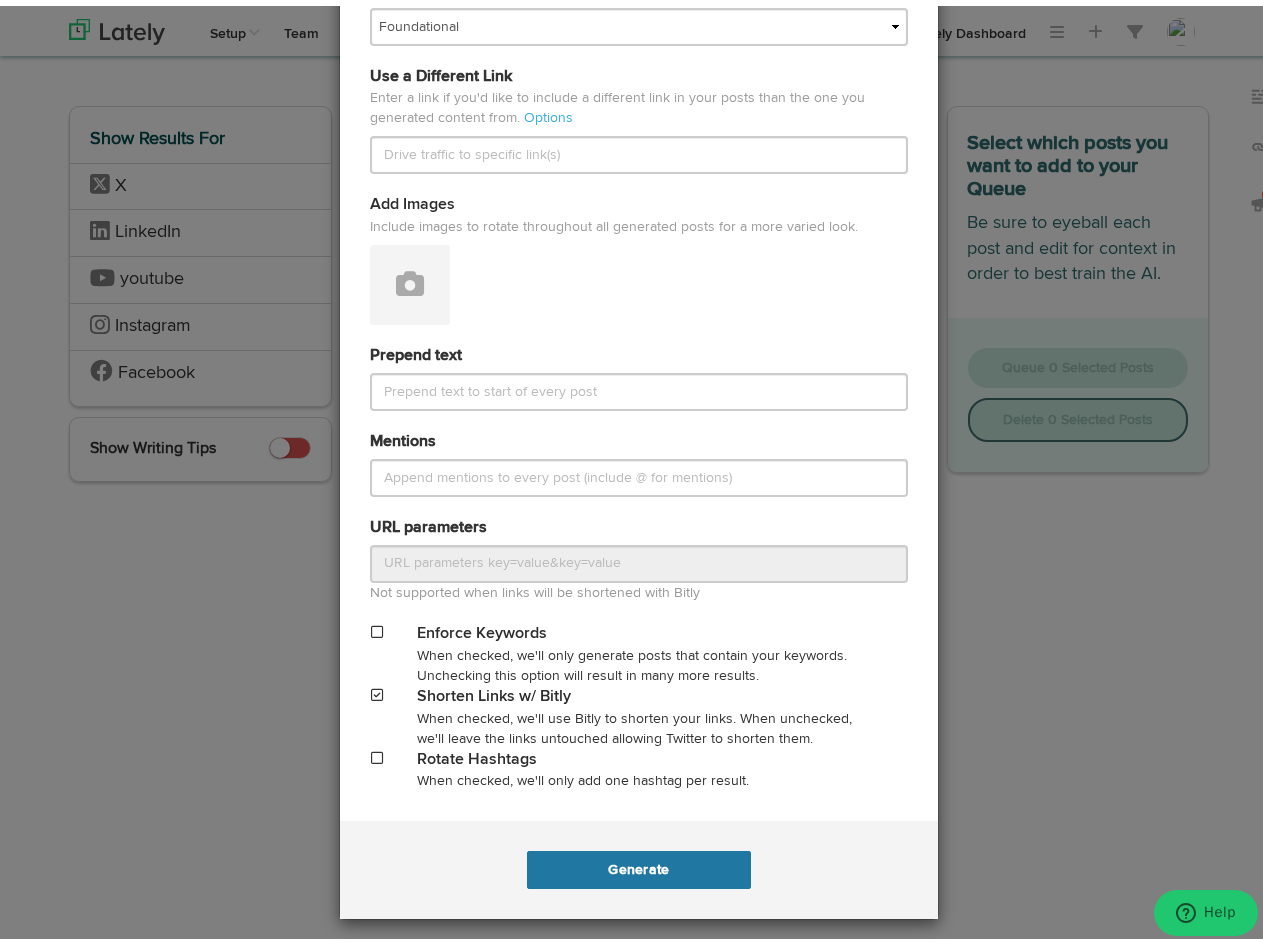 type on "https://flourishresearch.com/flourish-expands-with-encore-acquisition/" 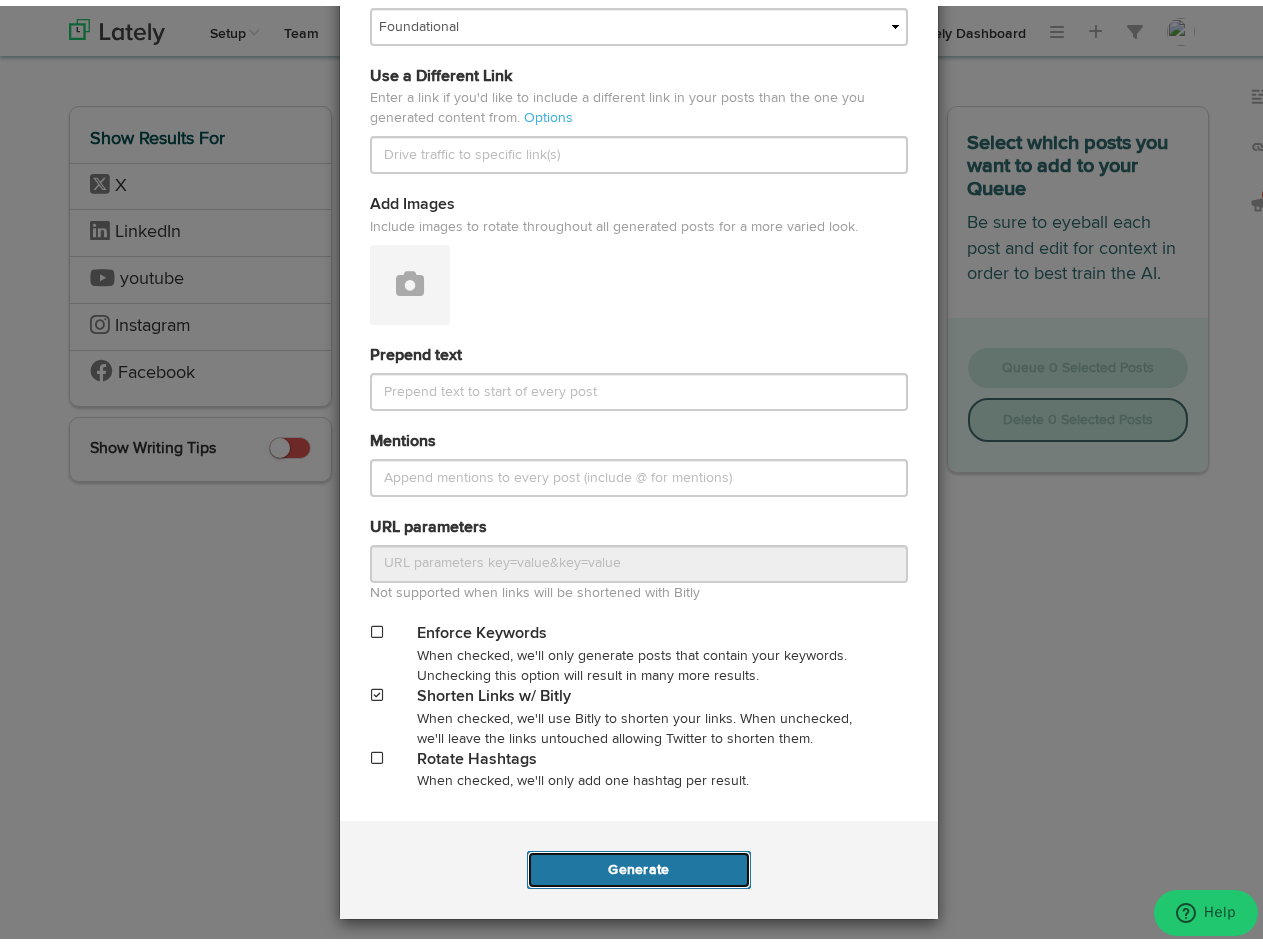 click on "Generate" at bounding box center (638, 864) 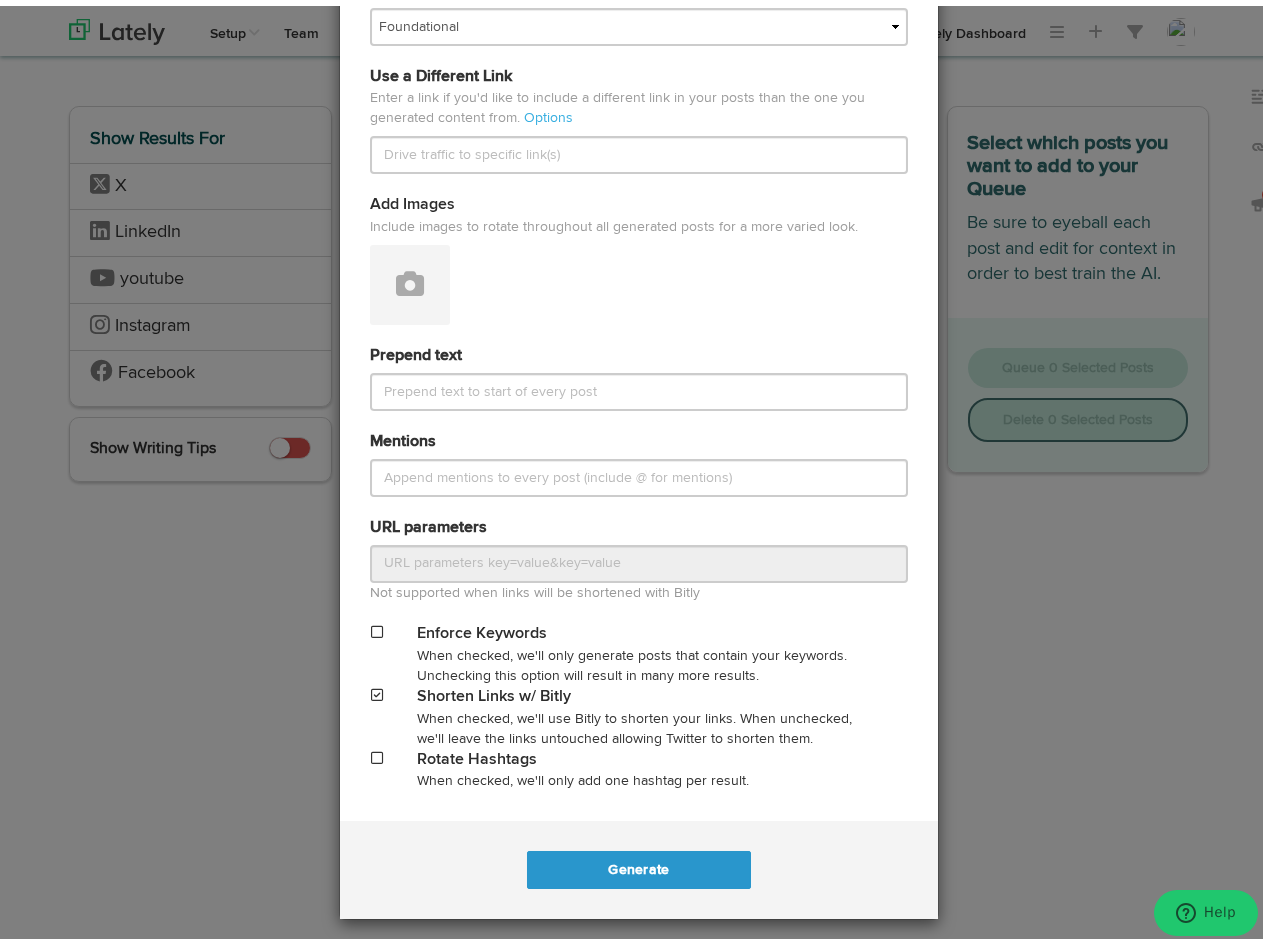 scroll, scrollTop: 0, scrollLeft: 0, axis: both 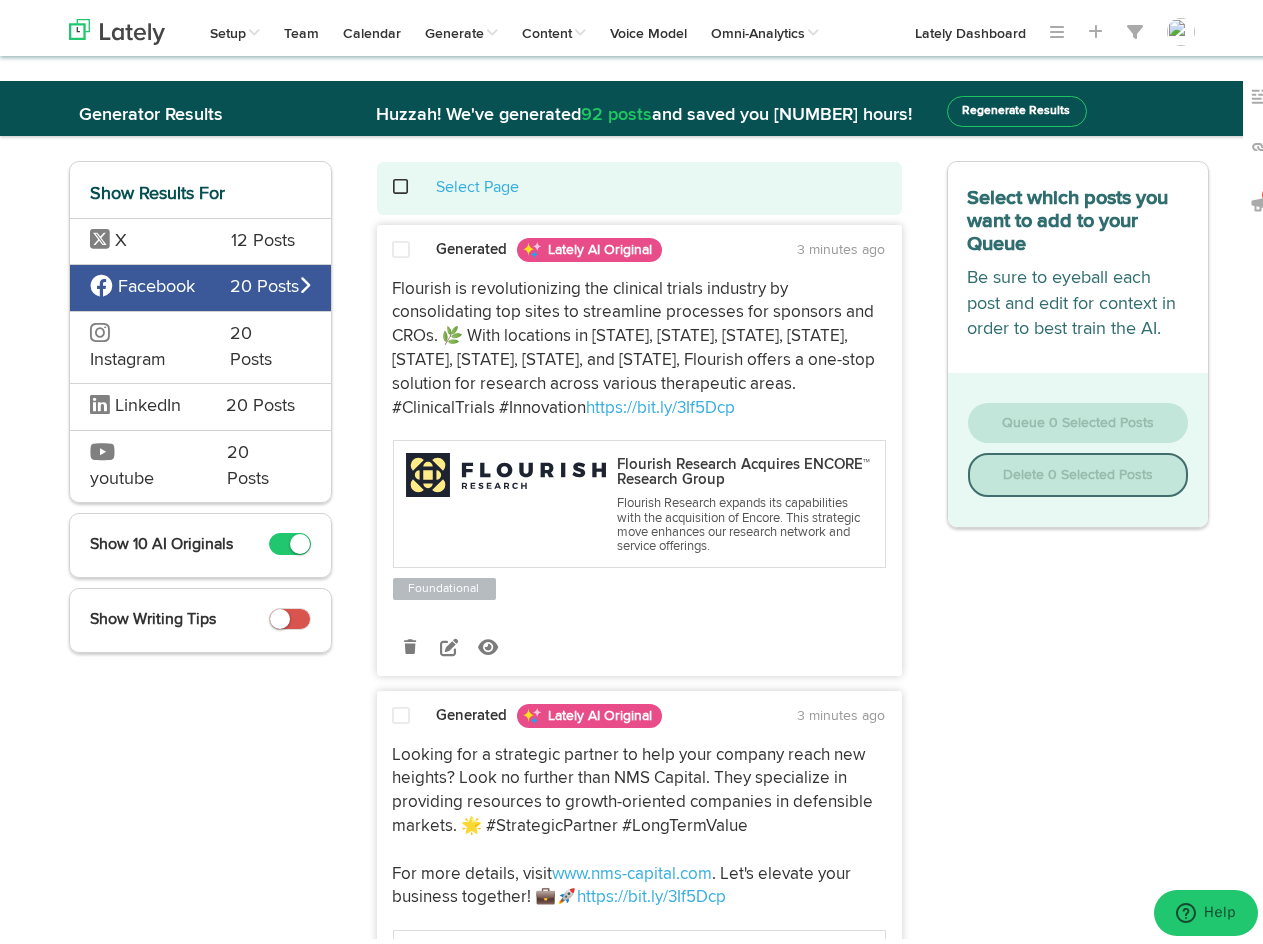 click on "Select Page
Generated
Lately AI Original
3 minutes ago
https://bit.ly/3If5Dcp" at bounding box center (639, 2410) 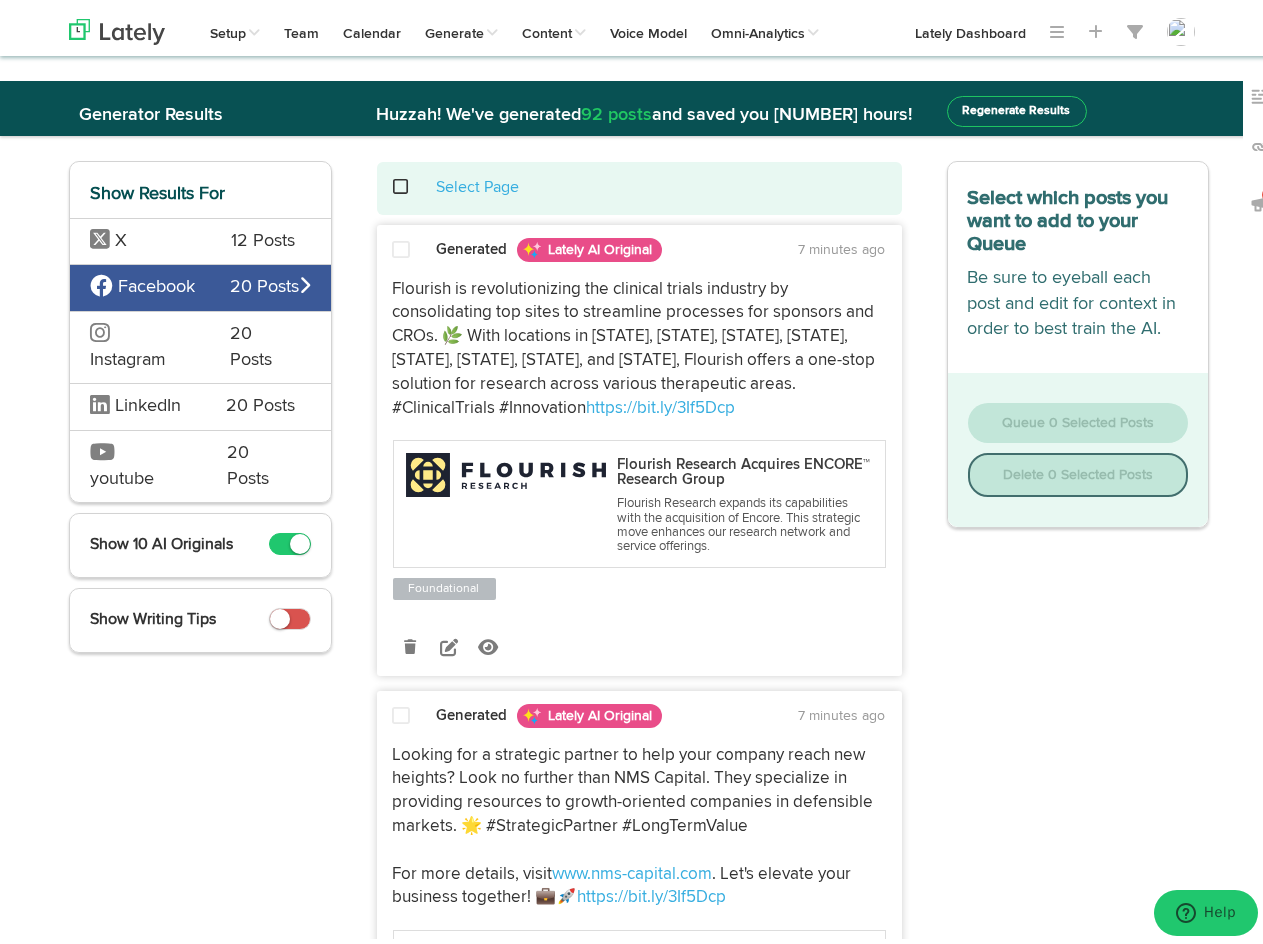 click on "Flourish is revolutionizing the clinical trials industry by consolidating top sites to streamline processes for sponsors and CROs. 🌿 With locations in Alabama, California, Florida, Illinois, North Carolina, Pennsylvania, Maryland, and Texas, Flourish offers a one-stop solution for research across various therapeutic areas. #ClinicalTrials #Innovation  https://bit.ly/3If5Dcp" at bounding box center (639, 343) 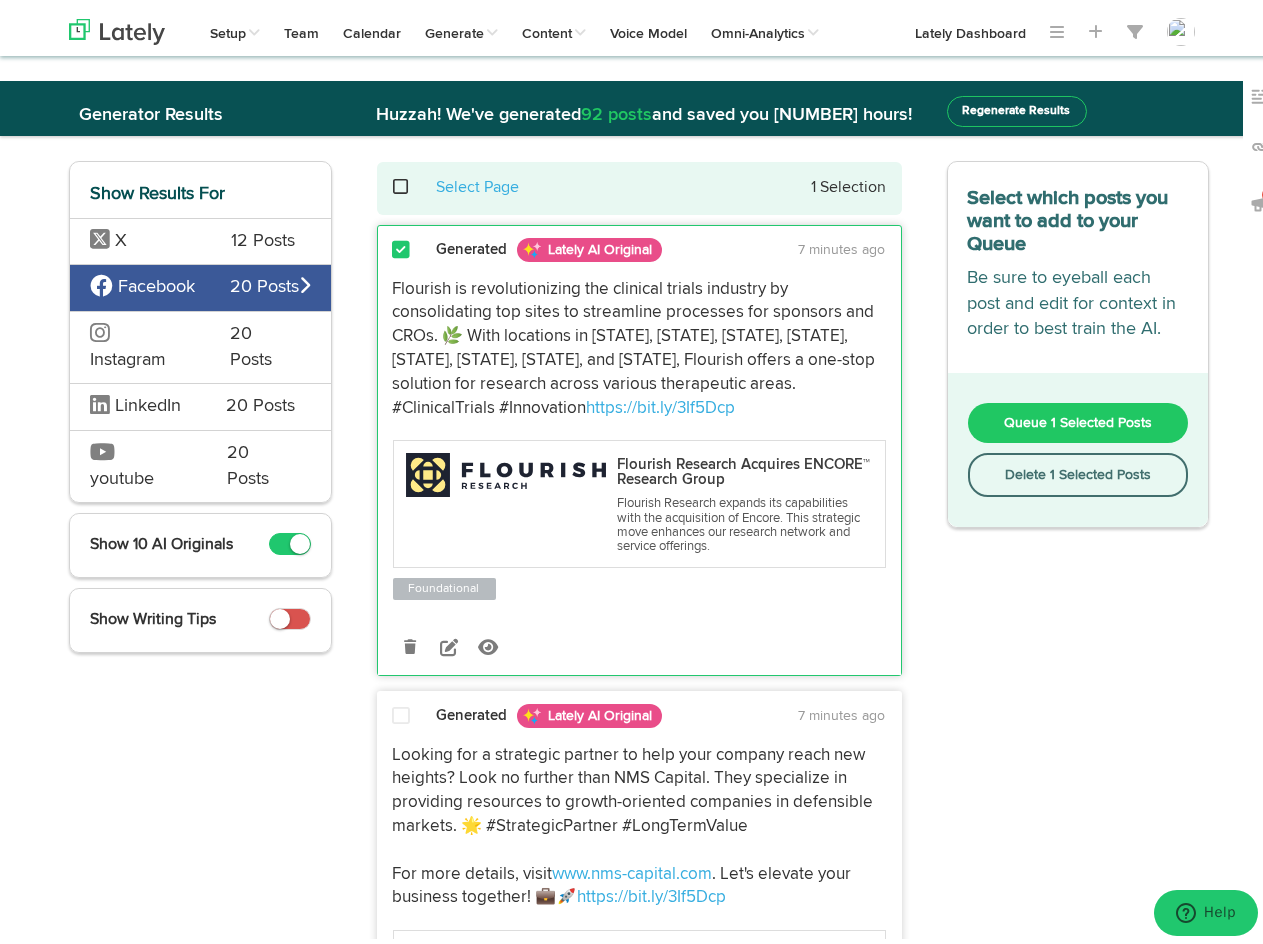 click at bounding box center [400, 245] 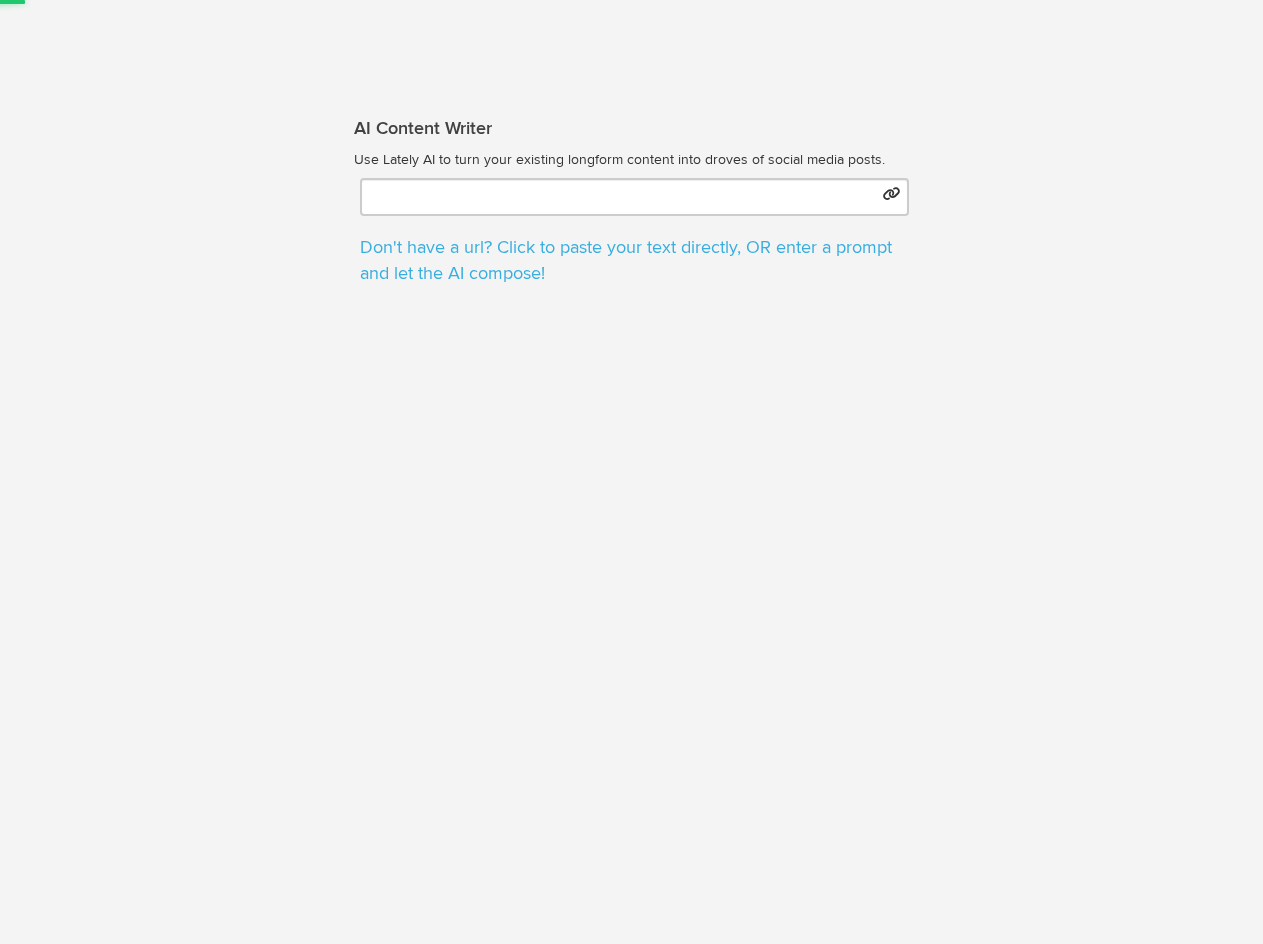 scroll, scrollTop: 0, scrollLeft: 0, axis: both 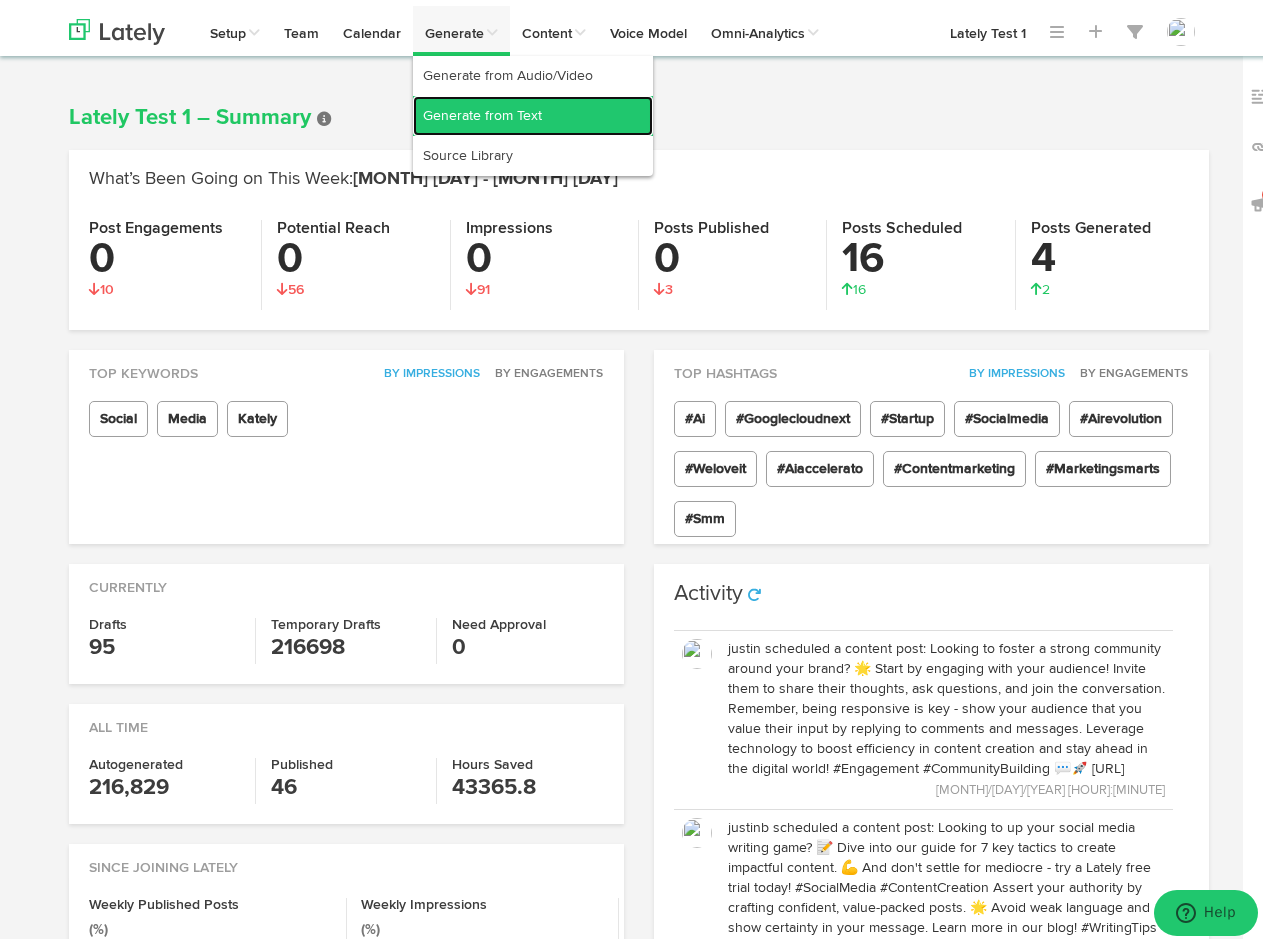 click on "https://bit.ly/3BRScw4" at bounding box center (533, 110) 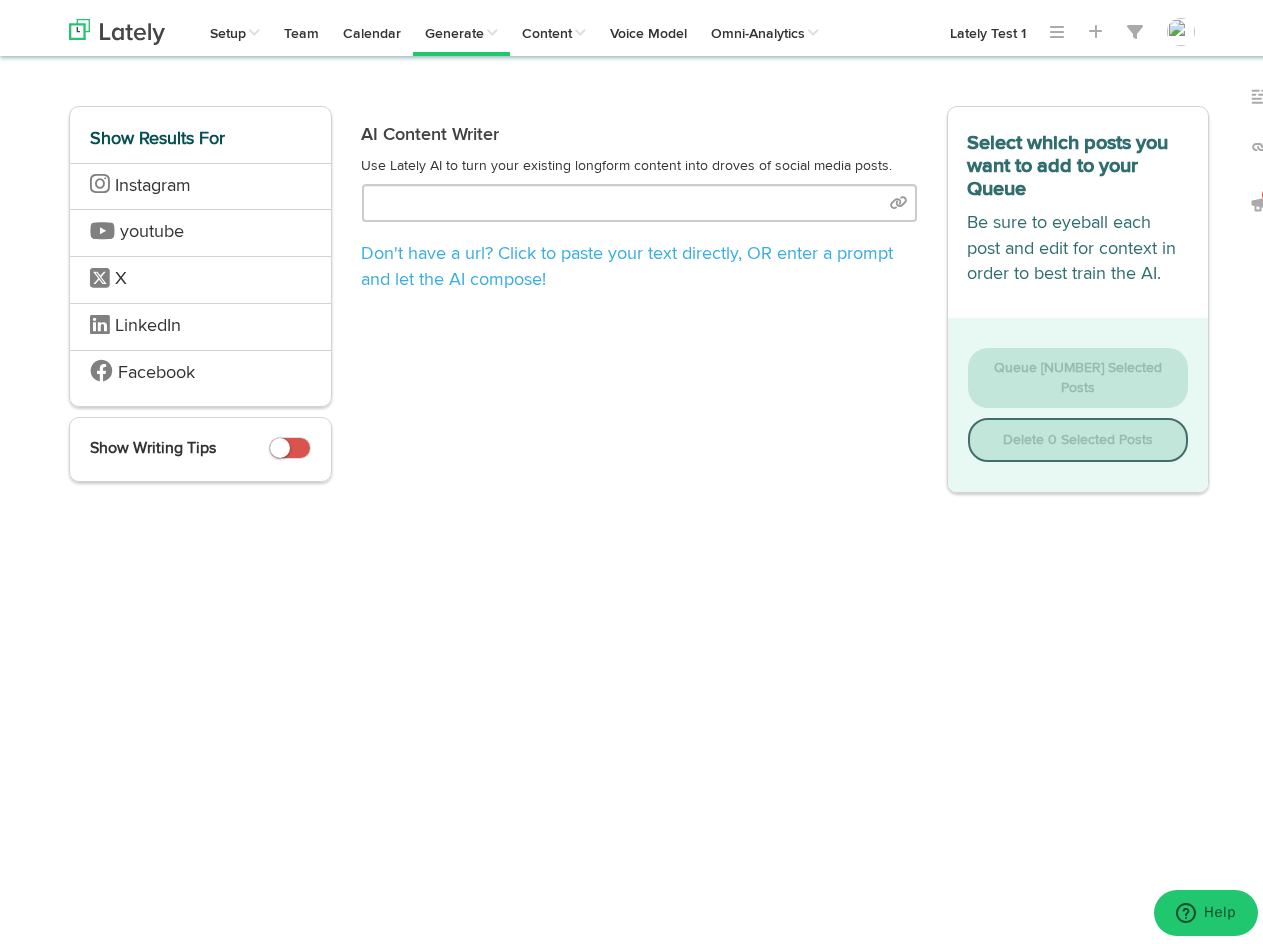 click on "AI Content Writer
Use Lately AI to turn your existing longform content into droves of social media posts.
Don't have a url? Click to paste your text directly
, OR enter a prompt and let the AI compose!" at bounding box center [639, 197] 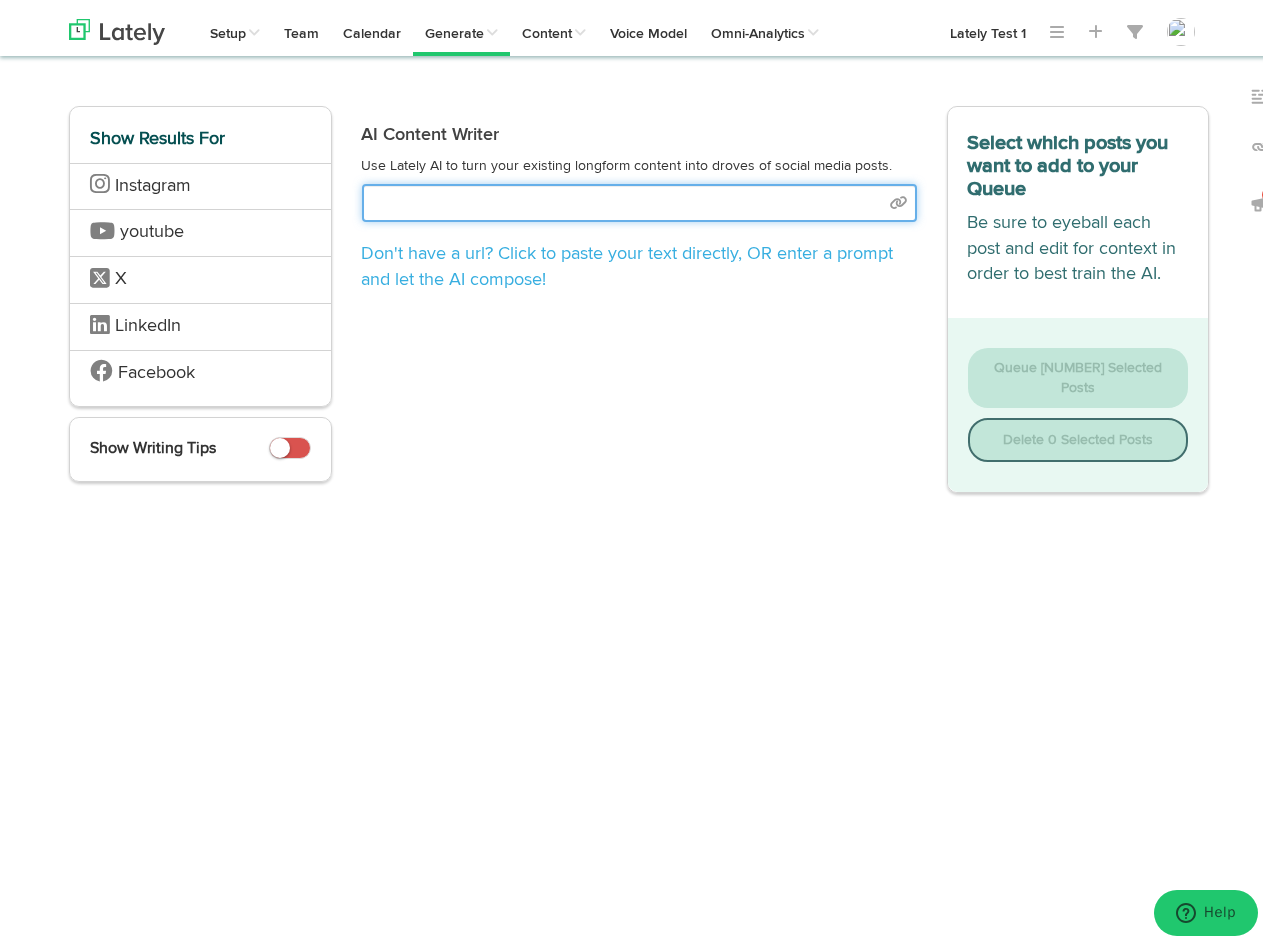 click at bounding box center [639, 197] 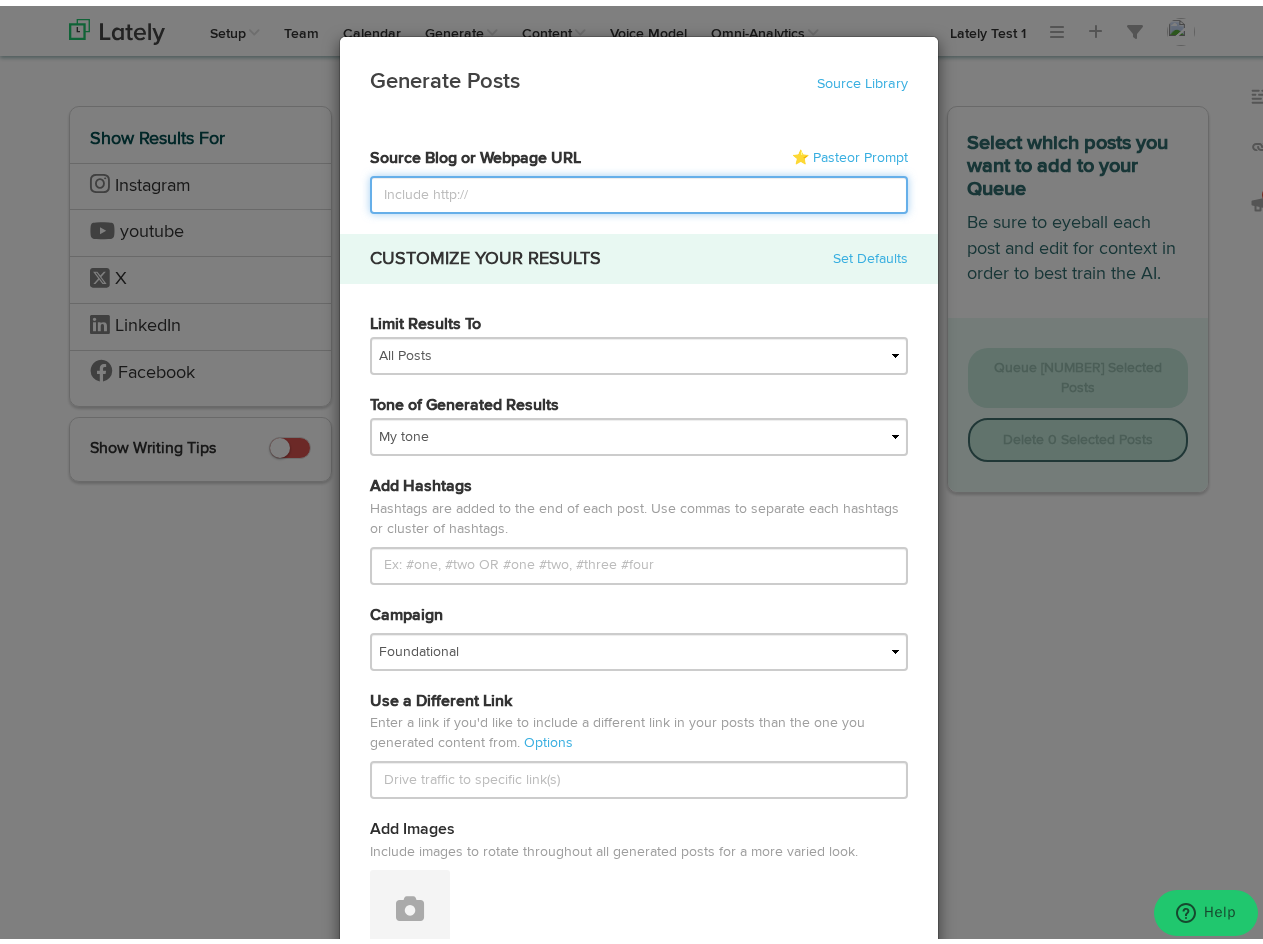 paste on "https://sourcedefense.com/resources/blog/eskimming-security-driving-bottom-line-results/" 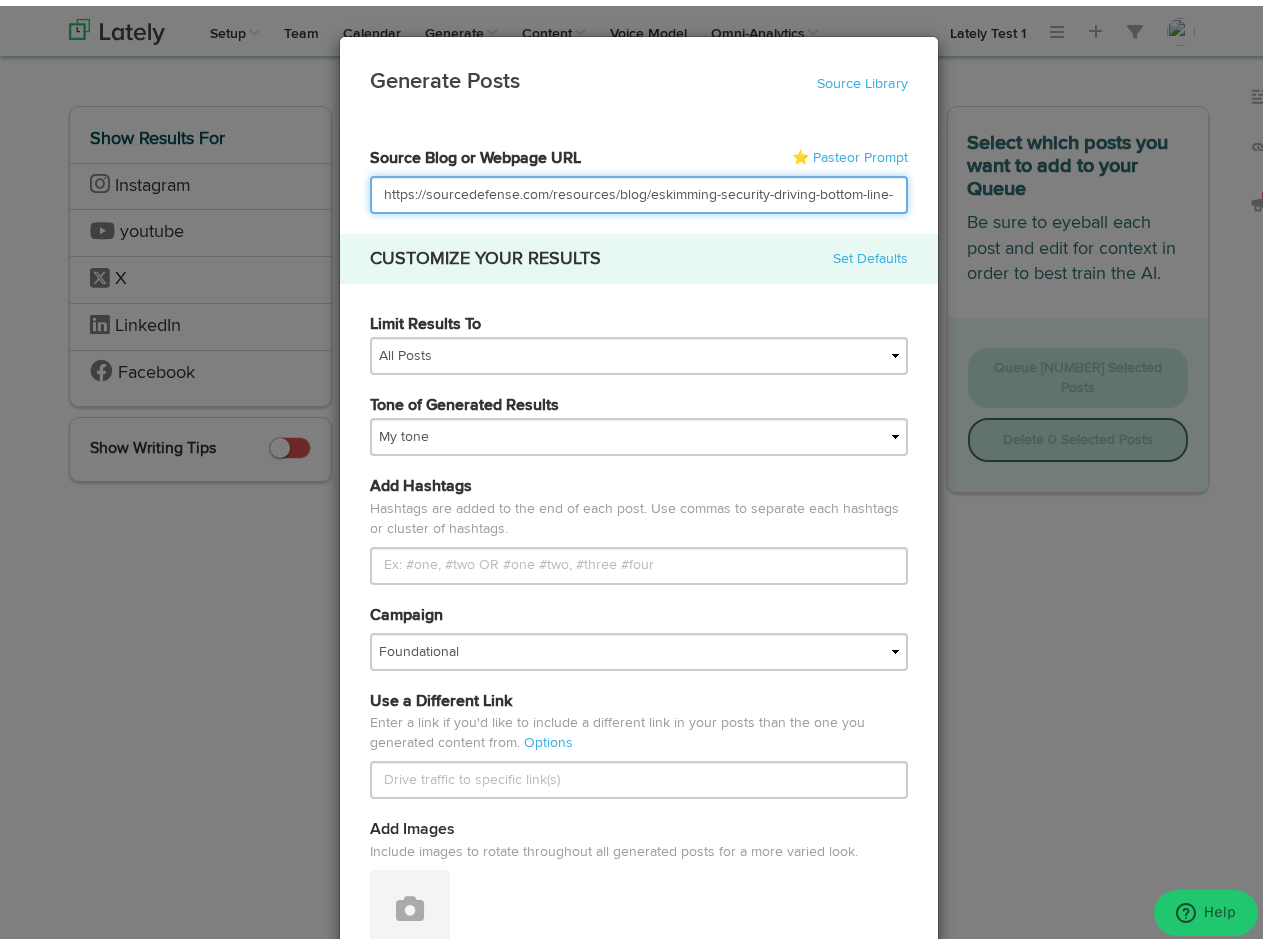 scroll, scrollTop: 0, scrollLeft: 39, axis: horizontal 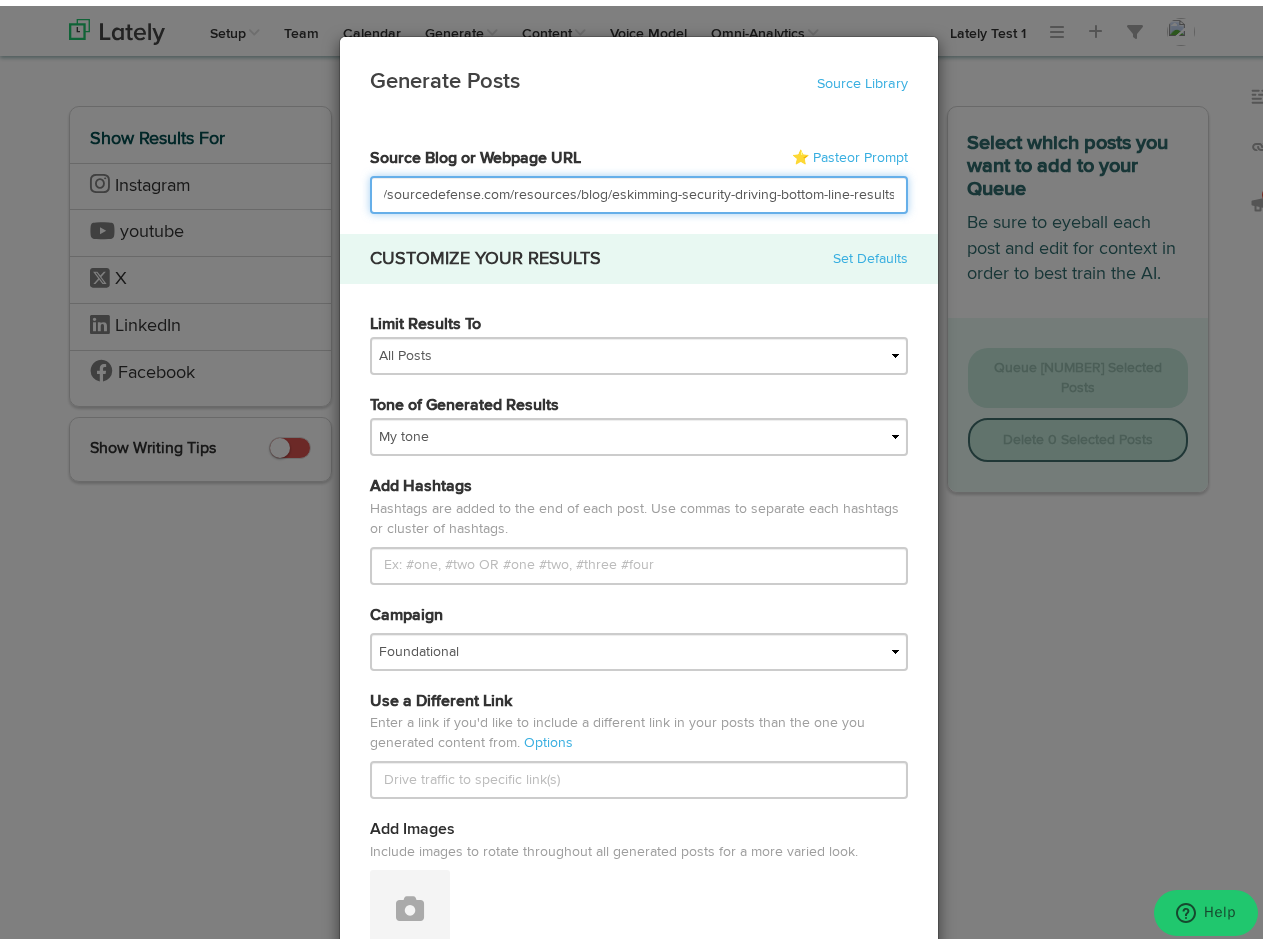 type on "https://sourcedefense.com/resources/blog/eskimming-security-driving-bottom-line-results/" 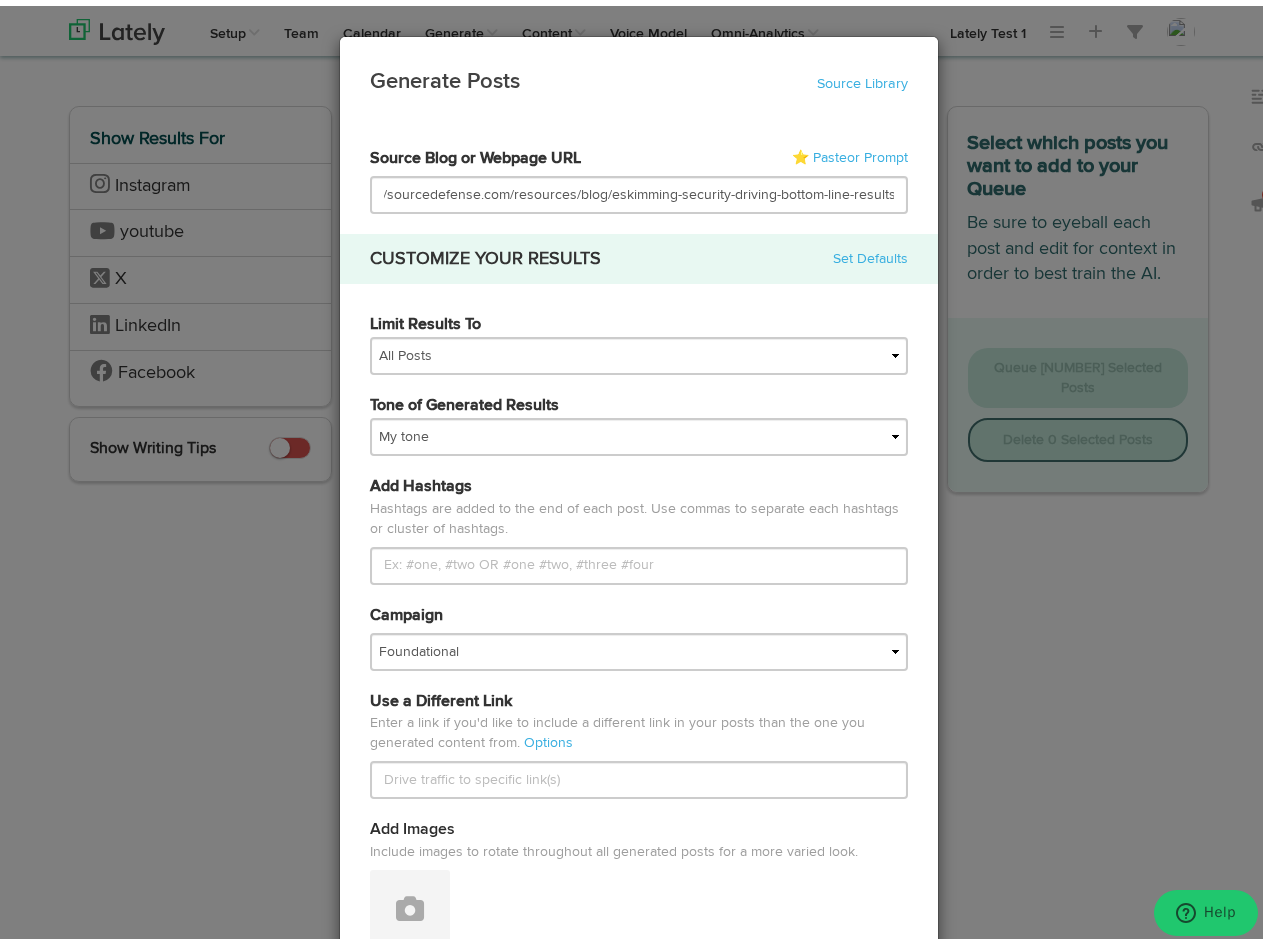 click on "660dc517b452cc24779ce984
660dc518b452cc24779ce98e
660dc4dad948bd232c1d5284
Lately Test 1
Source Blog or Webpage URL
⭐ Paste  or Prompt
https://sourcedefense.com/resources/blog/eskimming-security-driving-bottom-line-results/
CUSTOMIZE YOUR RESULTS
Set Defaults
Limit Results To
All Posts
Top 30 Posts
Top 25 Posts
Top 20 Posts
Top 15 Posts
Top 10 Posts
Tone of Generated Results
My tone Official and professional Relaxed and conversational Light and humorous Personal, real and empathetic Formal and academic" at bounding box center [639, 776] 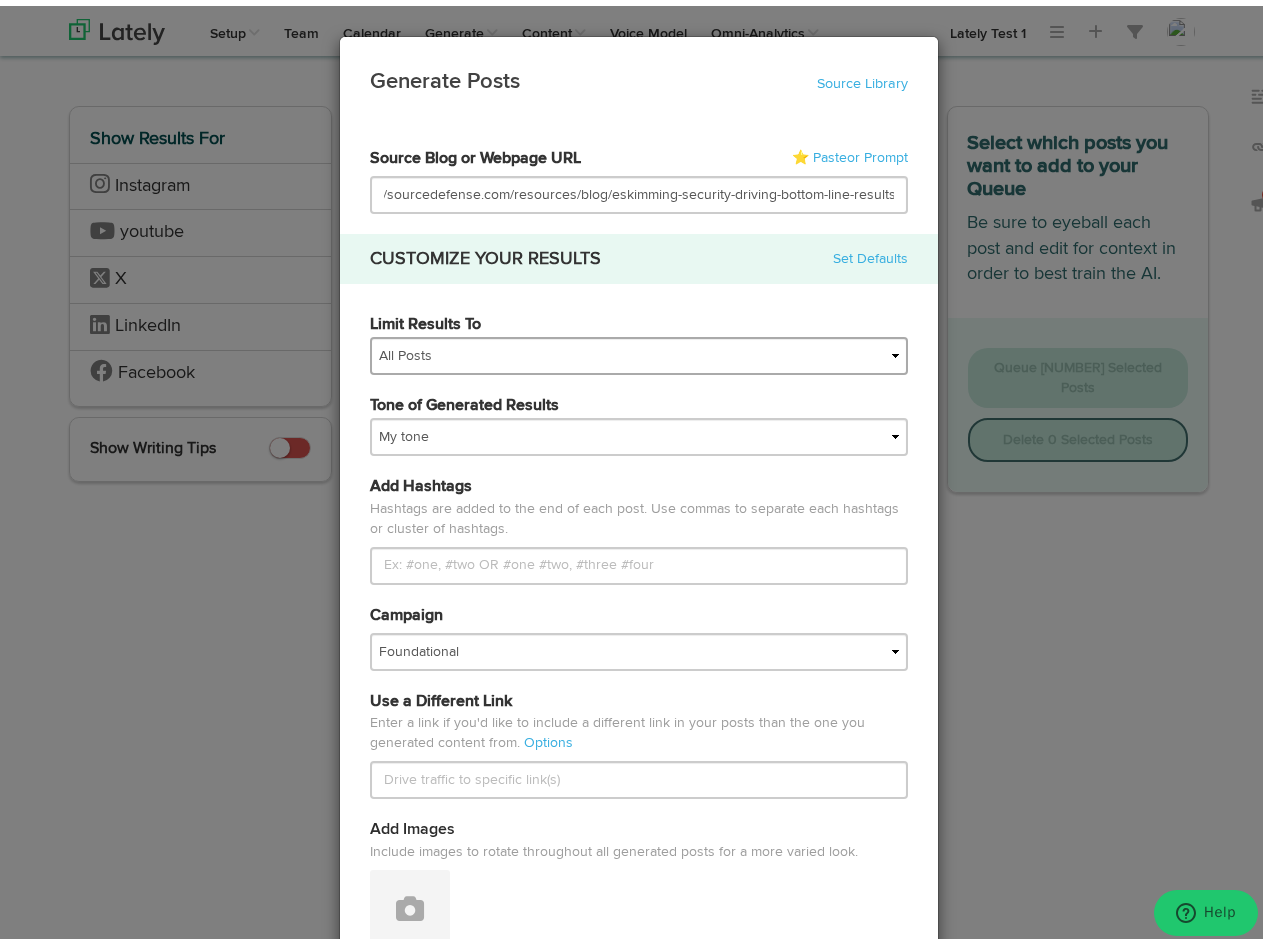 scroll, scrollTop: 0, scrollLeft: 0, axis: both 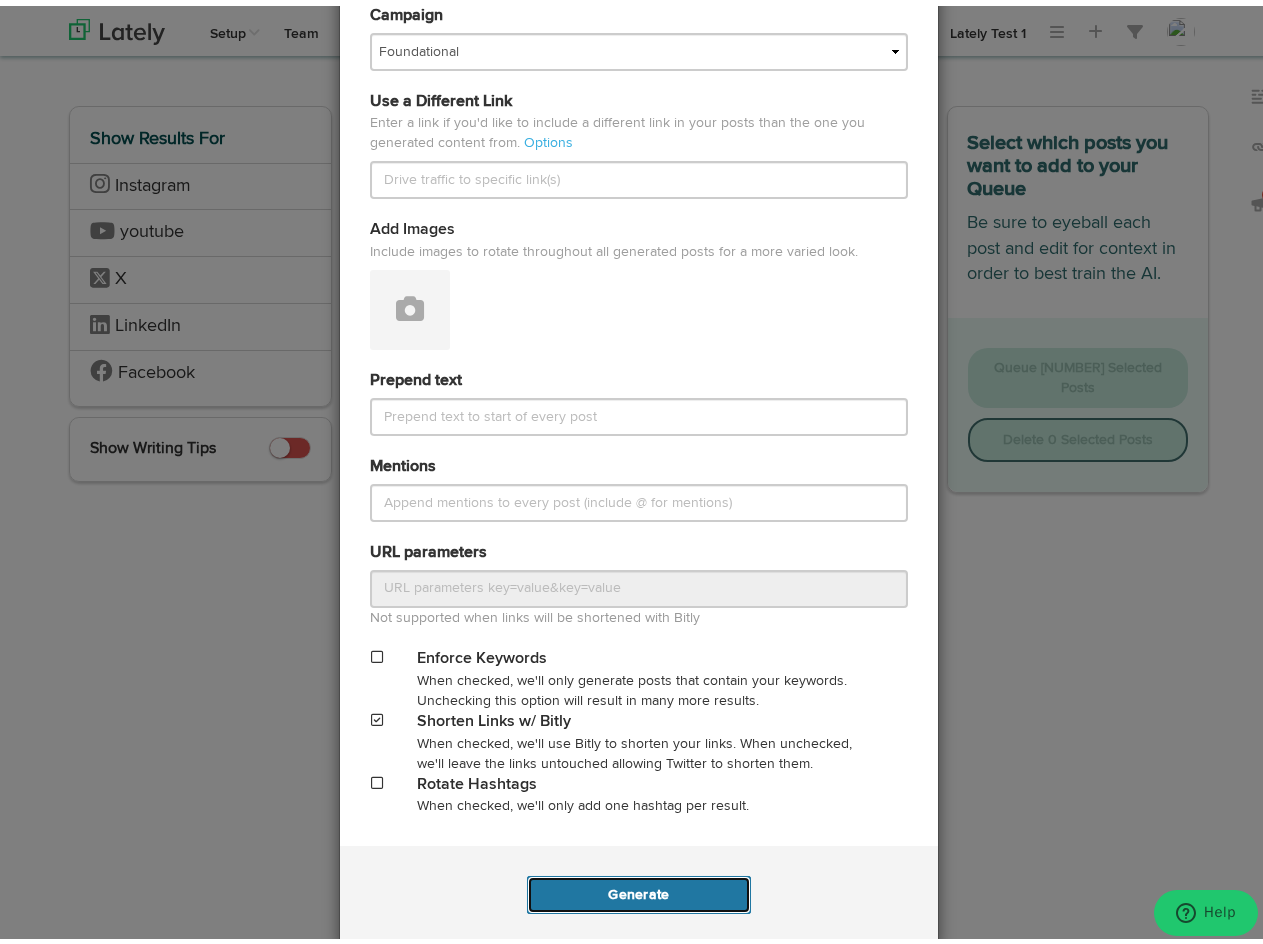 click on "Generate" at bounding box center [638, 889] 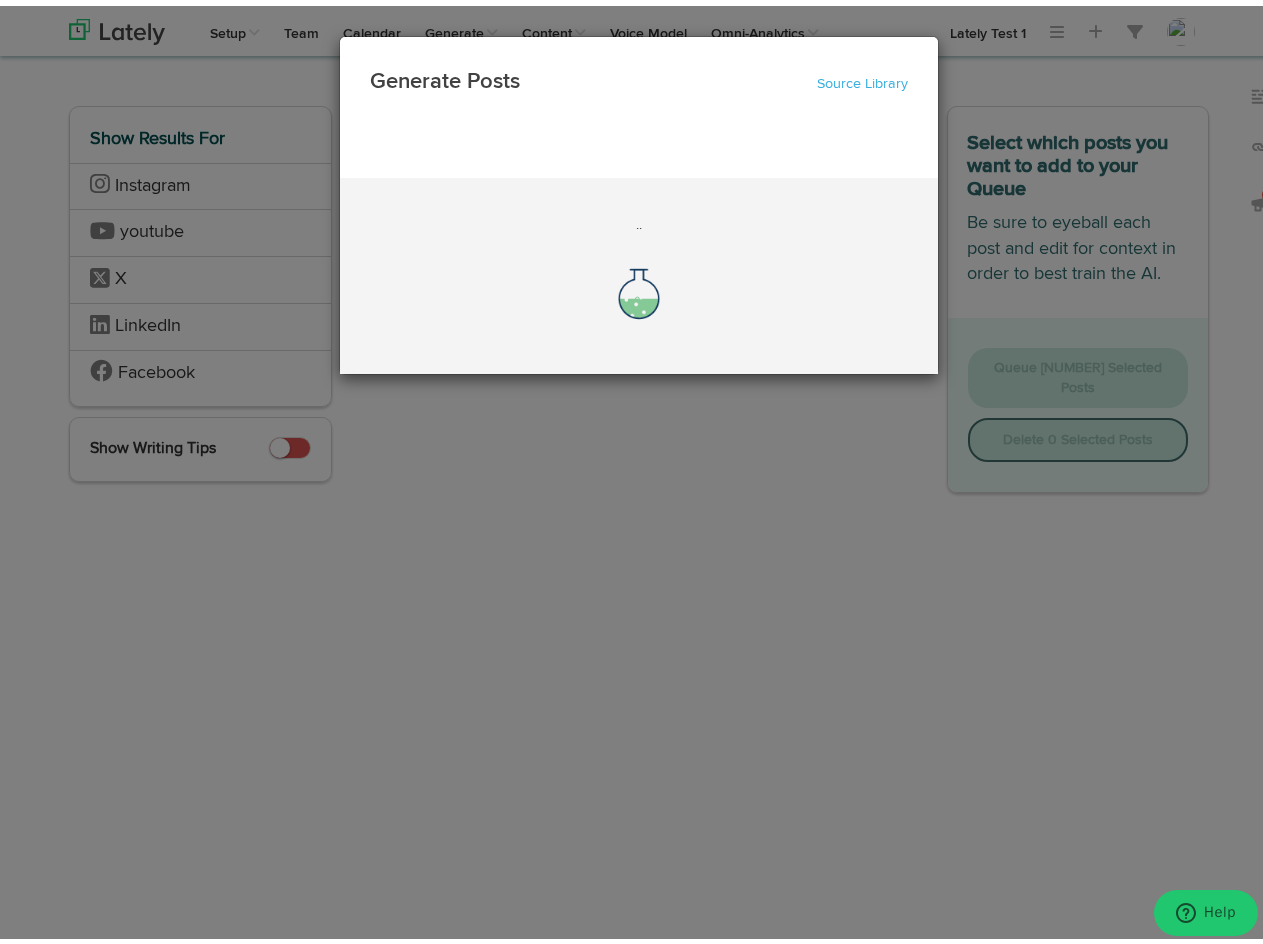 scroll, scrollTop: 0, scrollLeft: 0, axis: both 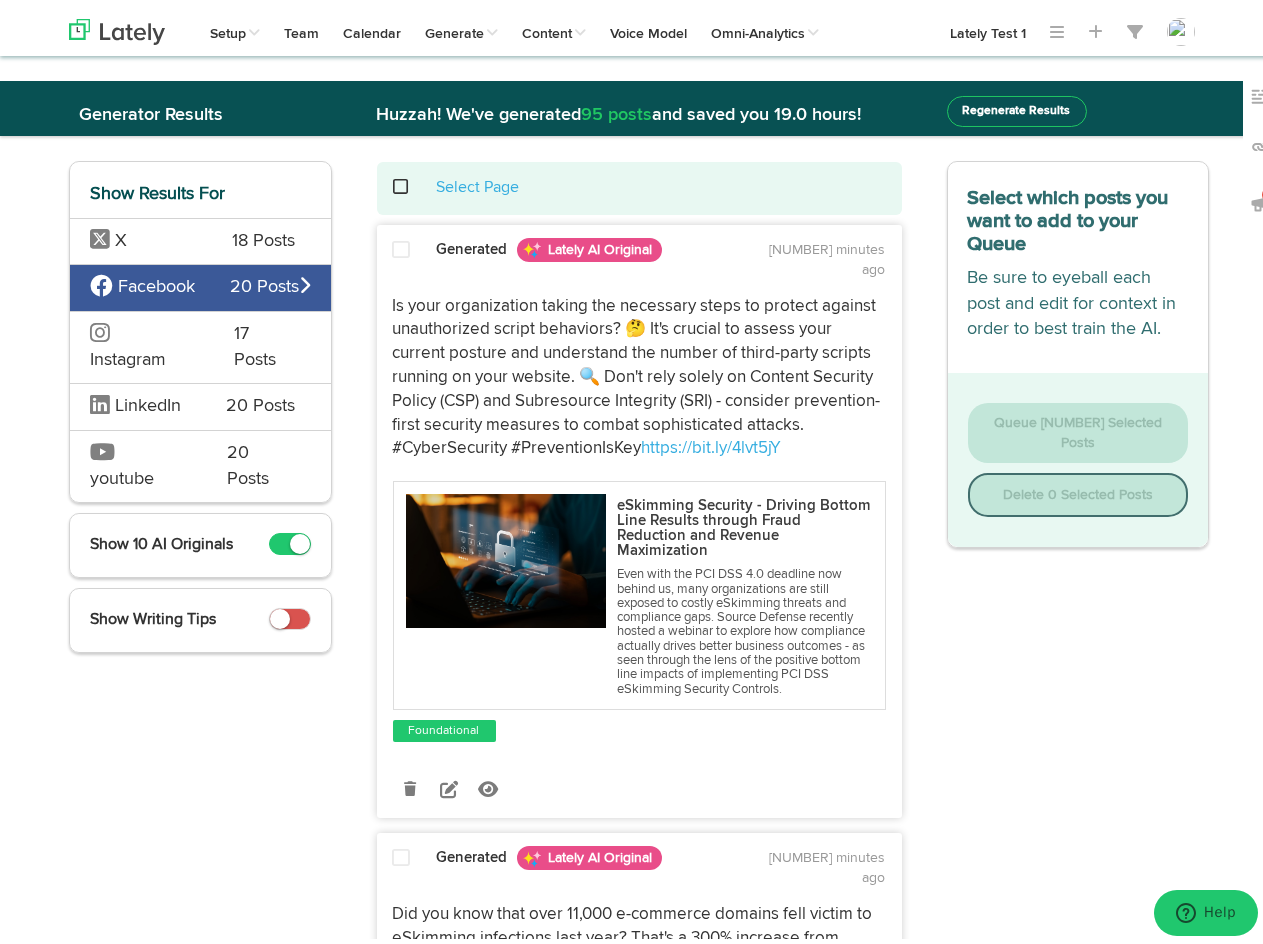 click at bounding box center [402, 244] 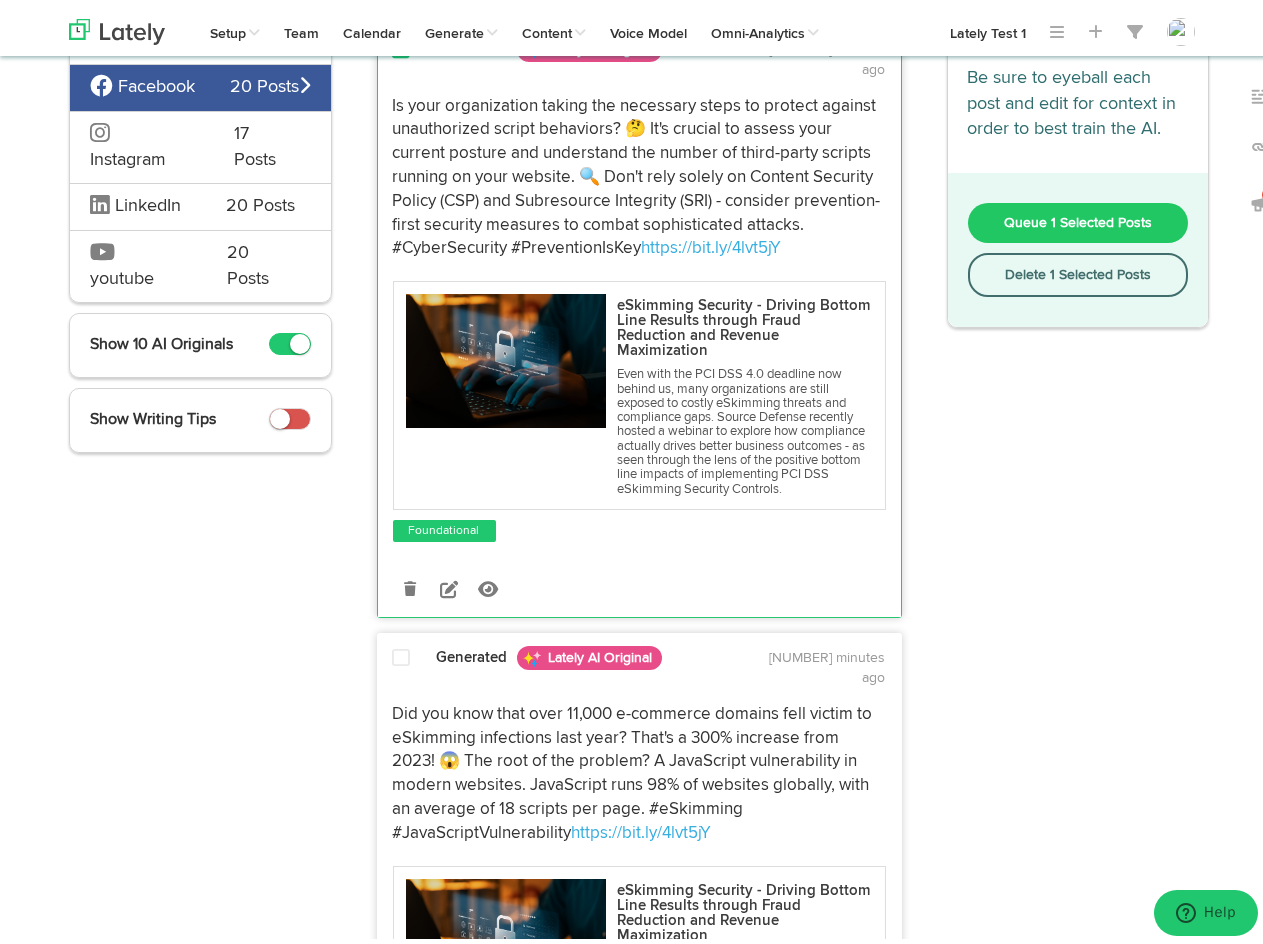 click on "Generated
Lately AI Original
14 minutes ago
Did you know that over 11,000 e-commerce domains fell victim to eSkimming infections last year? That's a 300% increase from 2023! 😱 The root of the problem? A JavaScript vulnerability in modern websites. JavaScript runs 98% of websites globally, with an average of 18 scripts per page. #eSkimming #JavaScriptVulnerability  https://bit.ly/4lvt5jY" at bounding box center (639, 911) 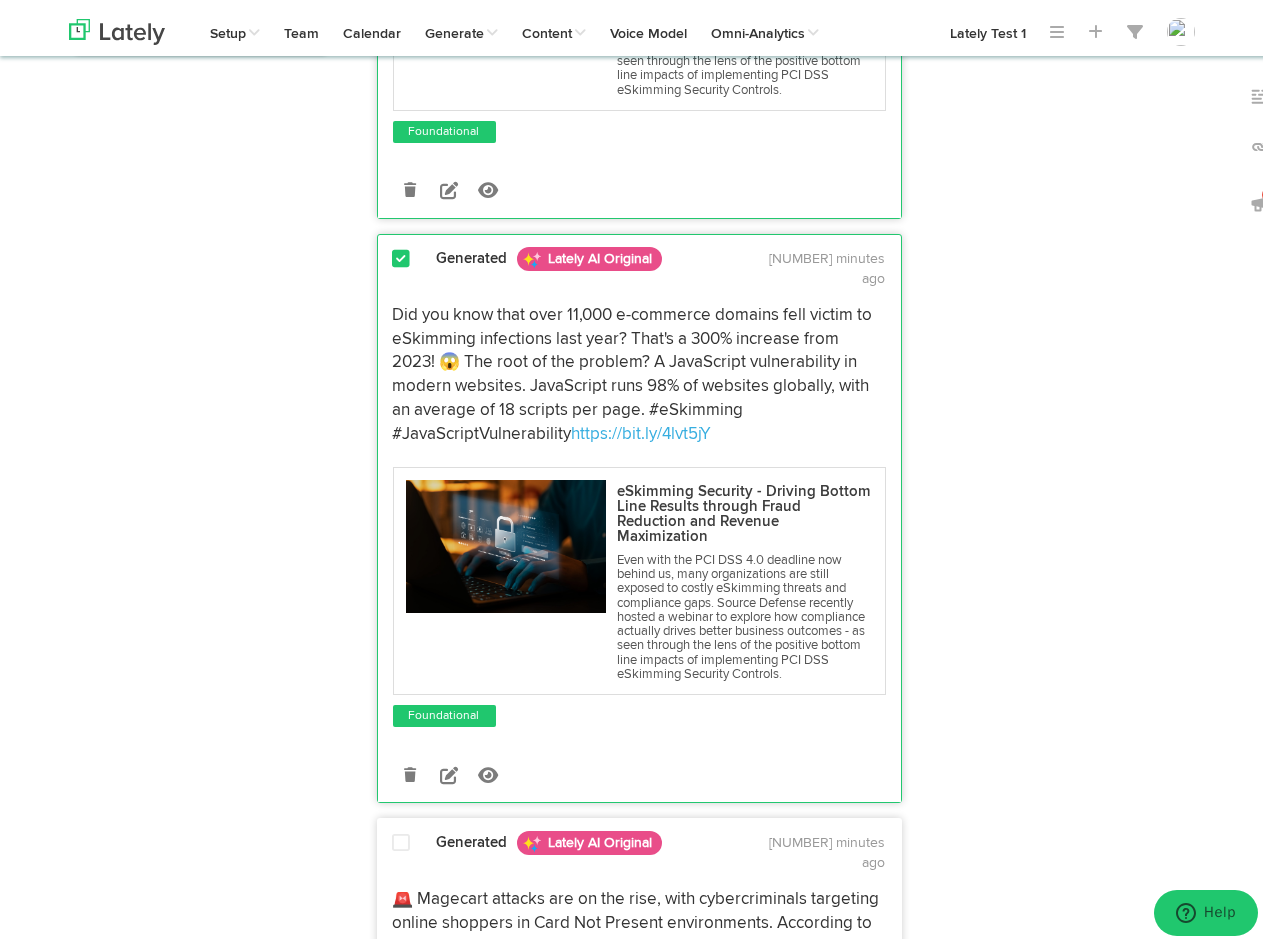 scroll, scrollTop: 600, scrollLeft: 0, axis: vertical 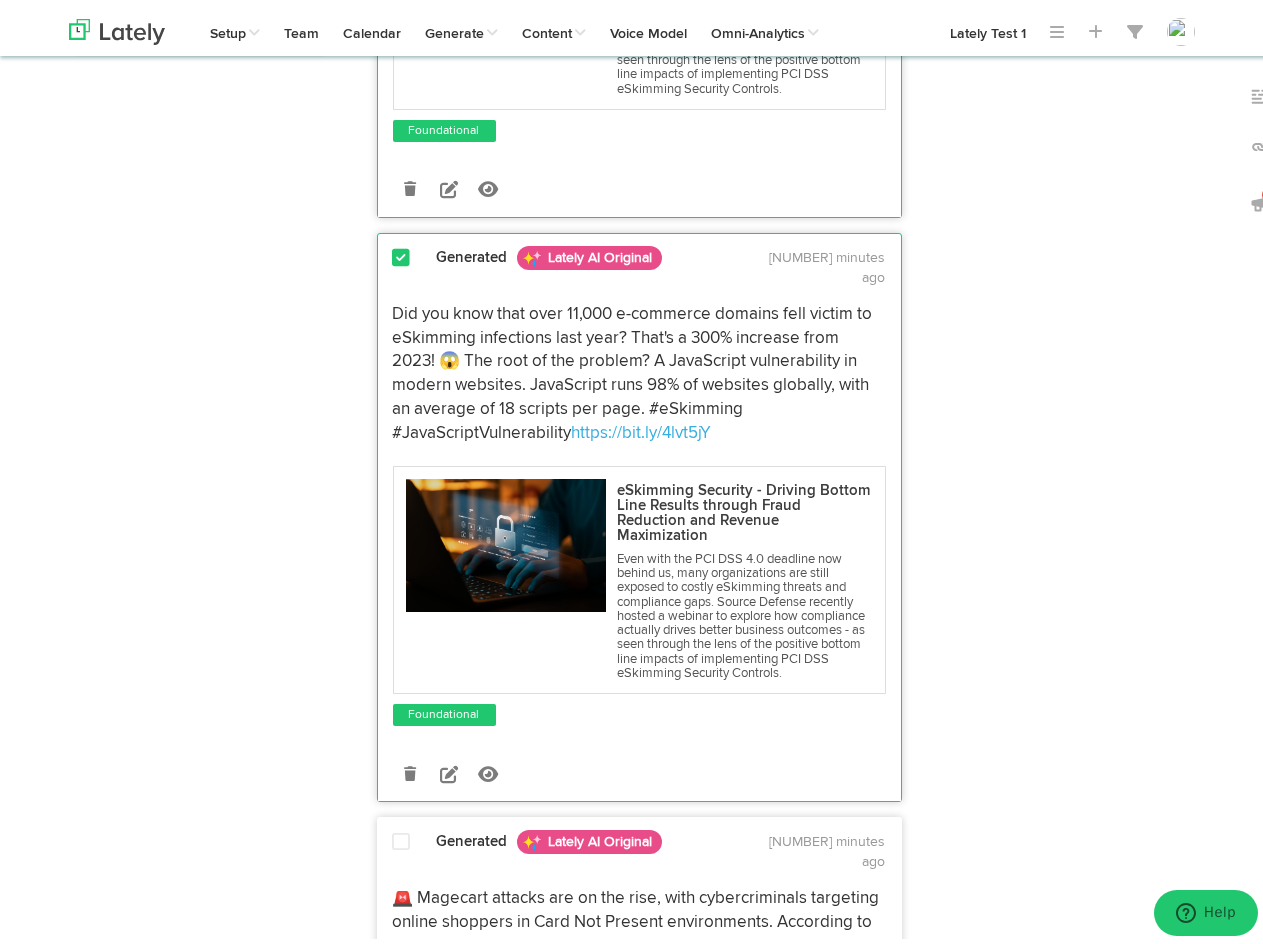 click at bounding box center (400, 846) 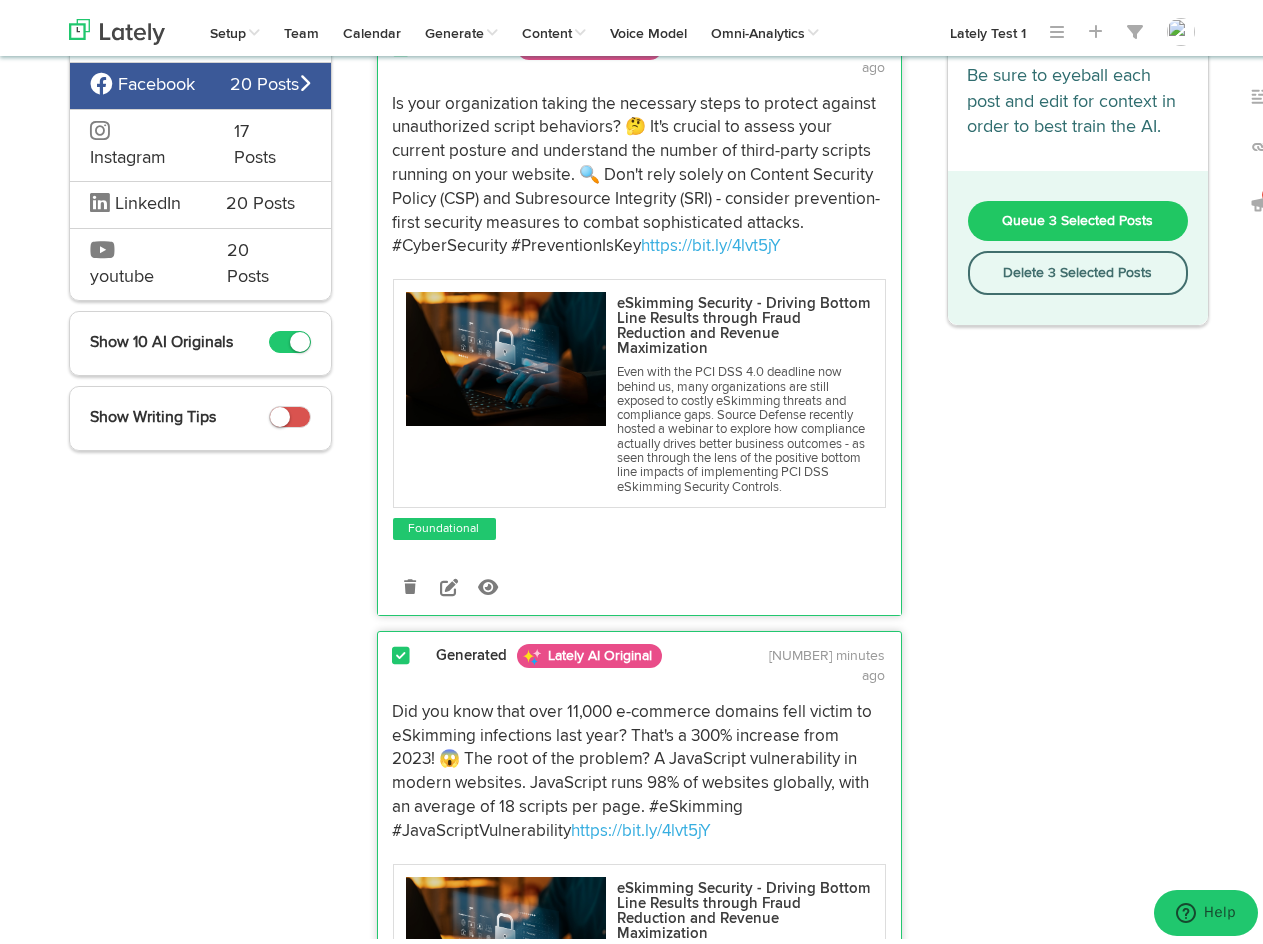 scroll, scrollTop: 0, scrollLeft: 0, axis: both 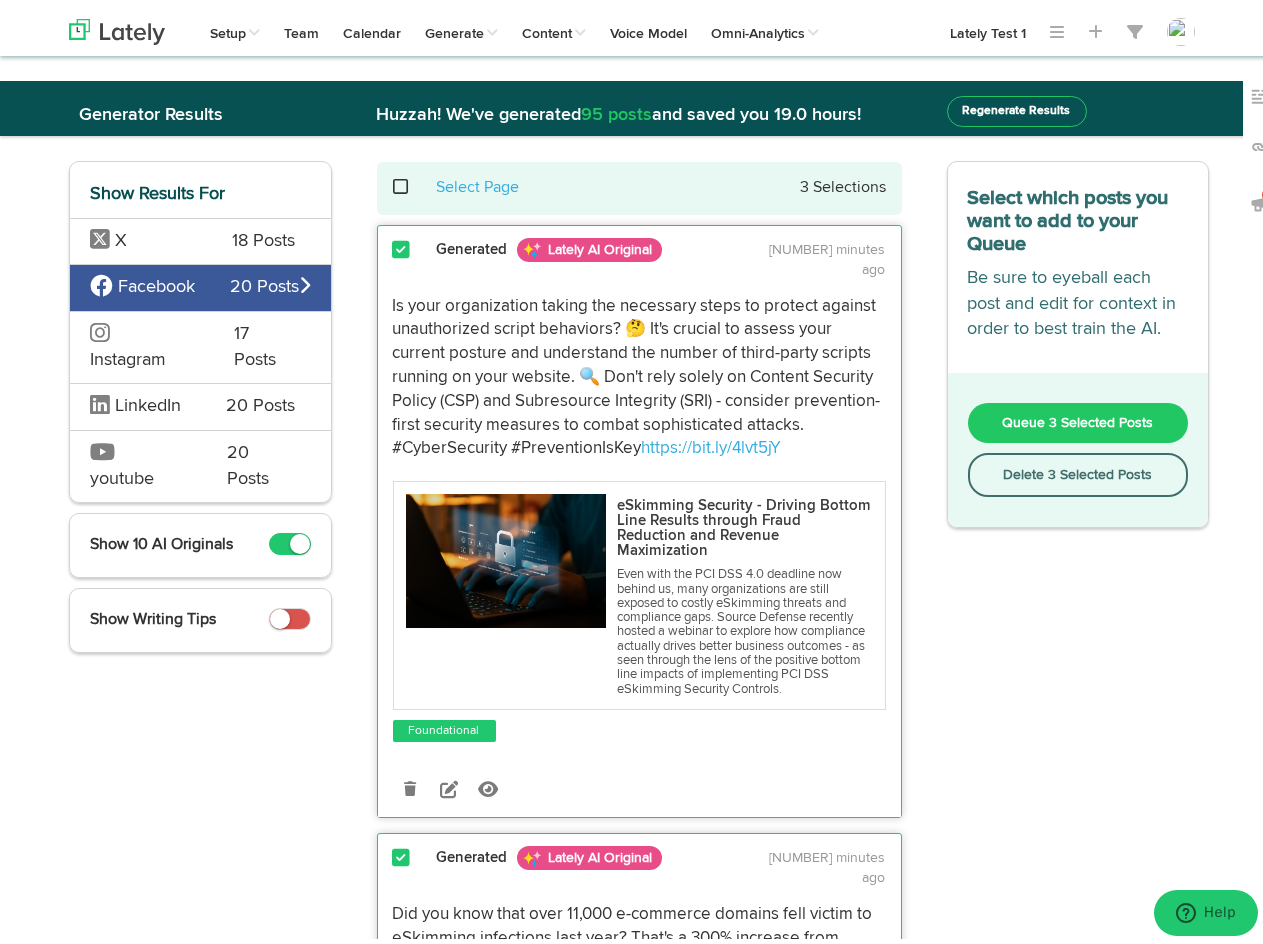 click on "Queue 3 Selected Posts" at bounding box center [1077, 417] 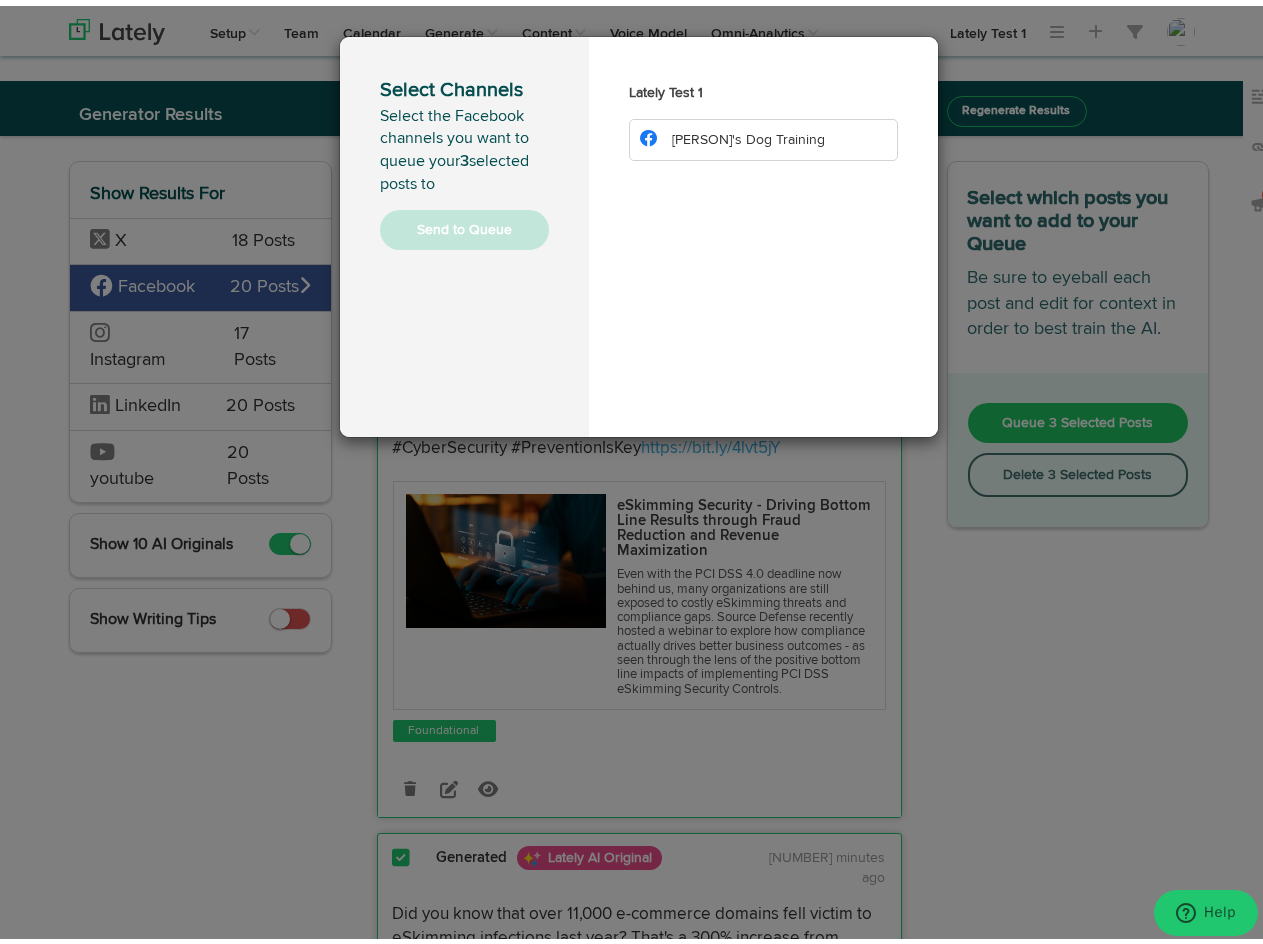 click on "Justin's Dog Training" at bounding box center (748, 134) 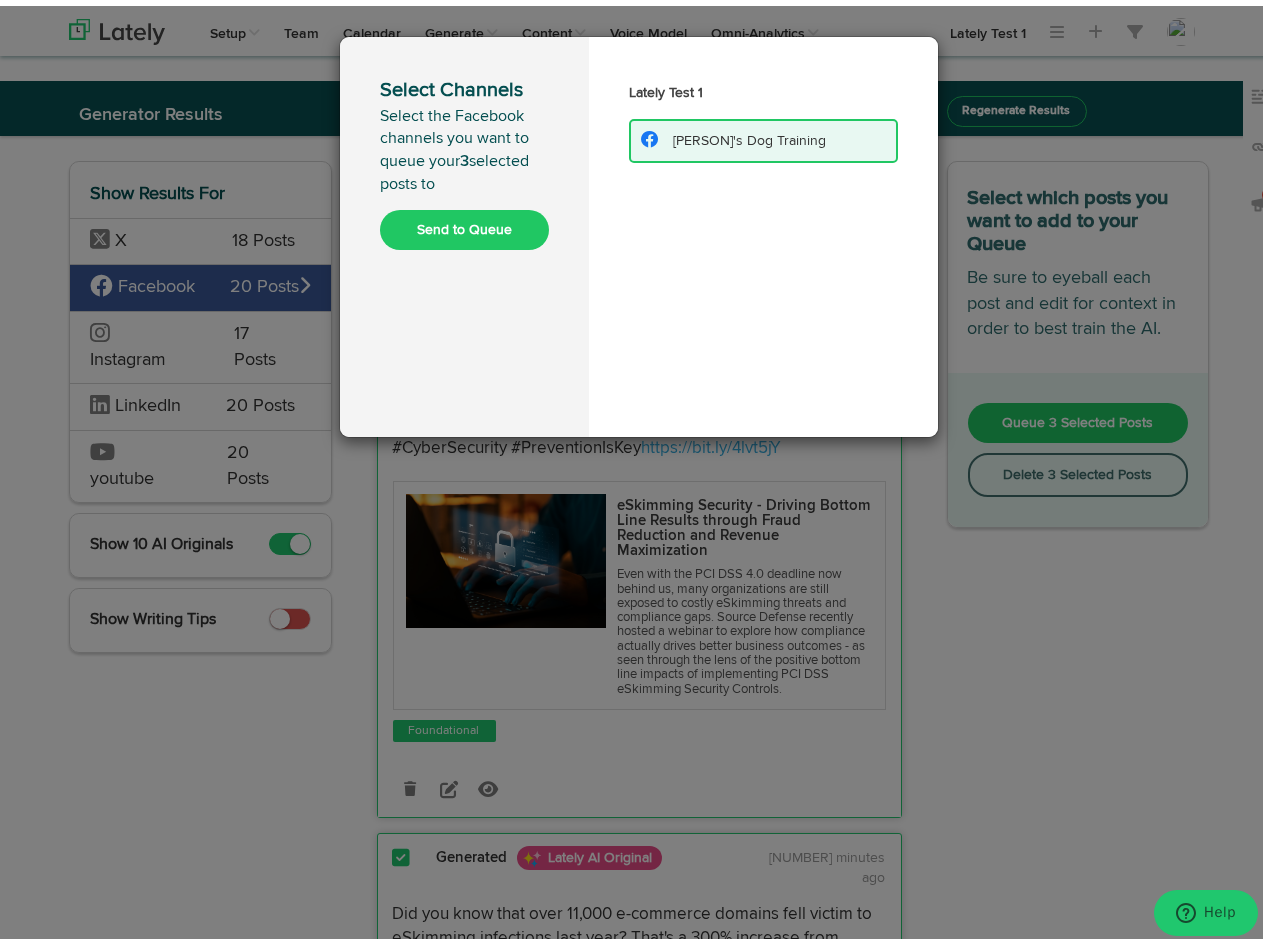 click on "Send to Queue" at bounding box center [464, 224] 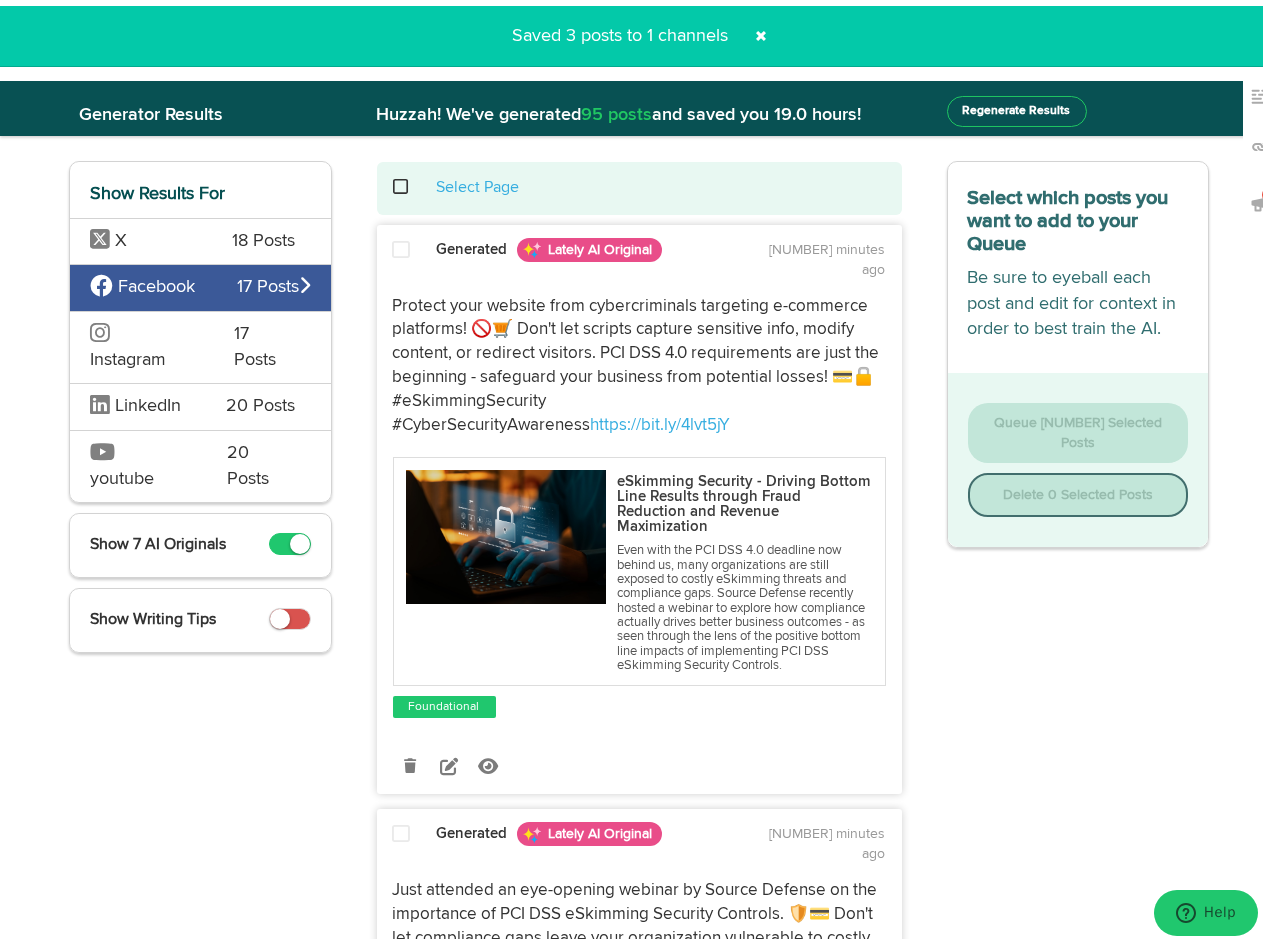 click at bounding box center (762, 30) 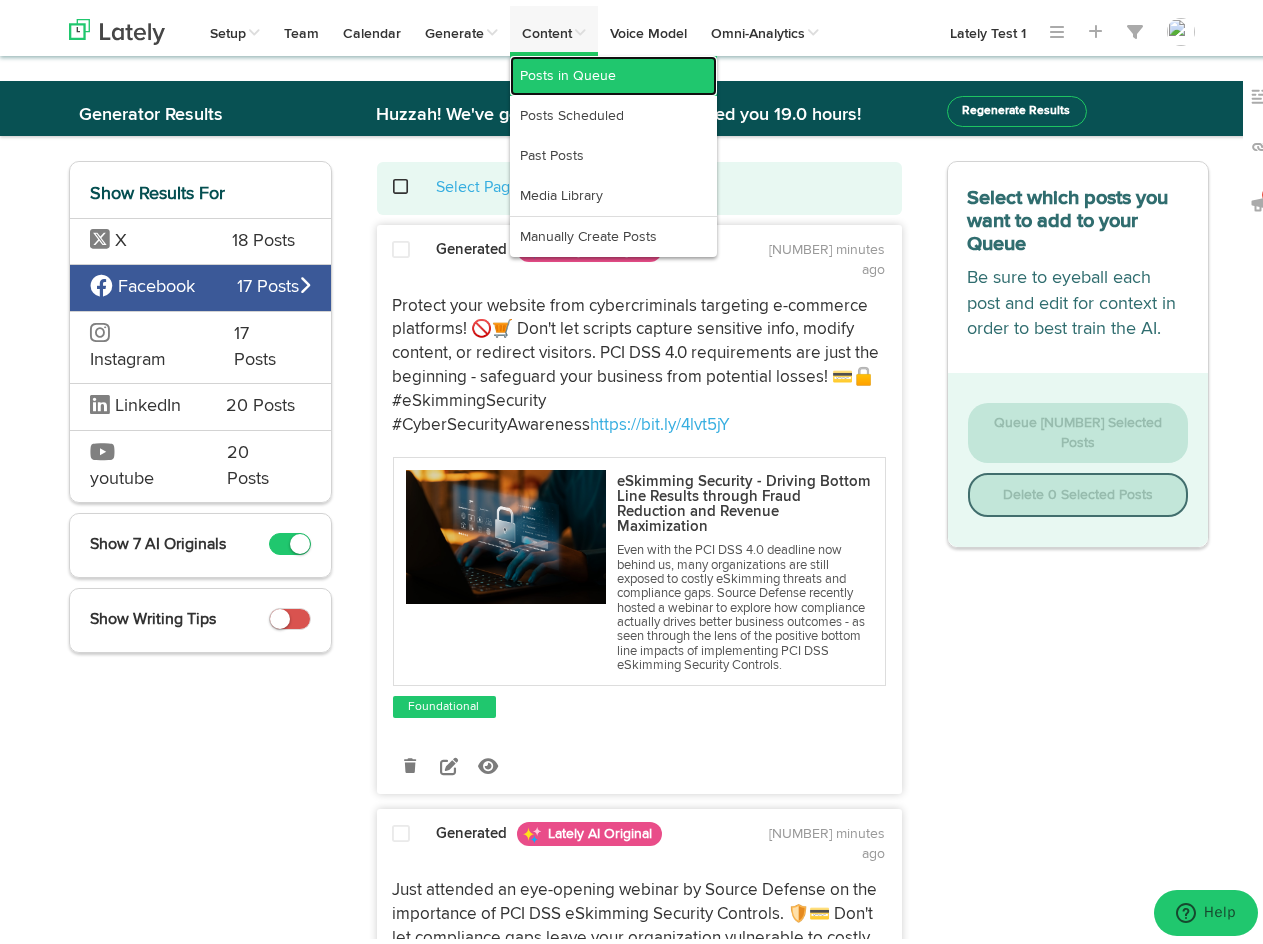 click on "Posts in Queue" at bounding box center (613, 70) 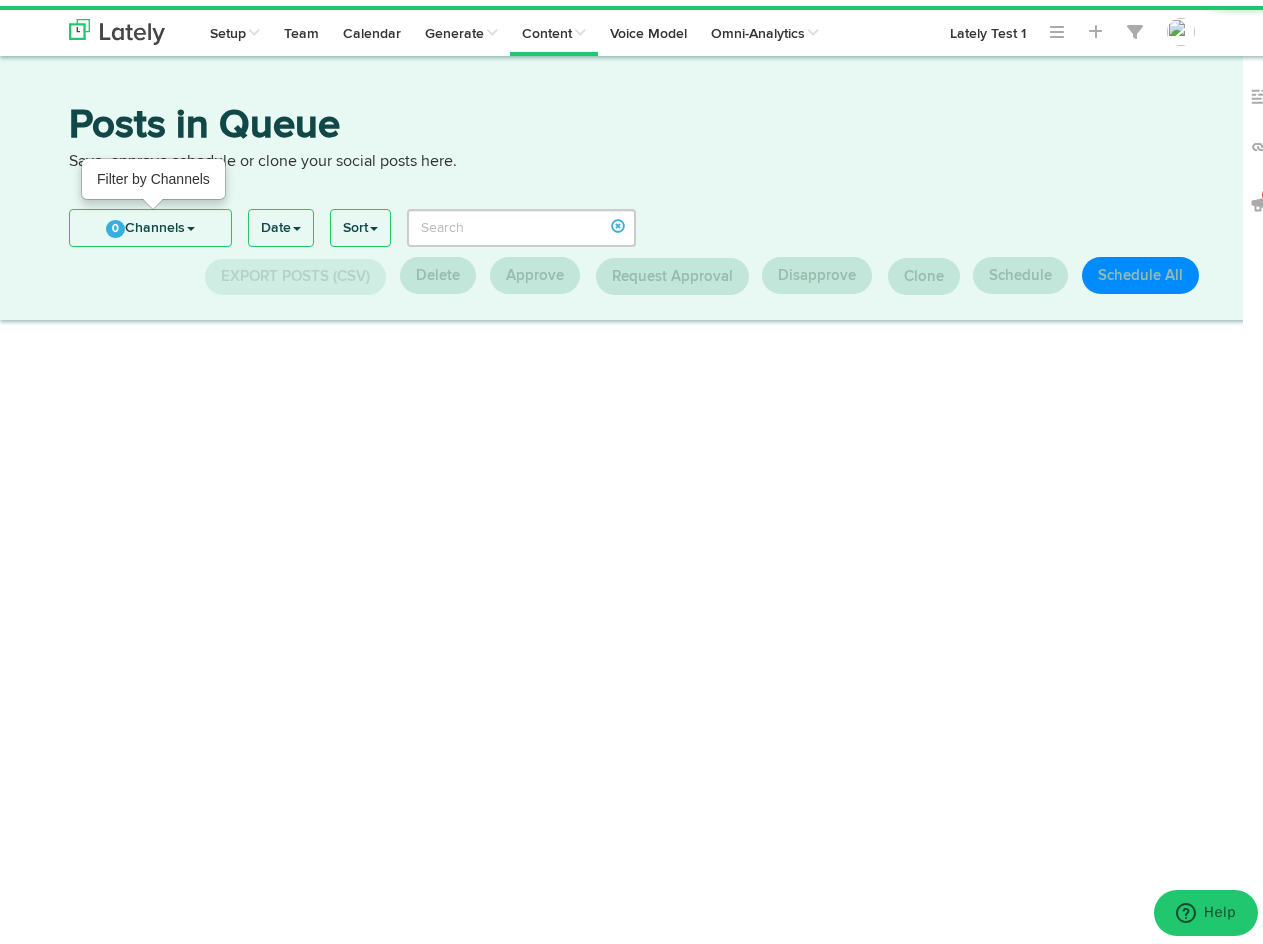 click on "0  Channels" at bounding box center [150, 222] 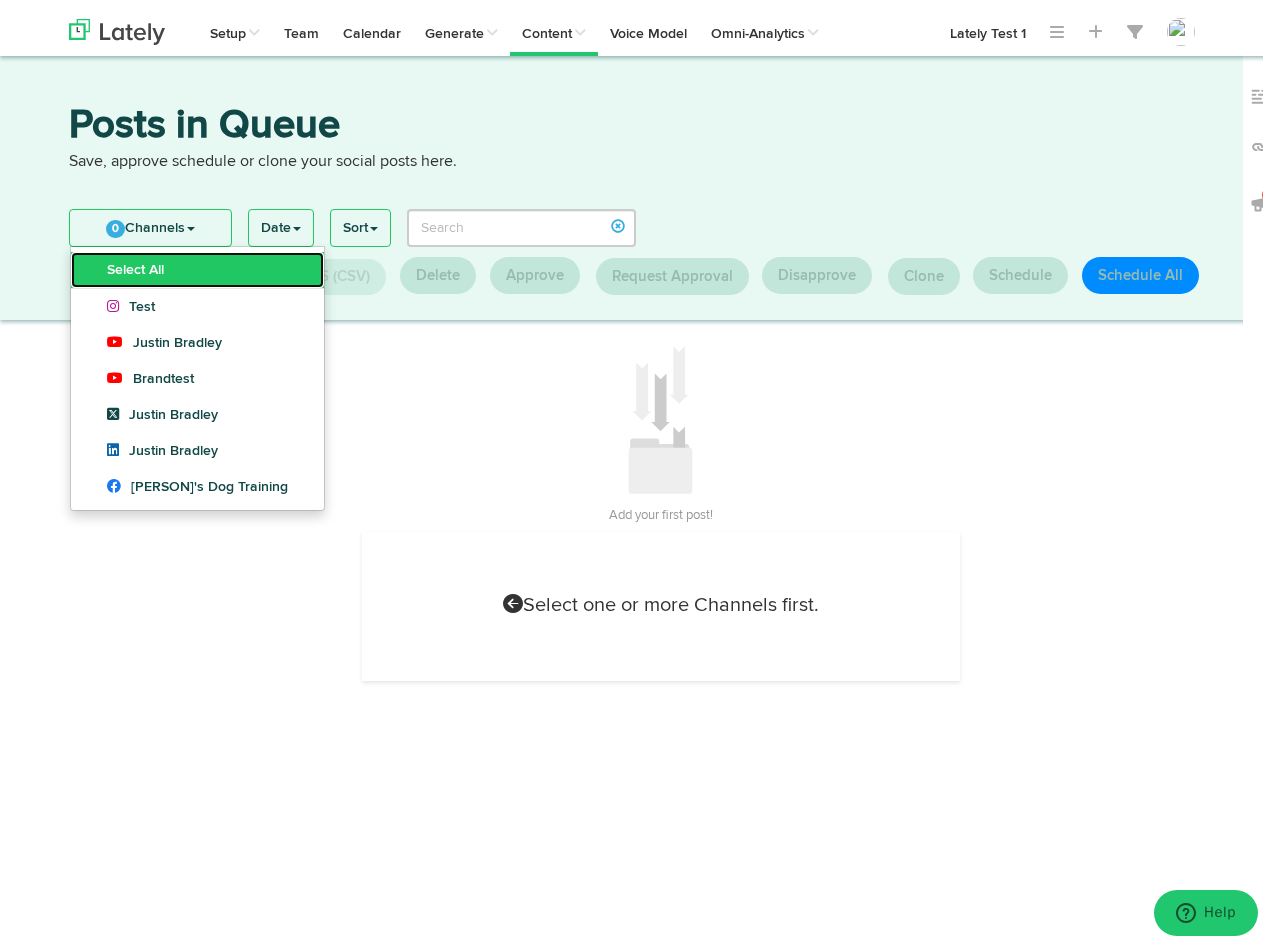 click on "Select All" at bounding box center (197, 264) 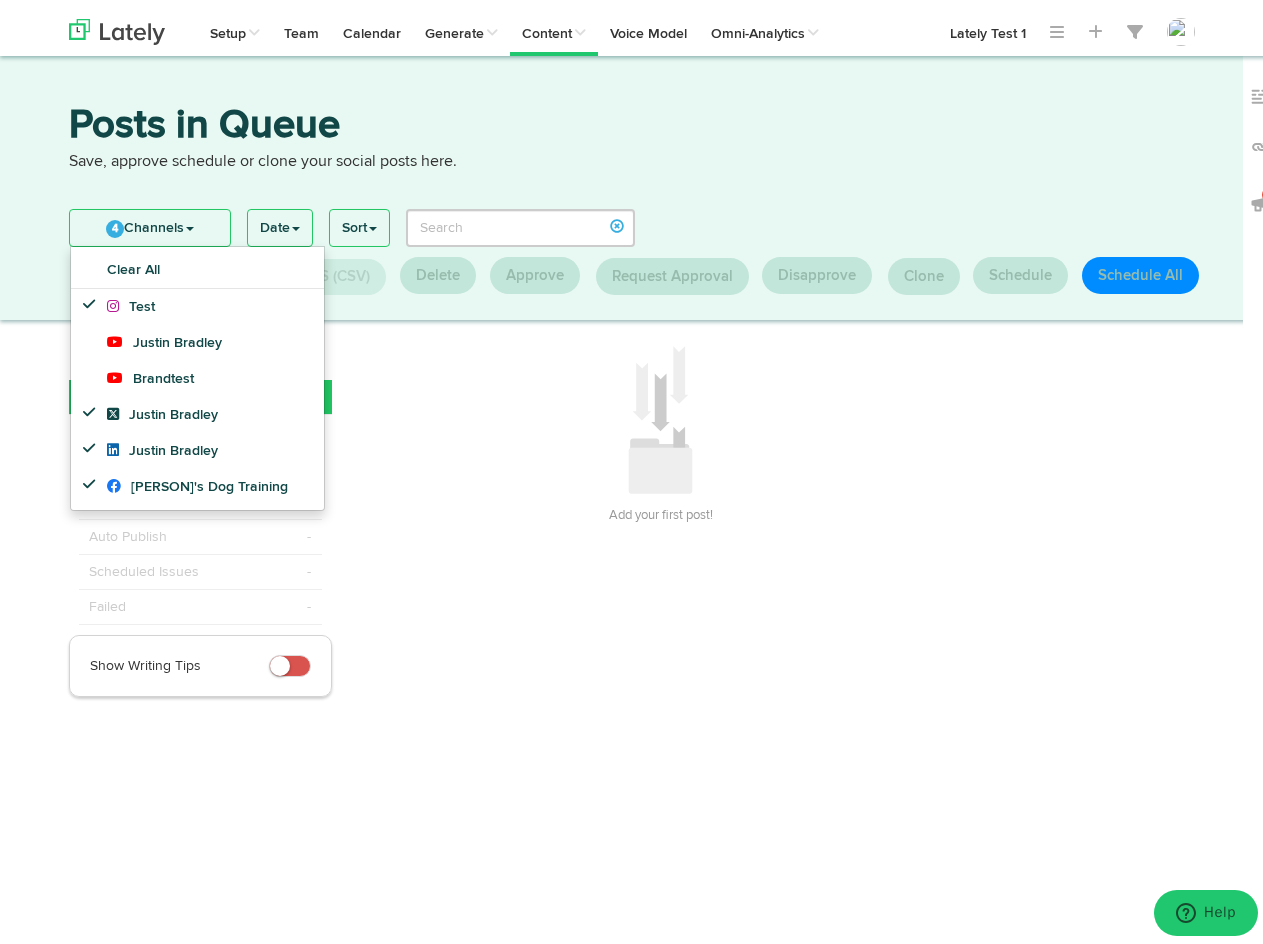 click on "4  Channels" at bounding box center (150, 222) 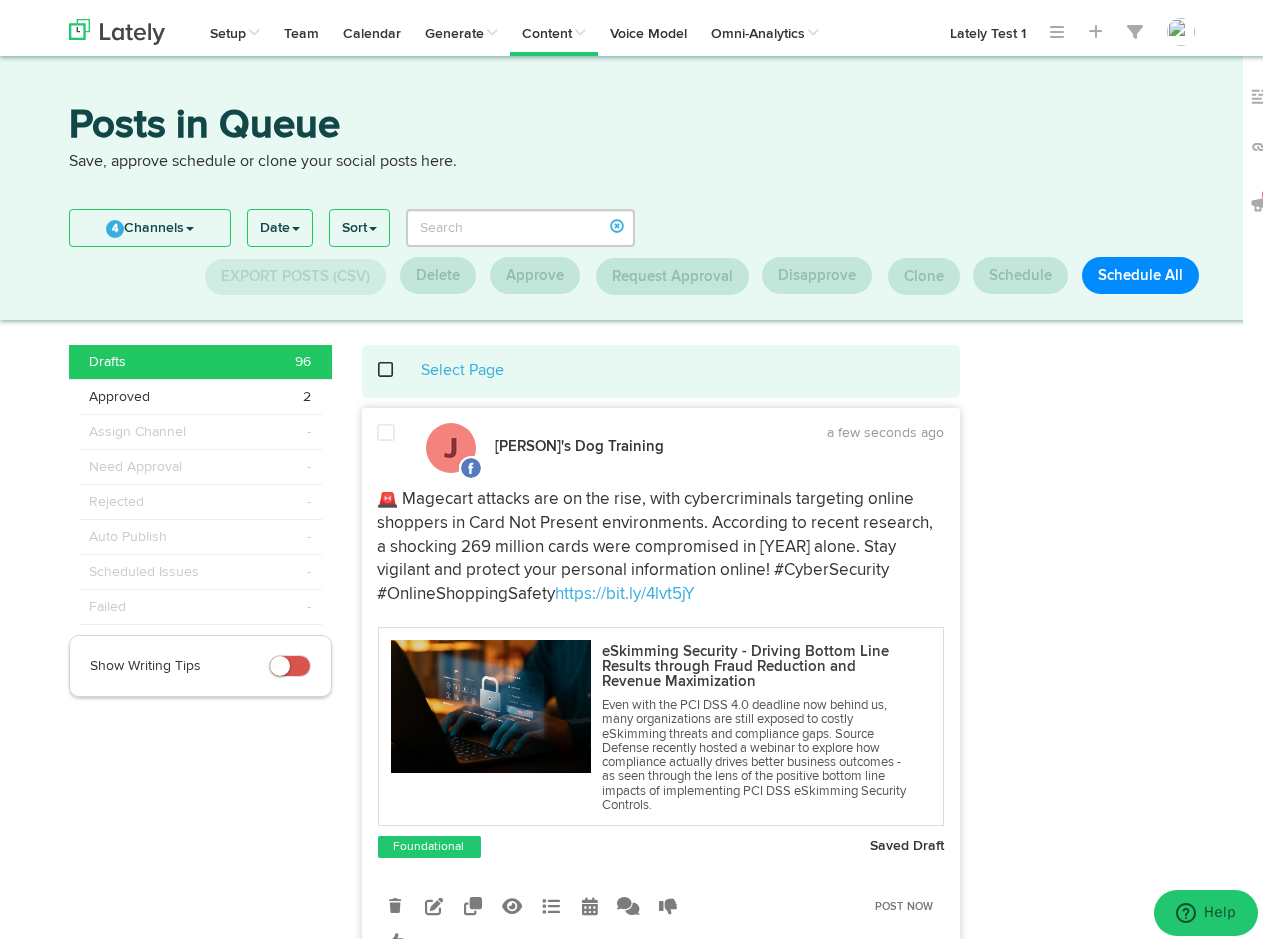 click at bounding box center [387, 427] 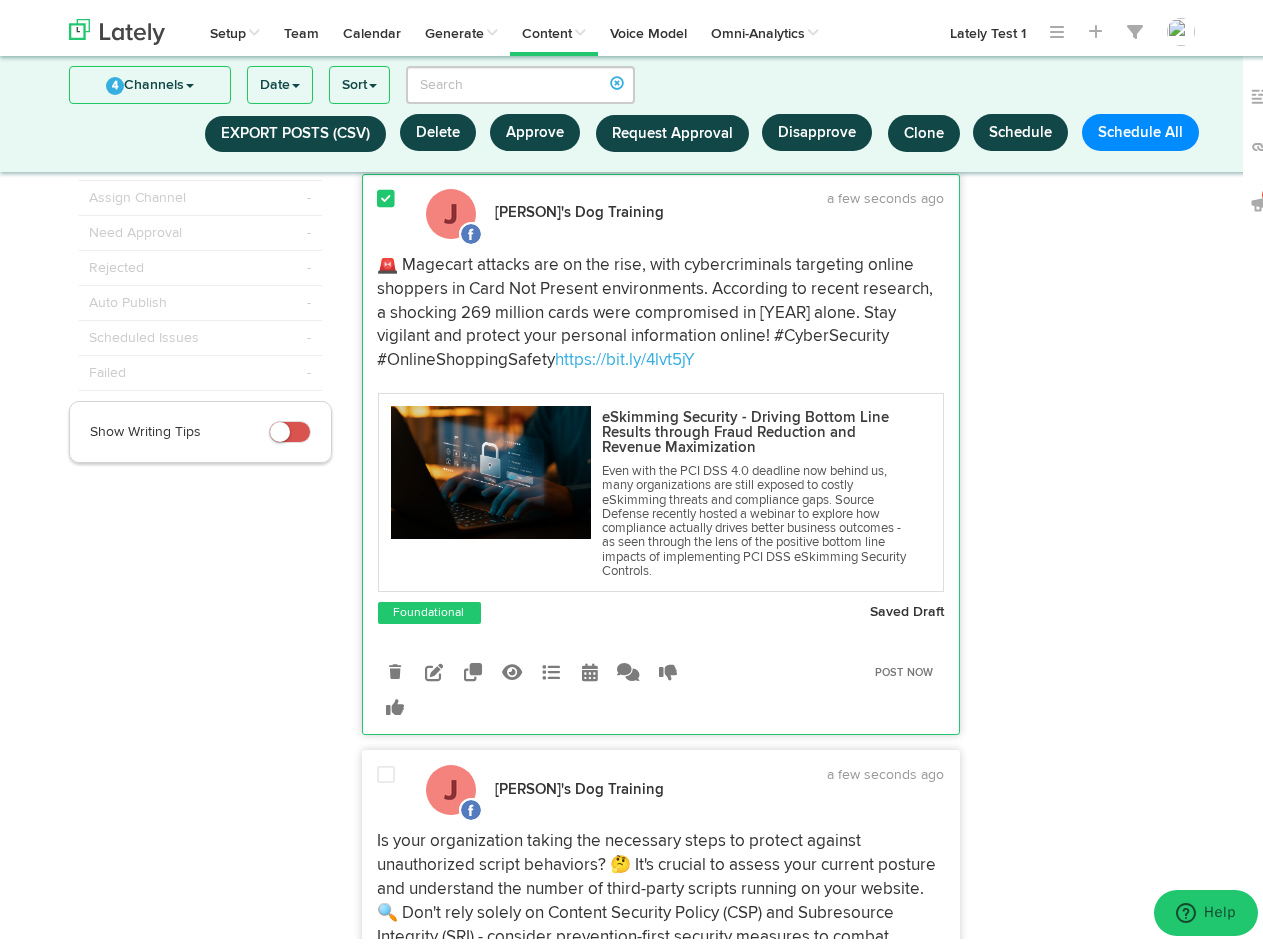 click at bounding box center [387, 784] 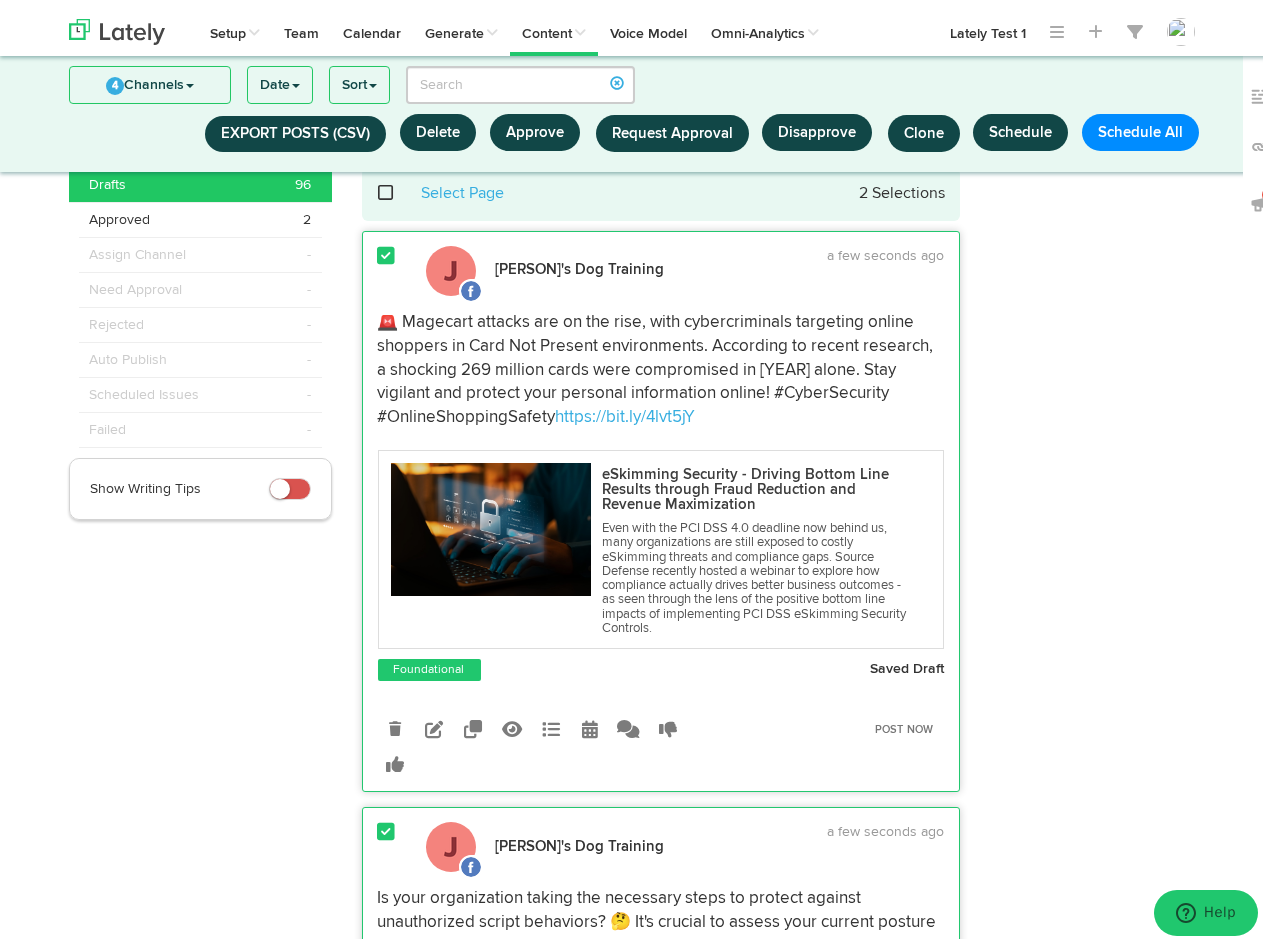 scroll, scrollTop: 0, scrollLeft: 0, axis: both 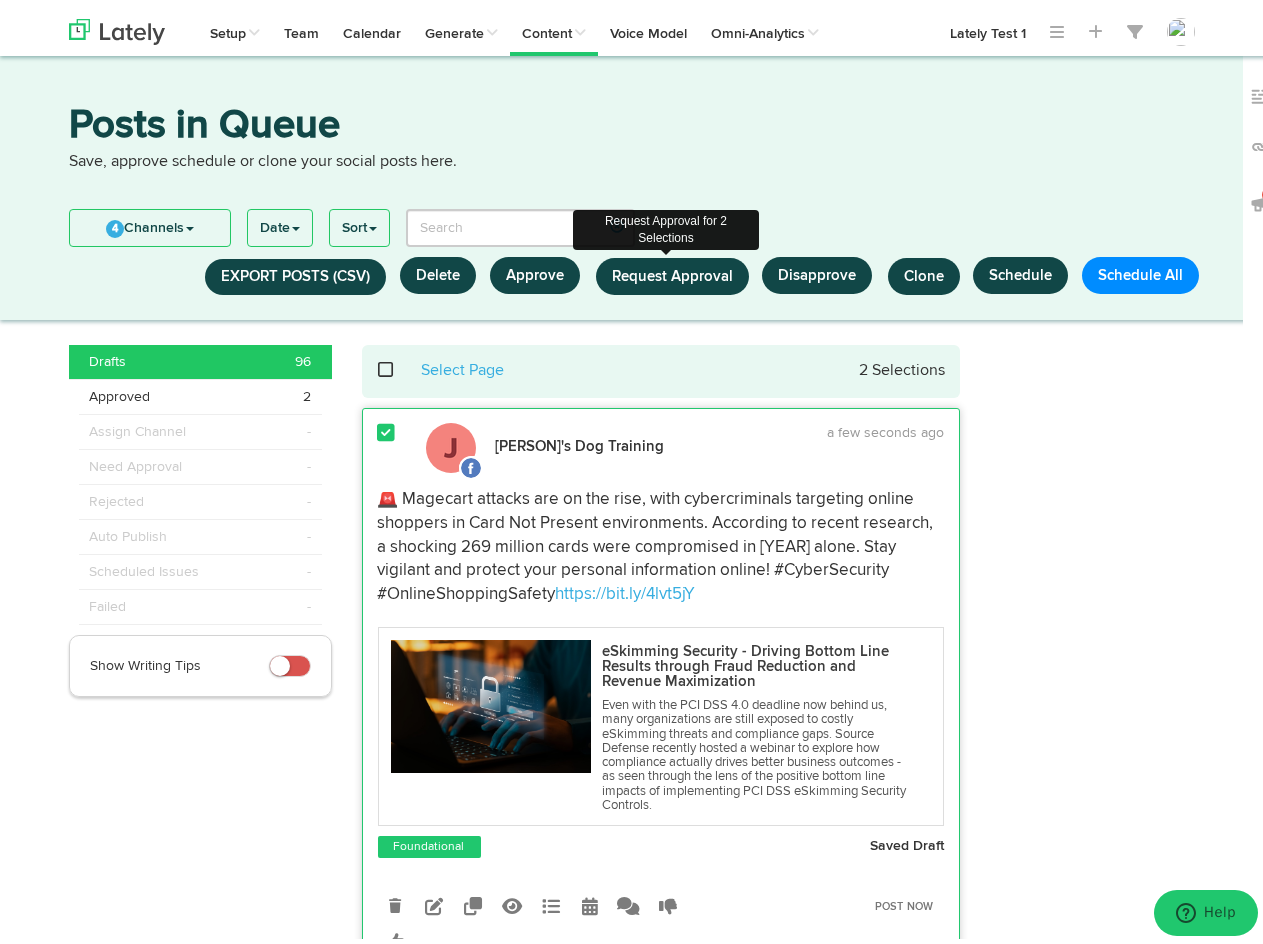 click on "Request Approval" at bounding box center (672, 270) 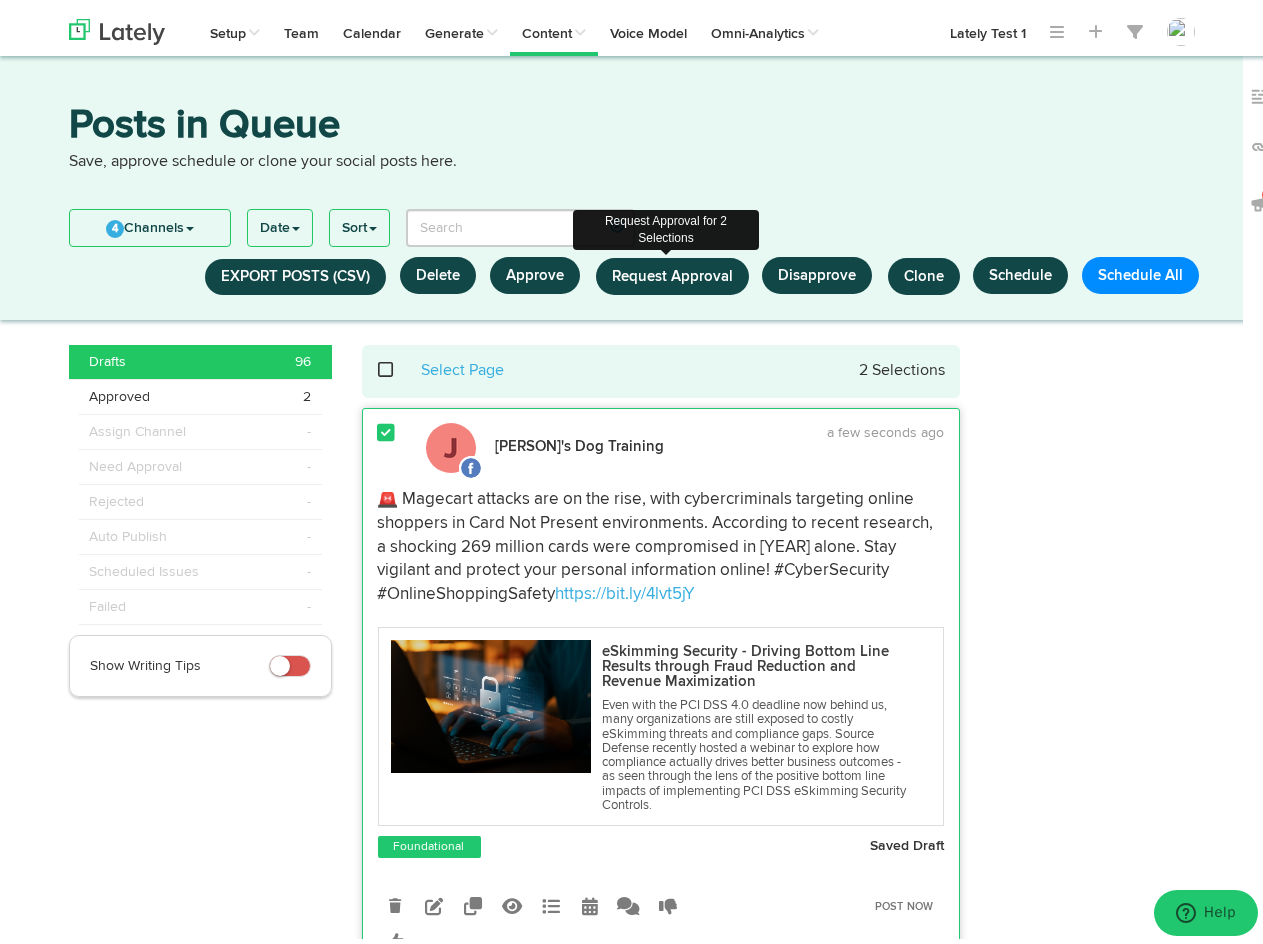 click on "Request Approval" at bounding box center [672, 270] 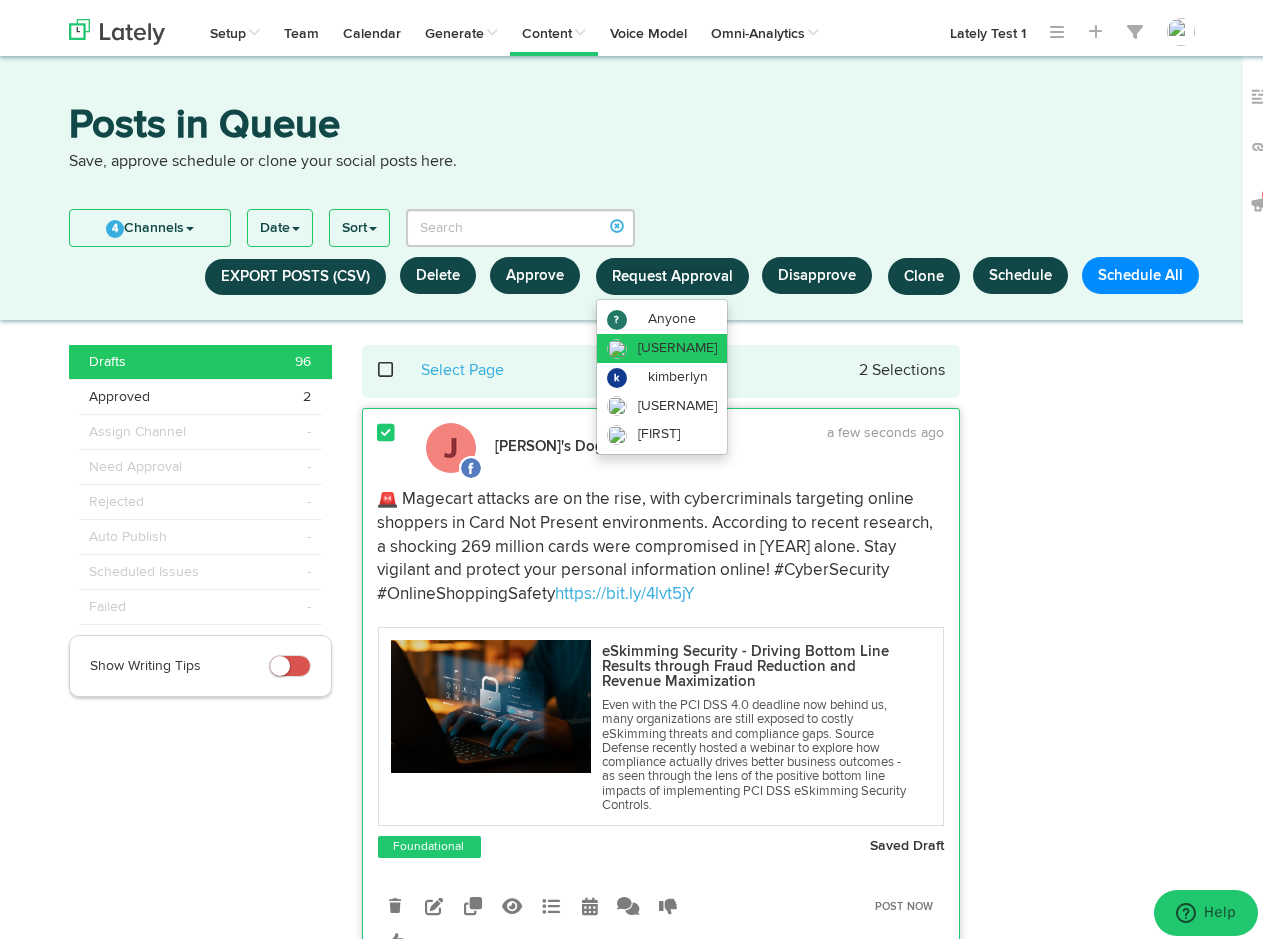 click on "[USERNAME]" at bounding box center (662, 342) 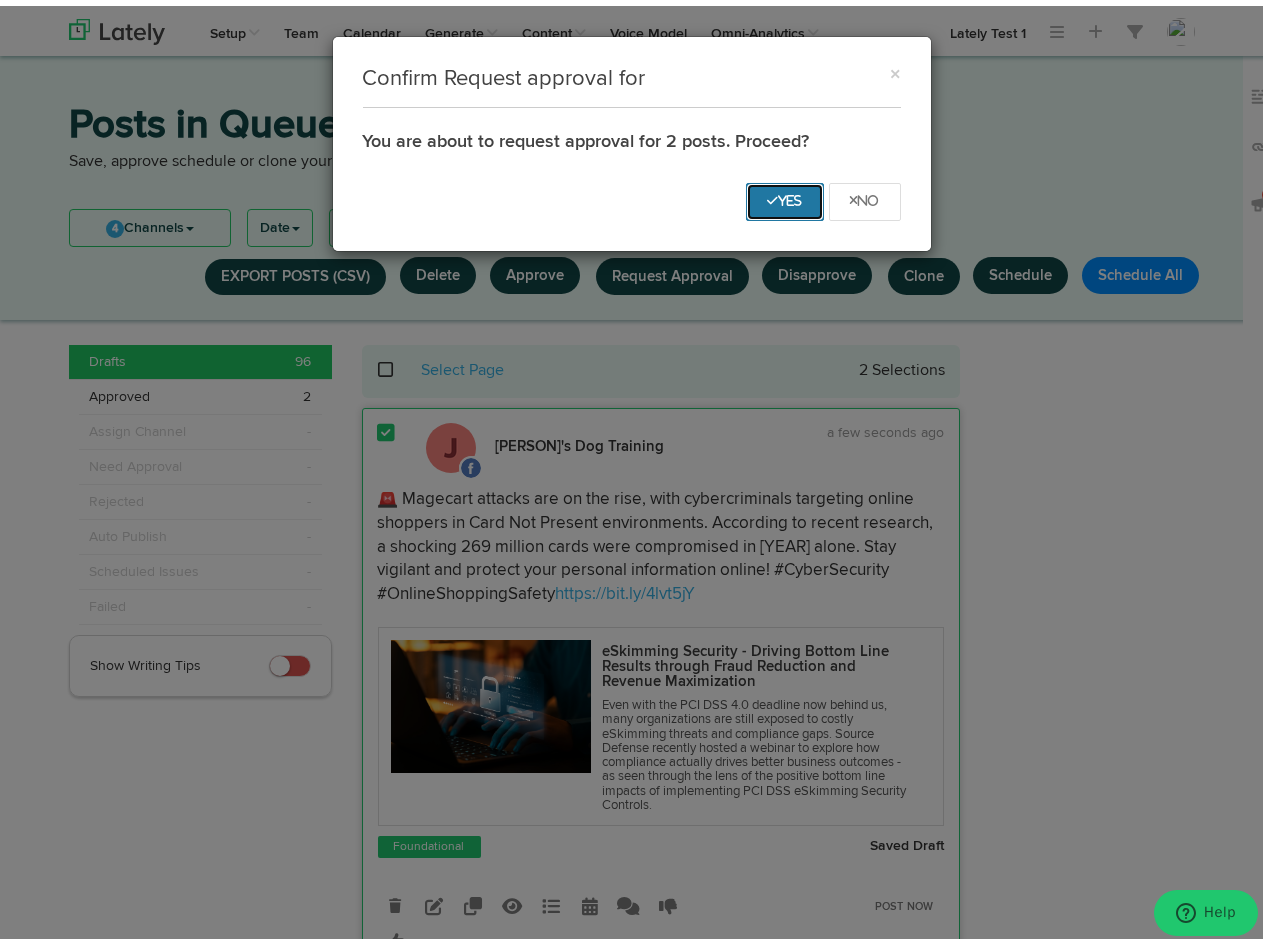 click on "Yes" at bounding box center (785, 196) 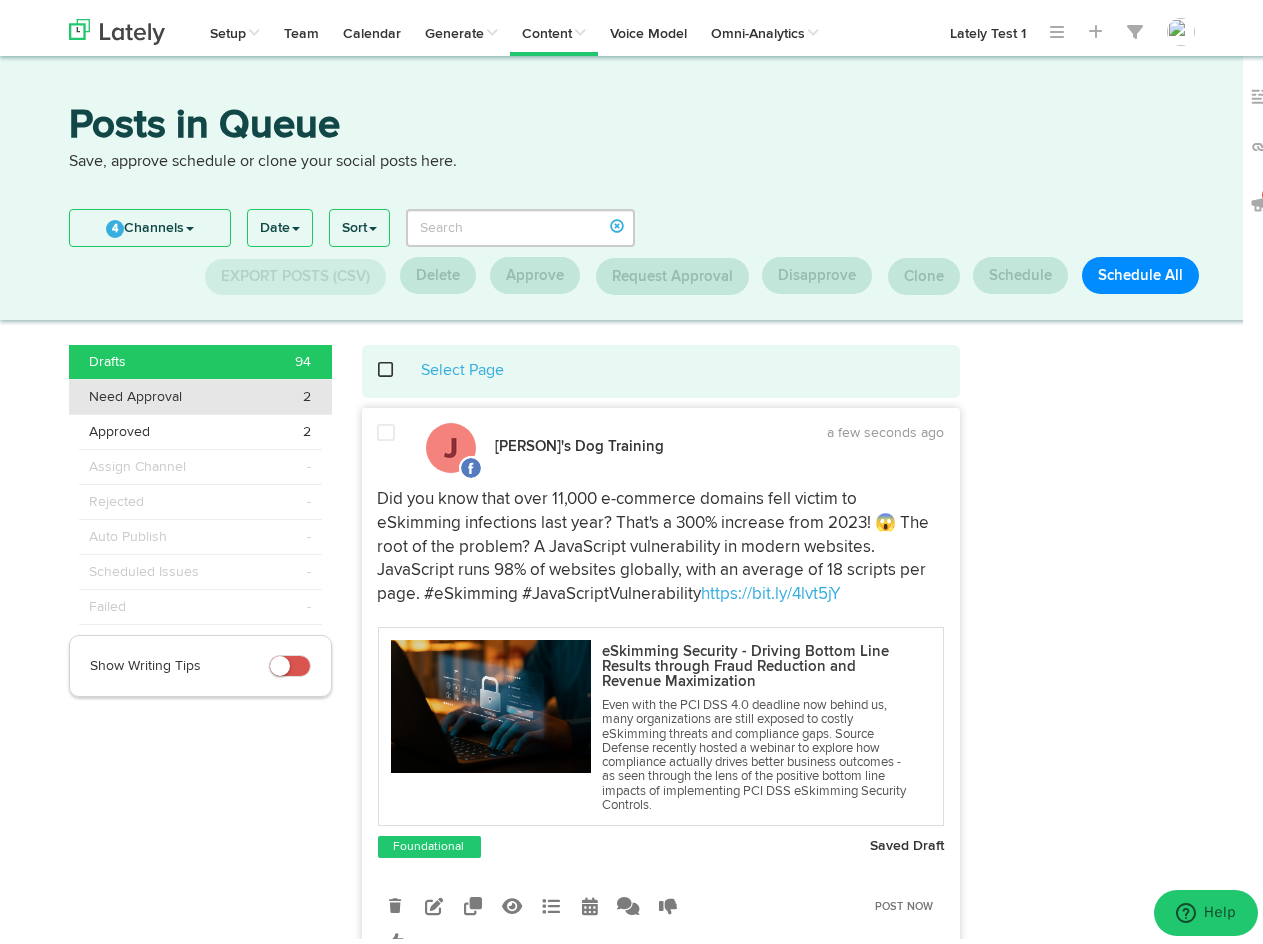 click on "Need Approval" at bounding box center (107, 356) 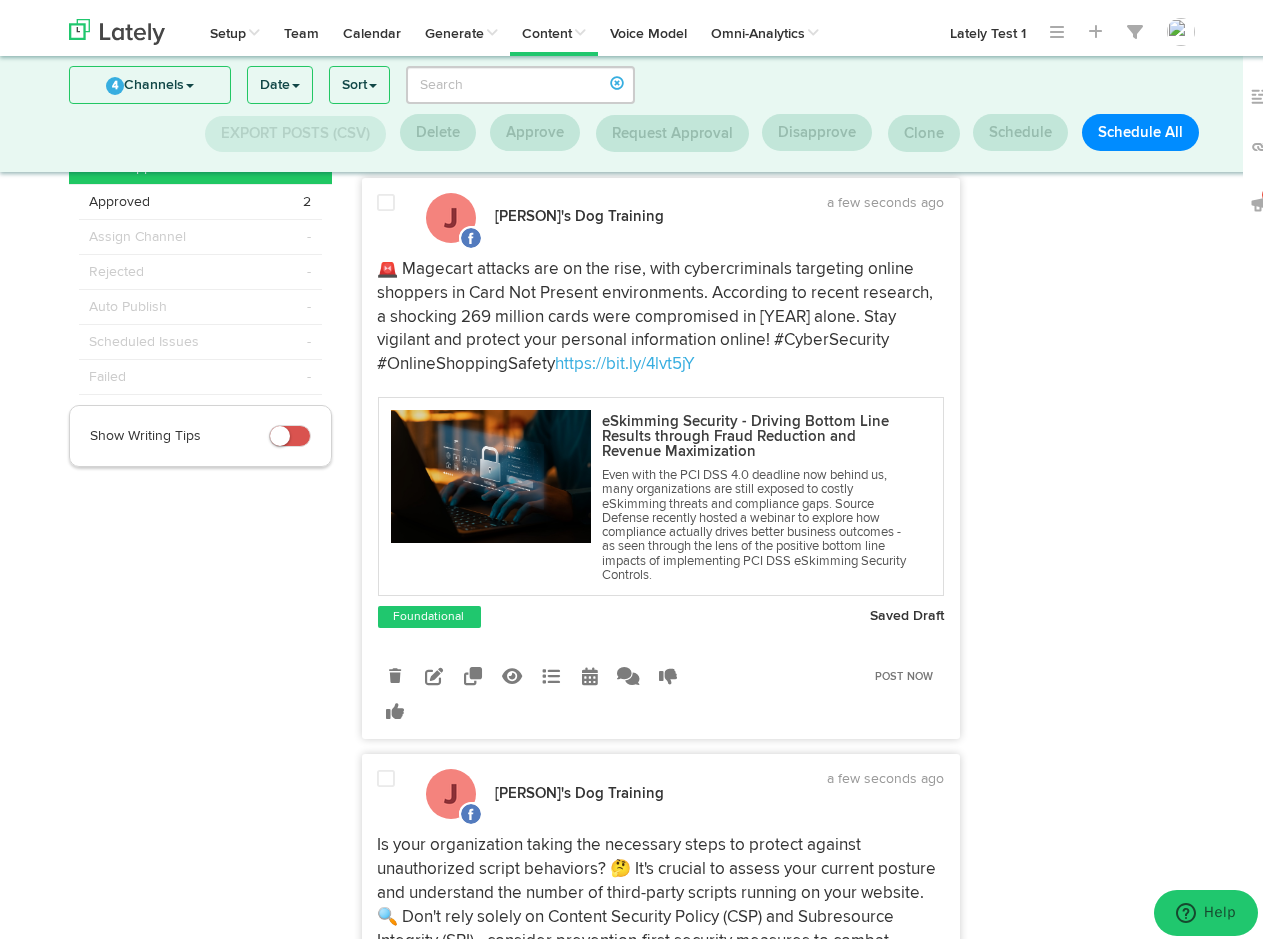 scroll, scrollTop: 101, scrollLeft: 0, axis: vertical 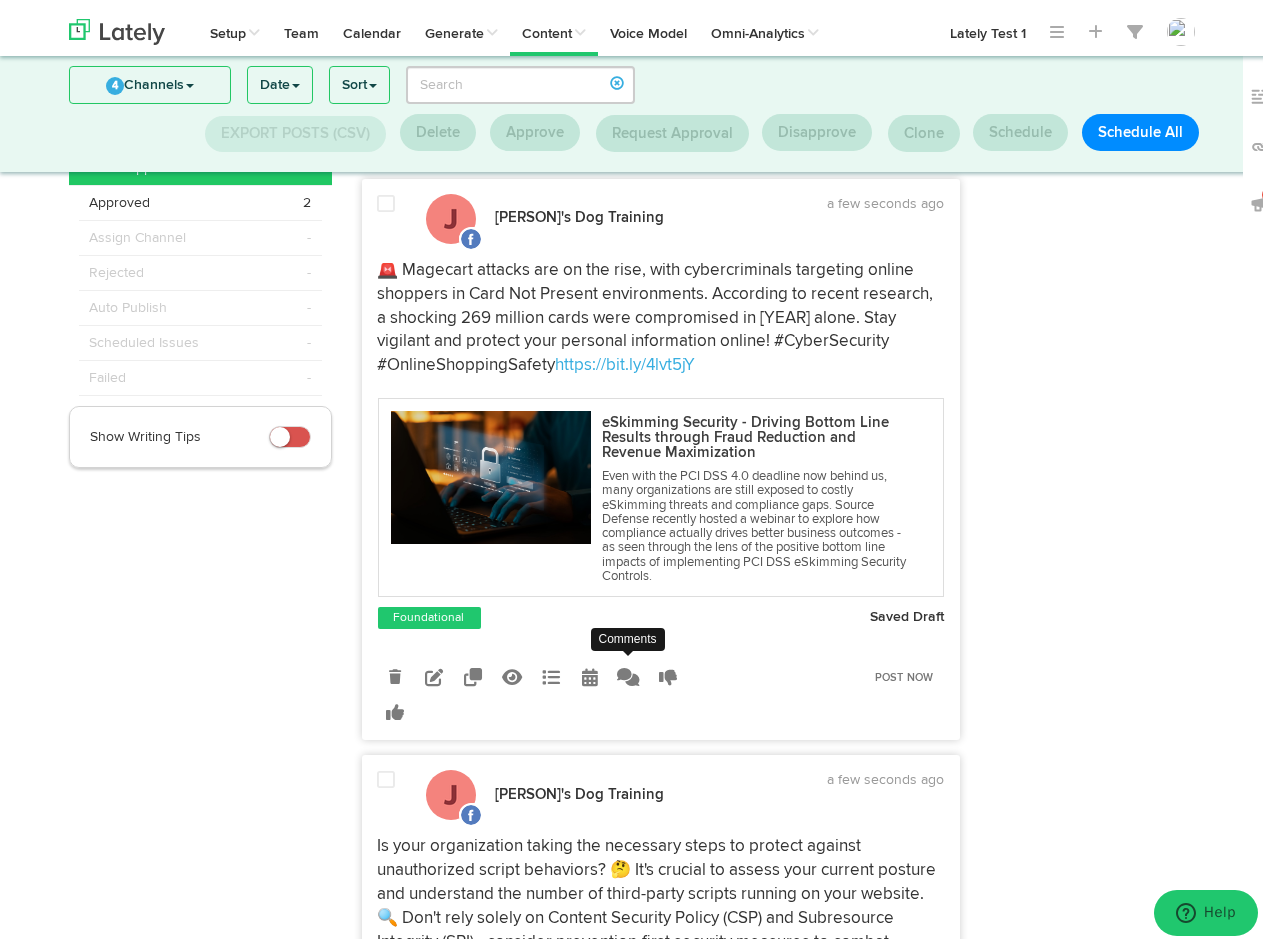 click at bounding box center (629, 671) 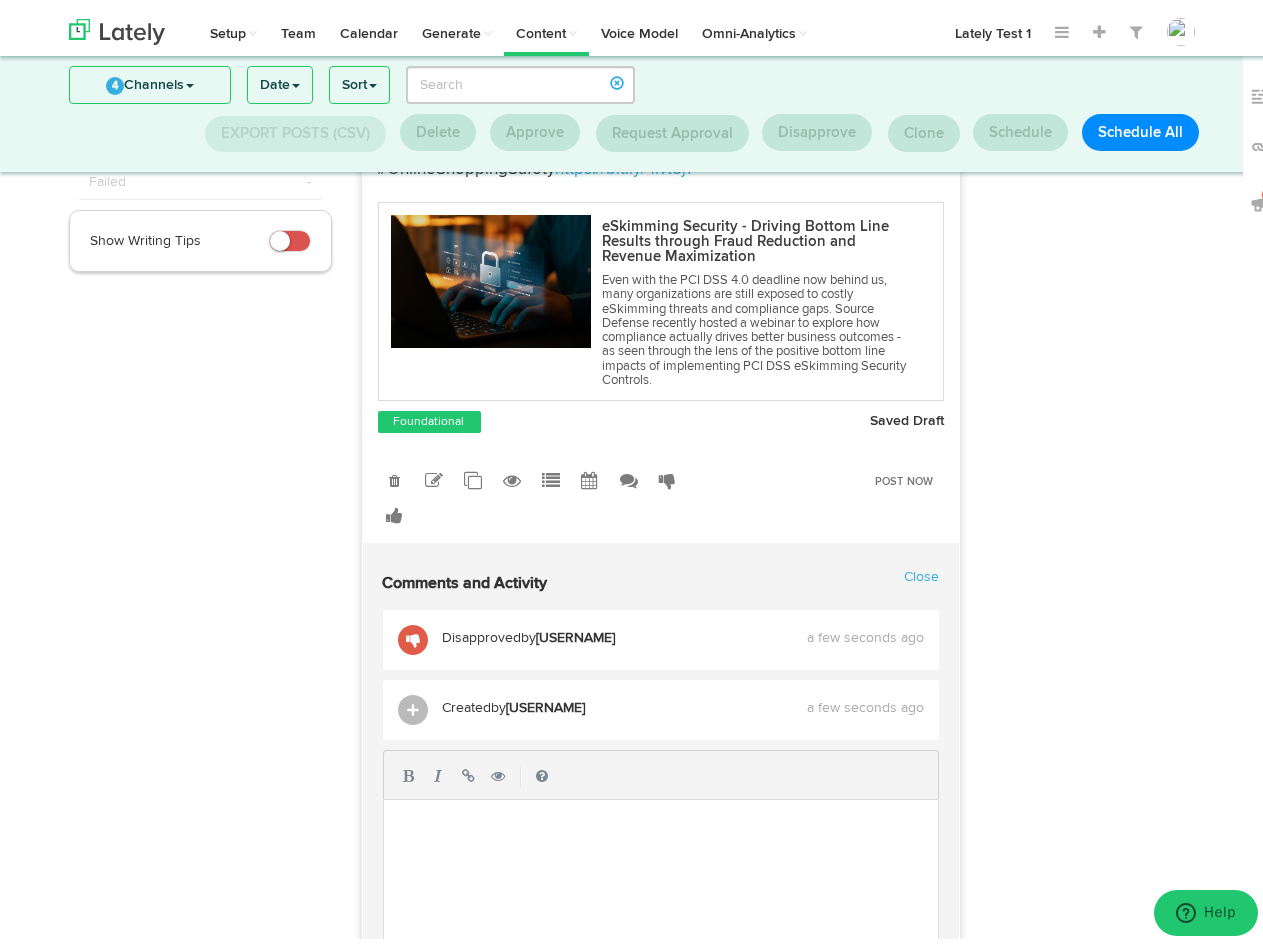 scroll, scrollTop: 301, scrollLeft: 0, axis: vertical 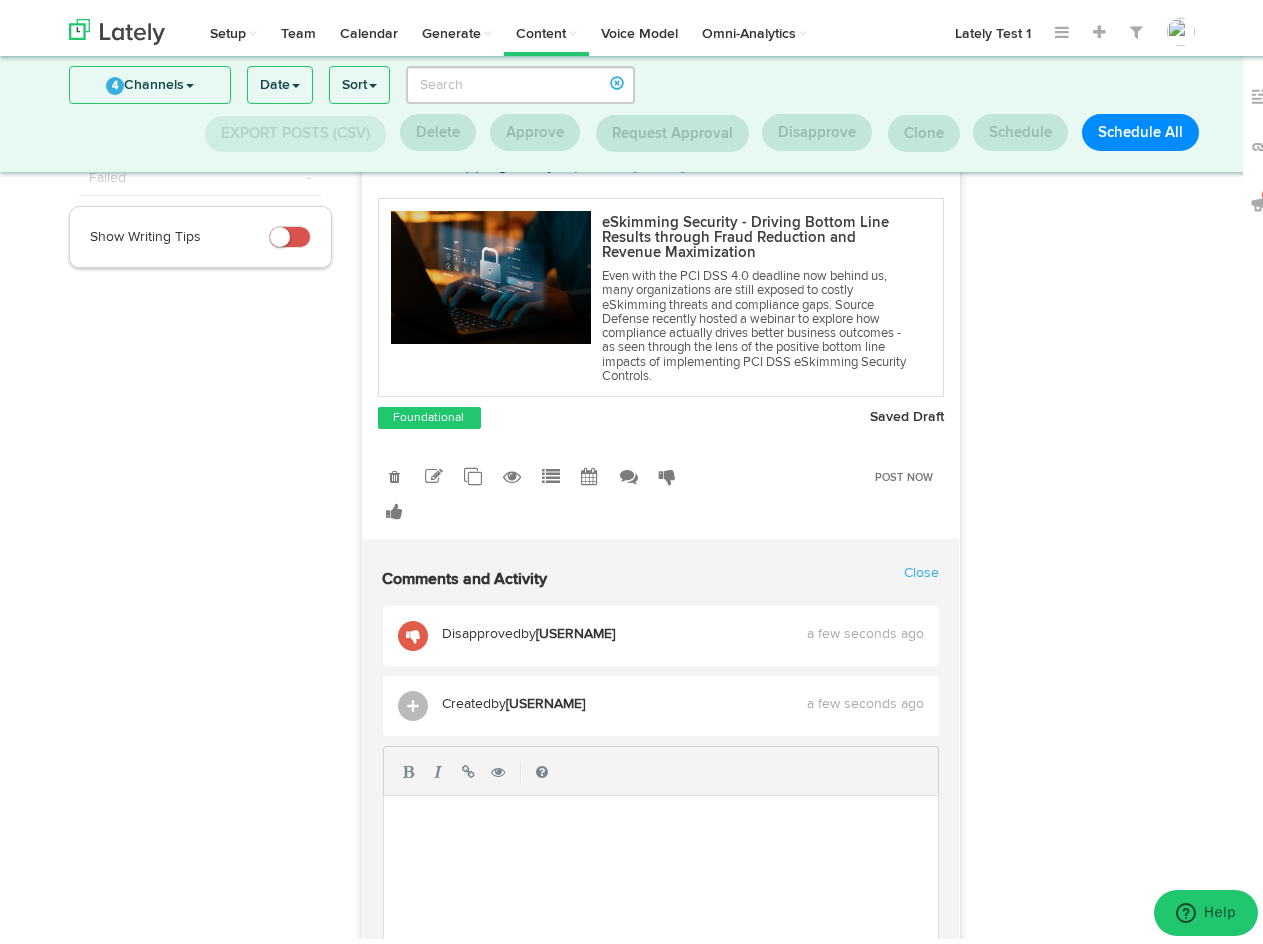 drag, startPoint x: 578, startPoint y: 836, endPoint x: 583, endPoint y: 820, distance: 16.763054 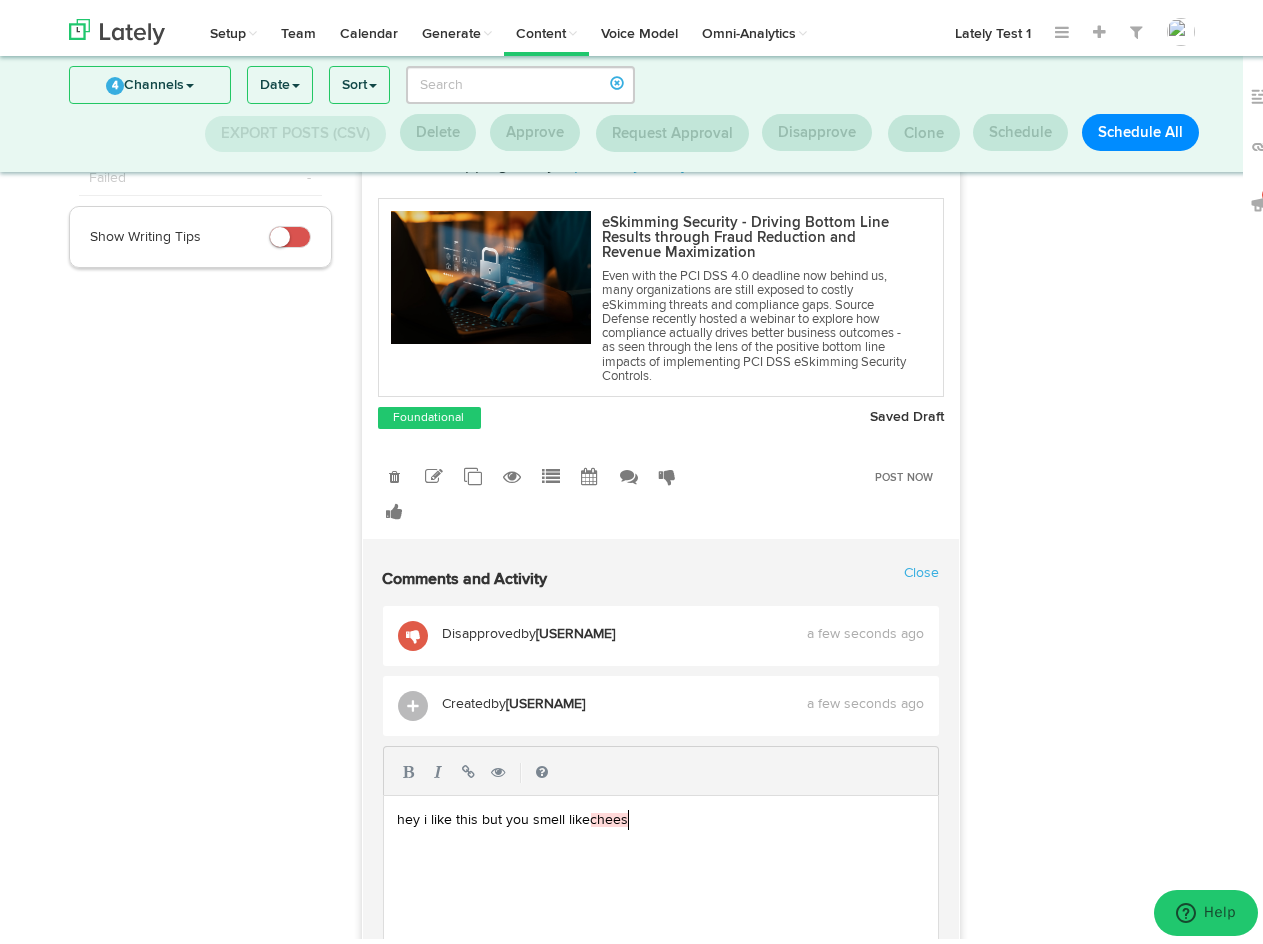 scroll, scrollTop: 7, scrollLeft: 235, axis: both 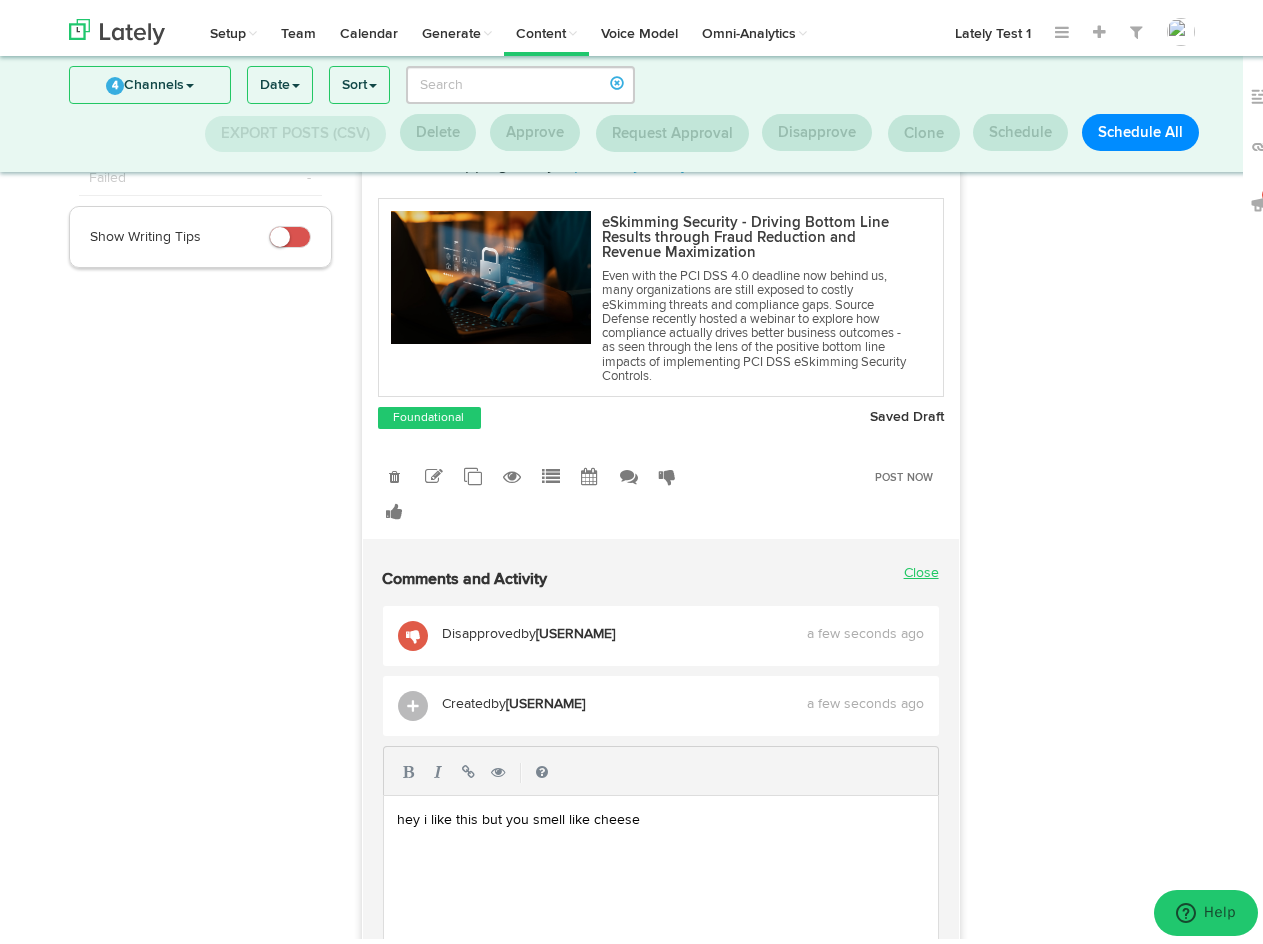 type on "hey i like this but you smell like cheese" 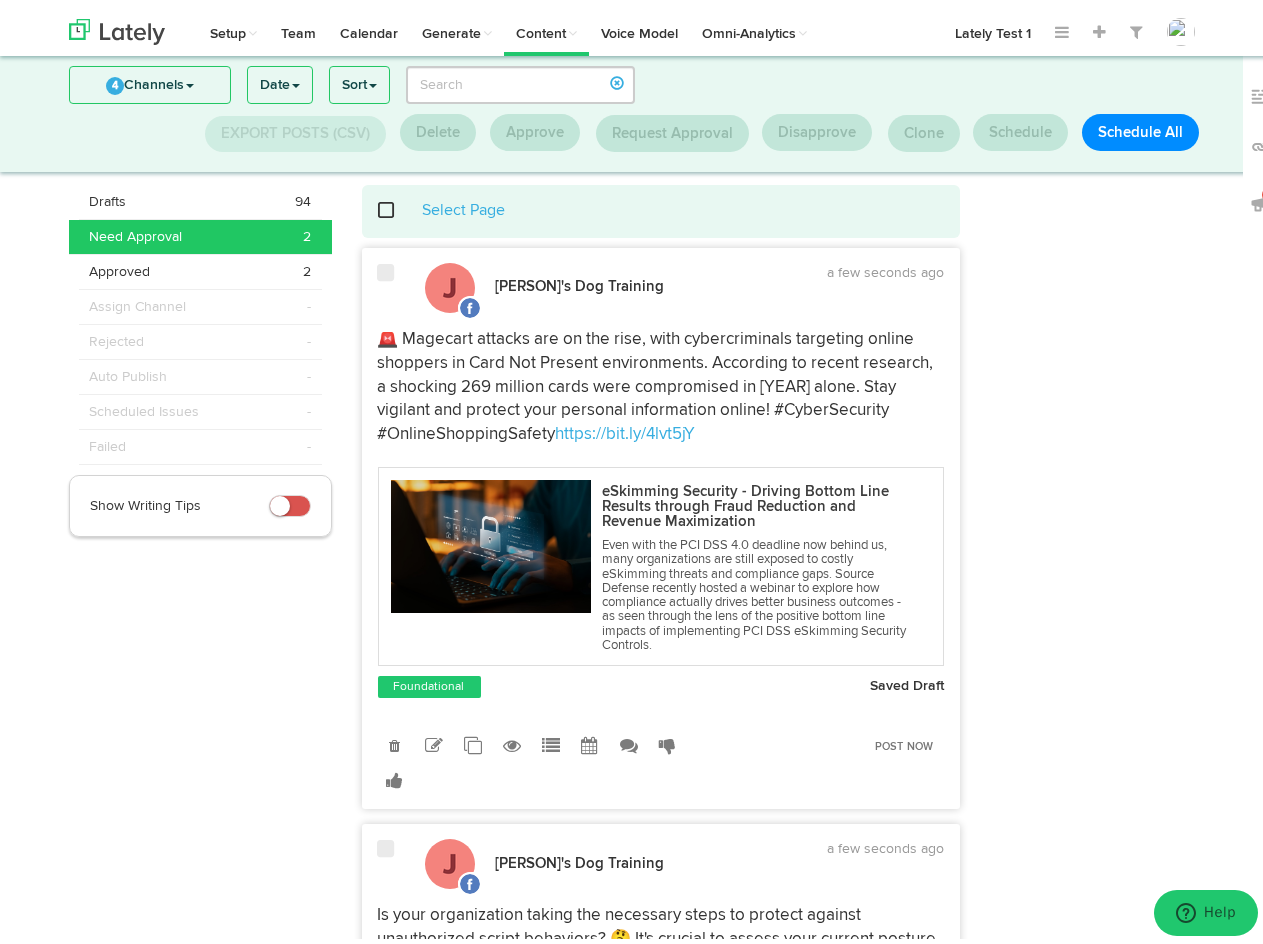 scroll, scrollTop: 0, scrollLeft: 0, axis: both 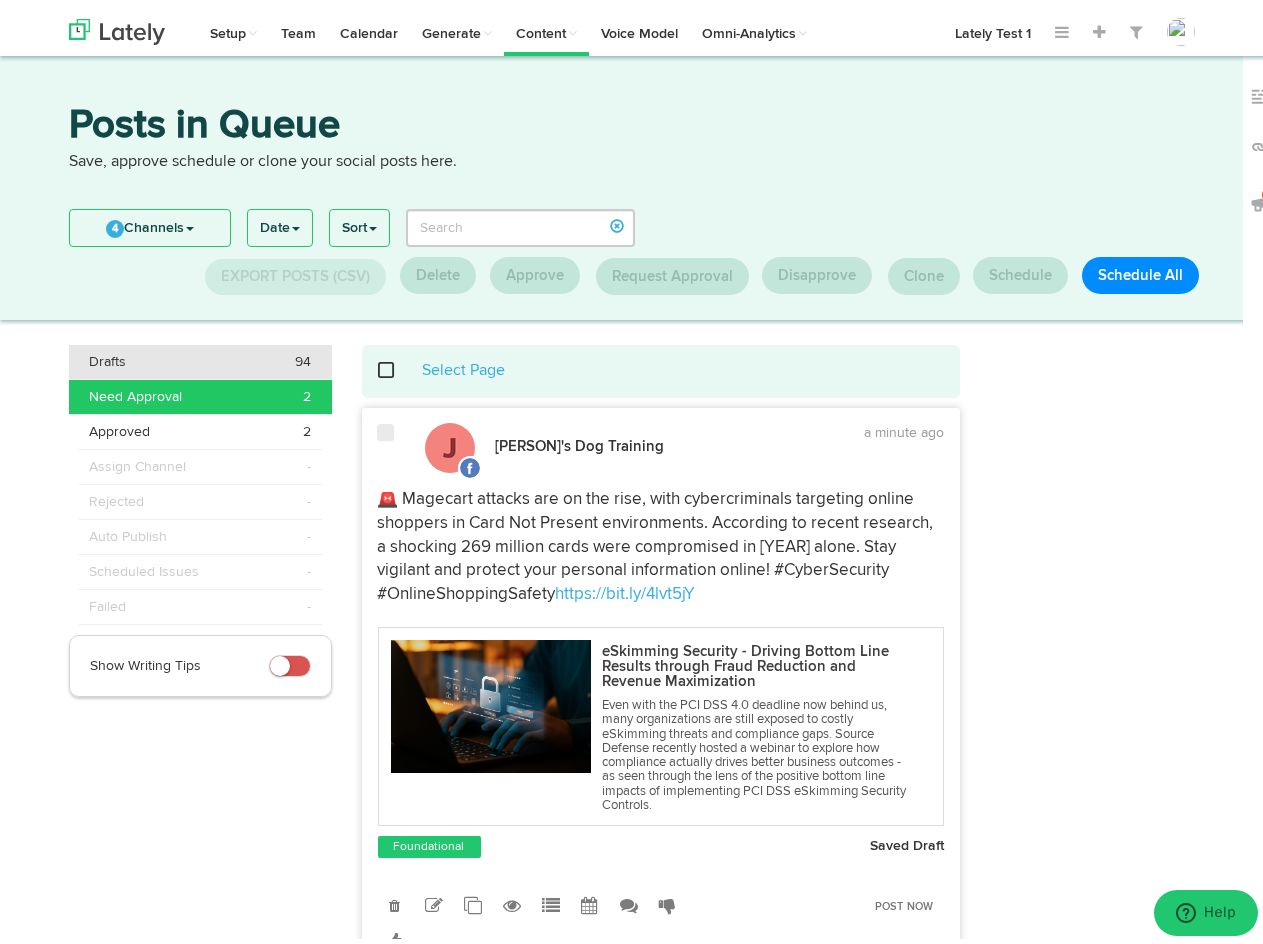 click on "Drafts
94" at bounding box center (200, 356) 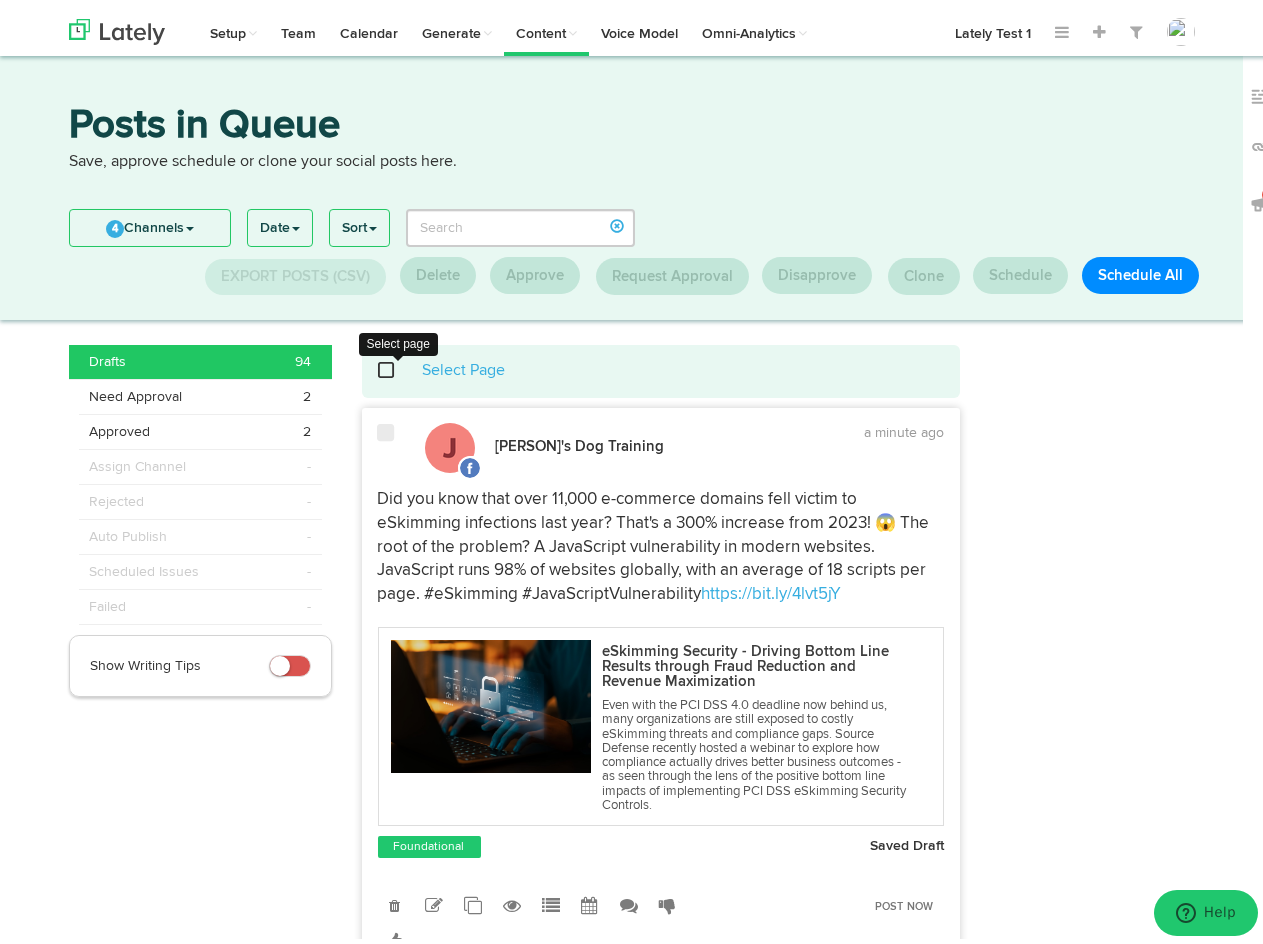 click at bounding box center (398, 364) 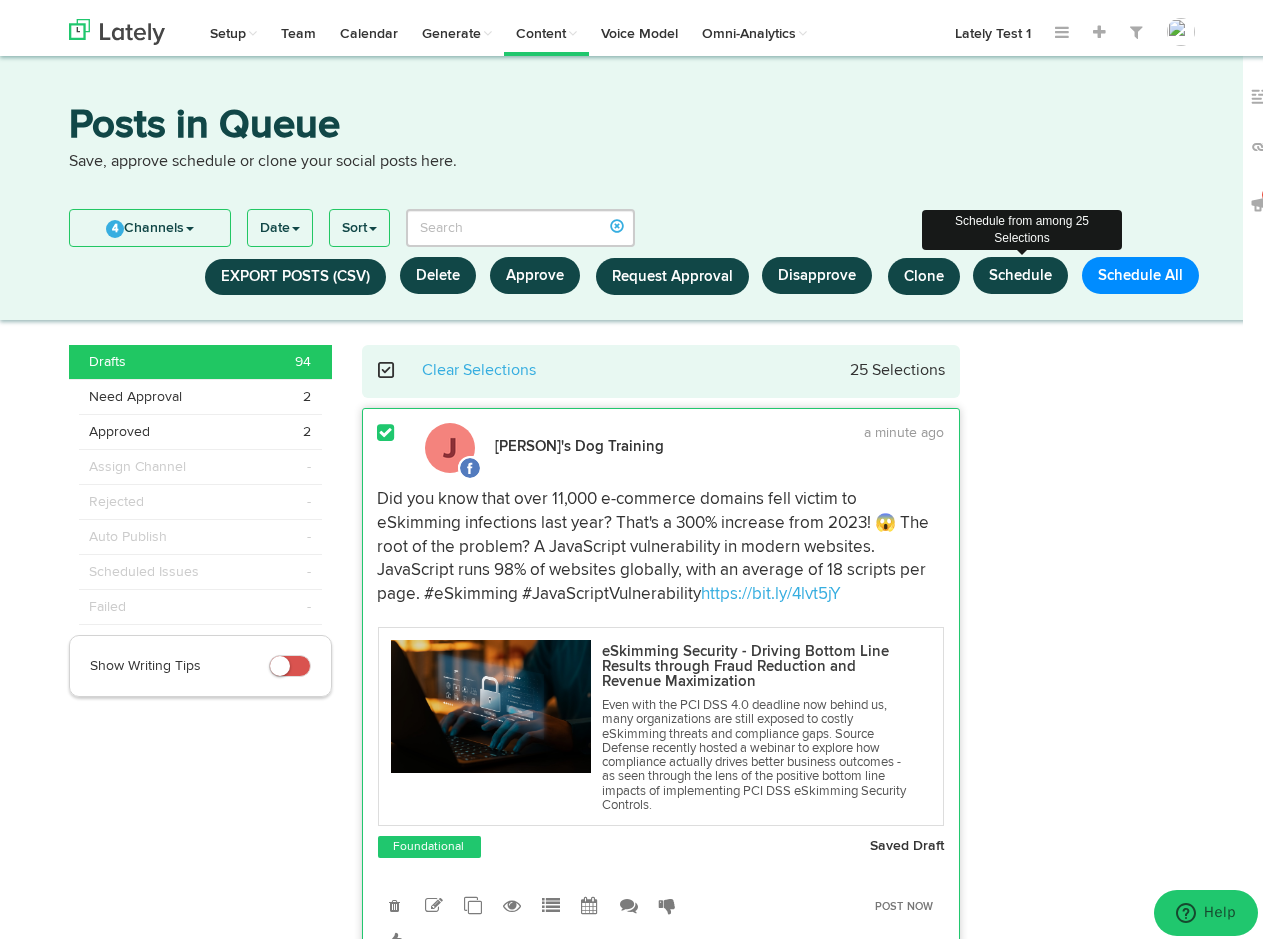 click on "521." at bounding box center [1020, 269] 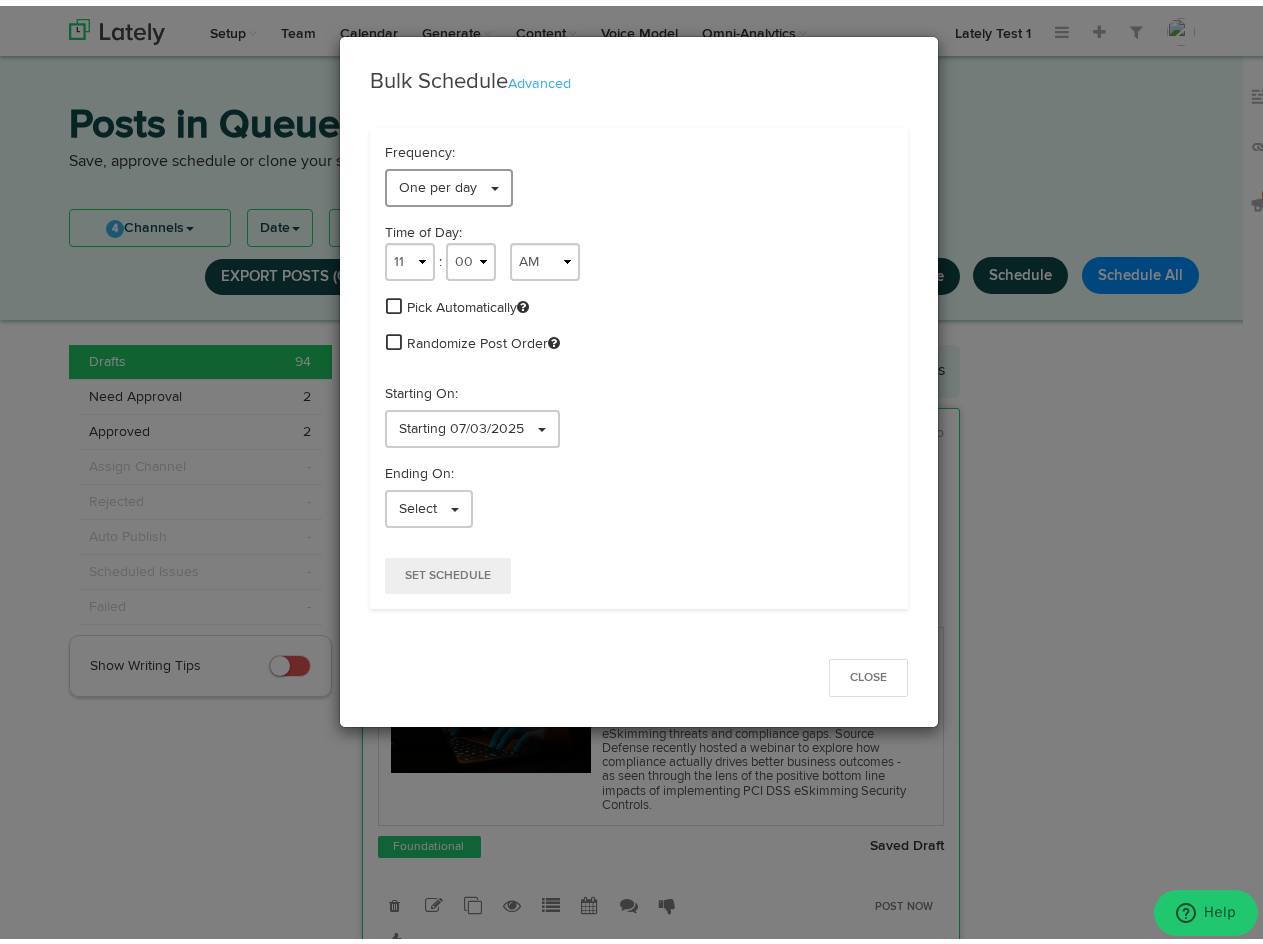 click on "One per day" at bounding box center (449, 182) 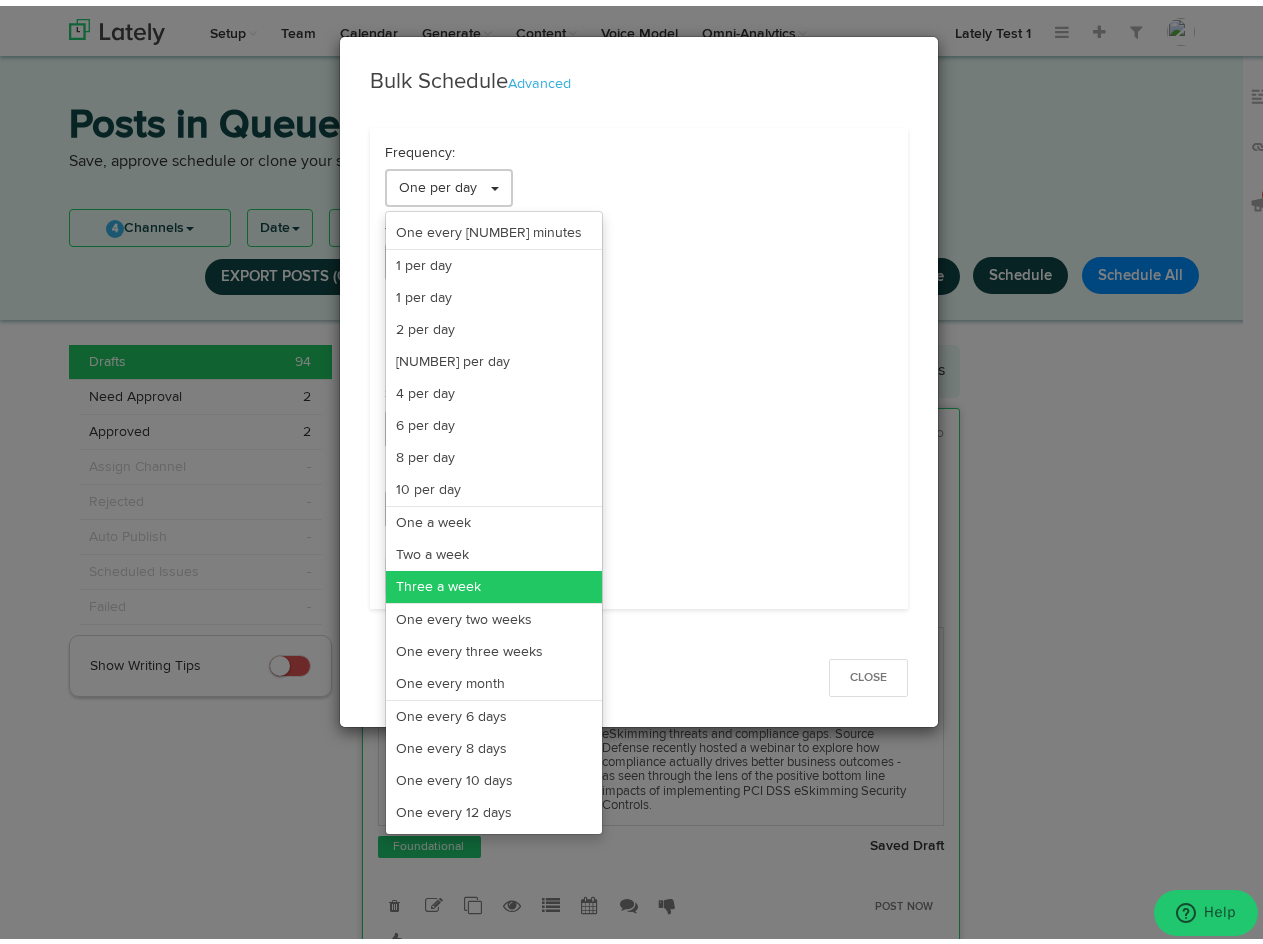 click on "Three a week" at bounding box center [494, 227] 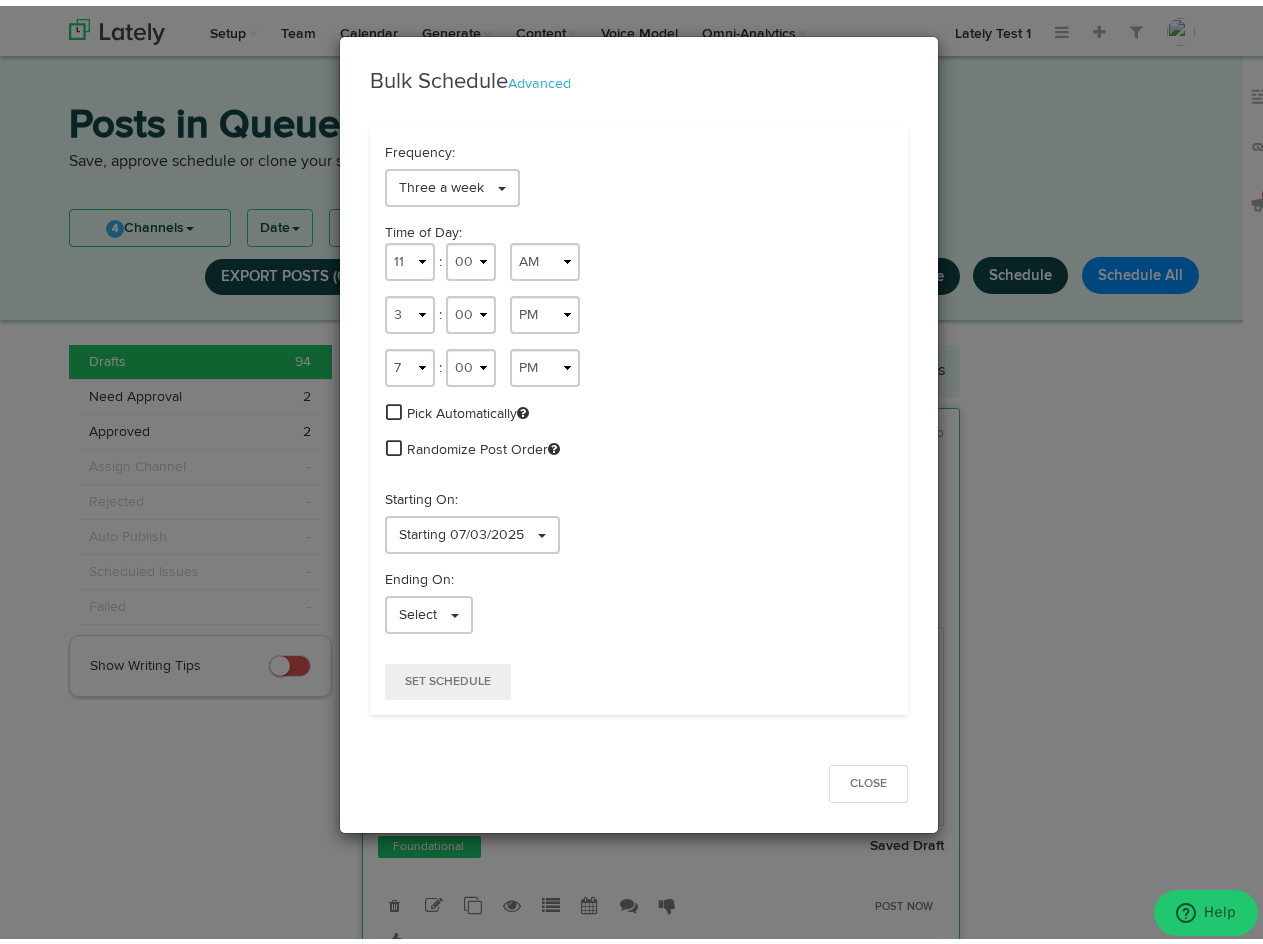 click at bounding box center [394, 406] 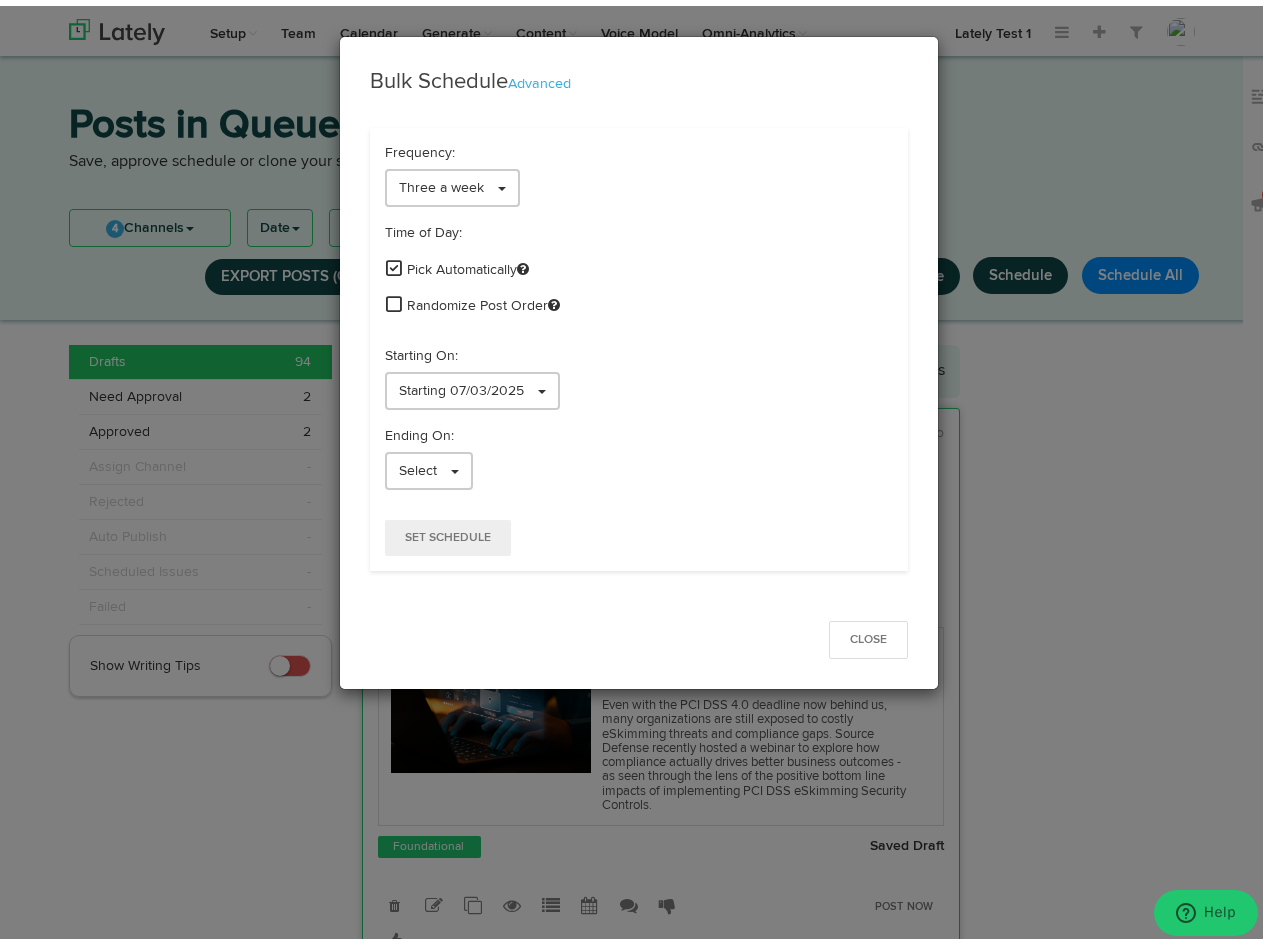 click on "Frequency:
Three a week
One every 30 minutes
1 per day
1 per day
2 per day
3 per day
4 per day
6 per day
8 per day
10 per day
One a week
Two a week
Three a week
One every two weeks
One every three weeks
One every month
One every 6 days
One every 8 days
One every 10 days
One every 12 days
Time of Day:
1 2 3 4 5 6 7 8 9 10 11 12
: 00 01 02 1" at bounding box center (639, 343) 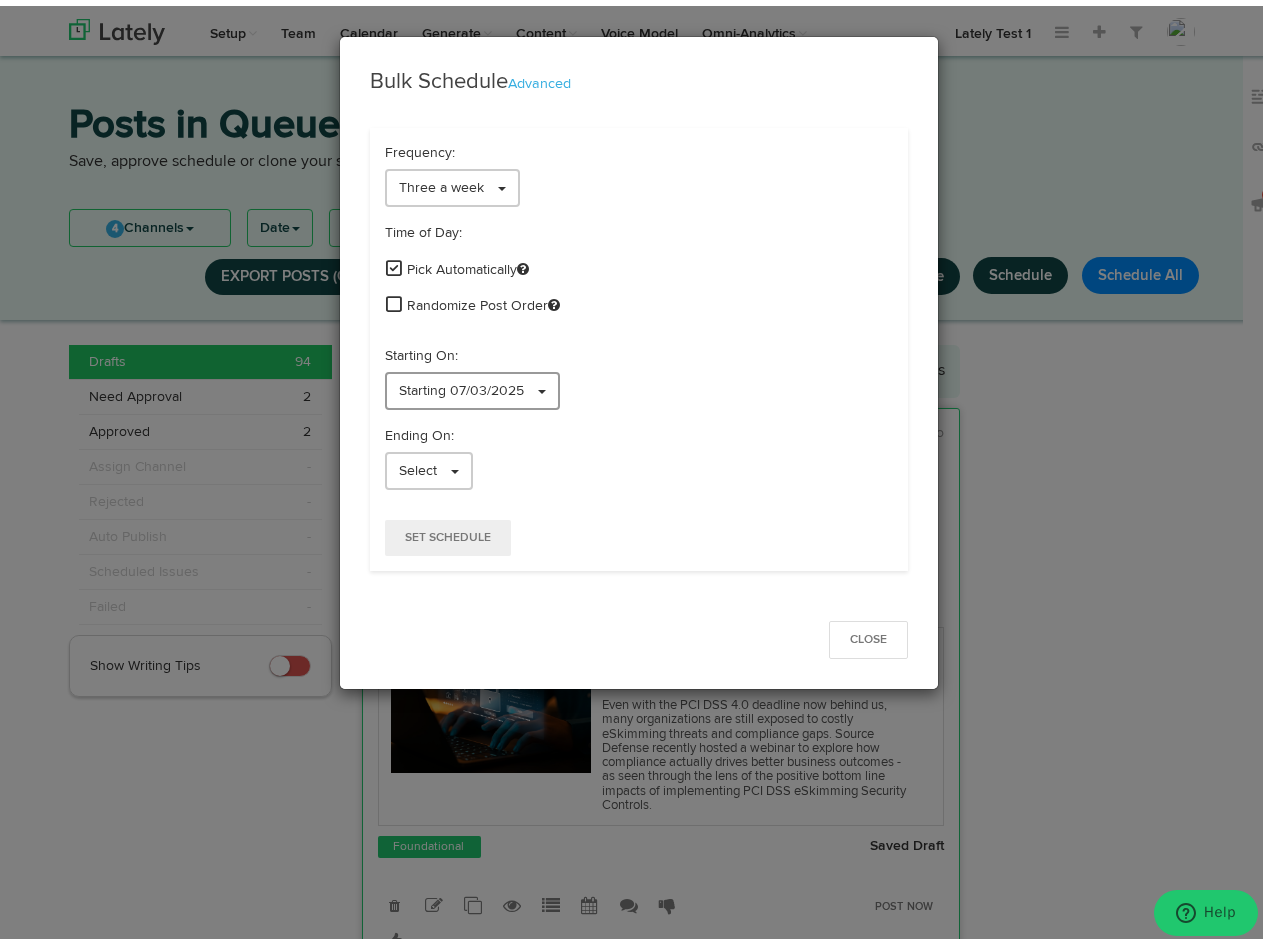 click on "Starting 07/03/2025" at bounding box center (472, 385) 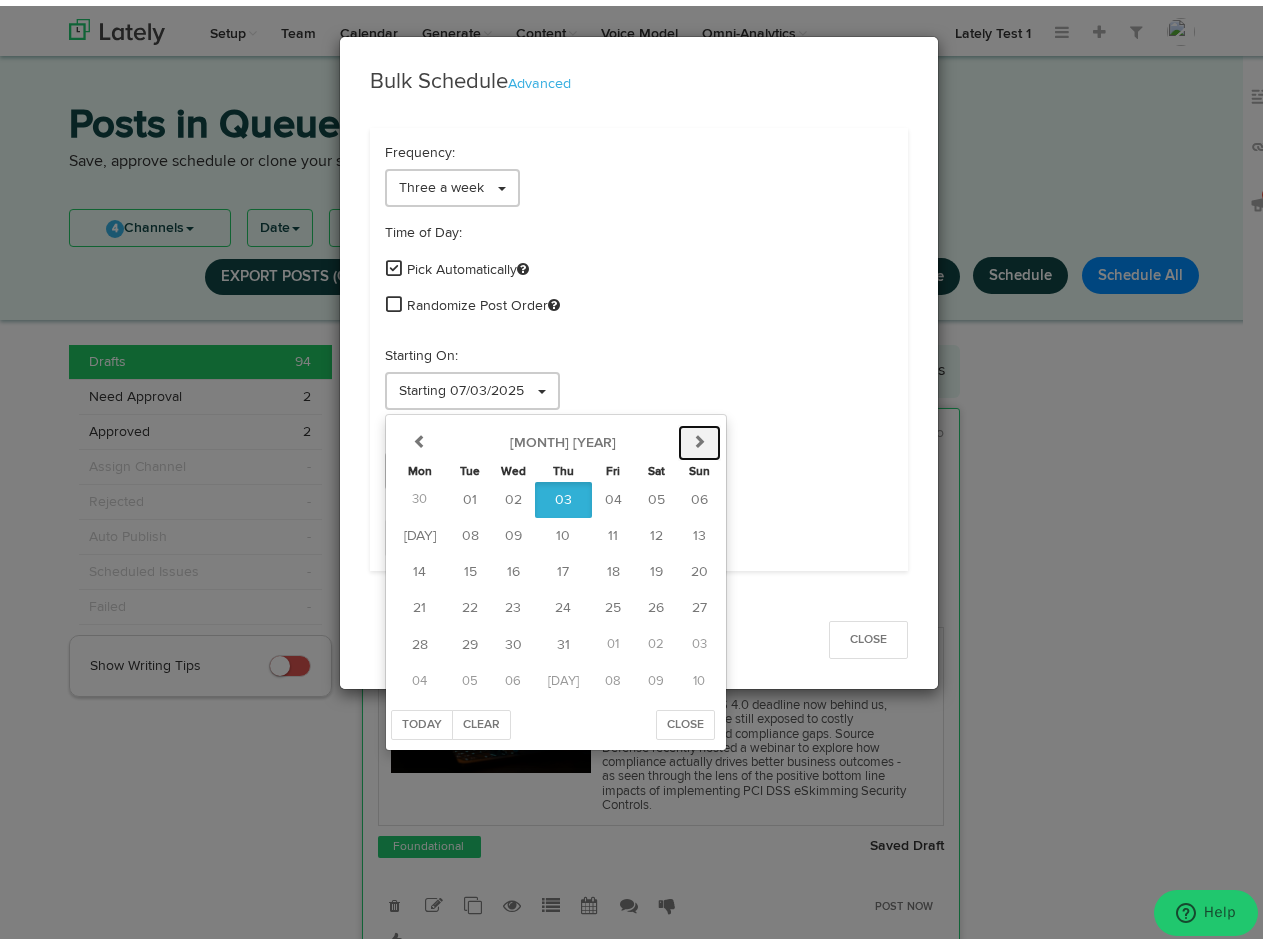 click at bounding box center (700, 435) 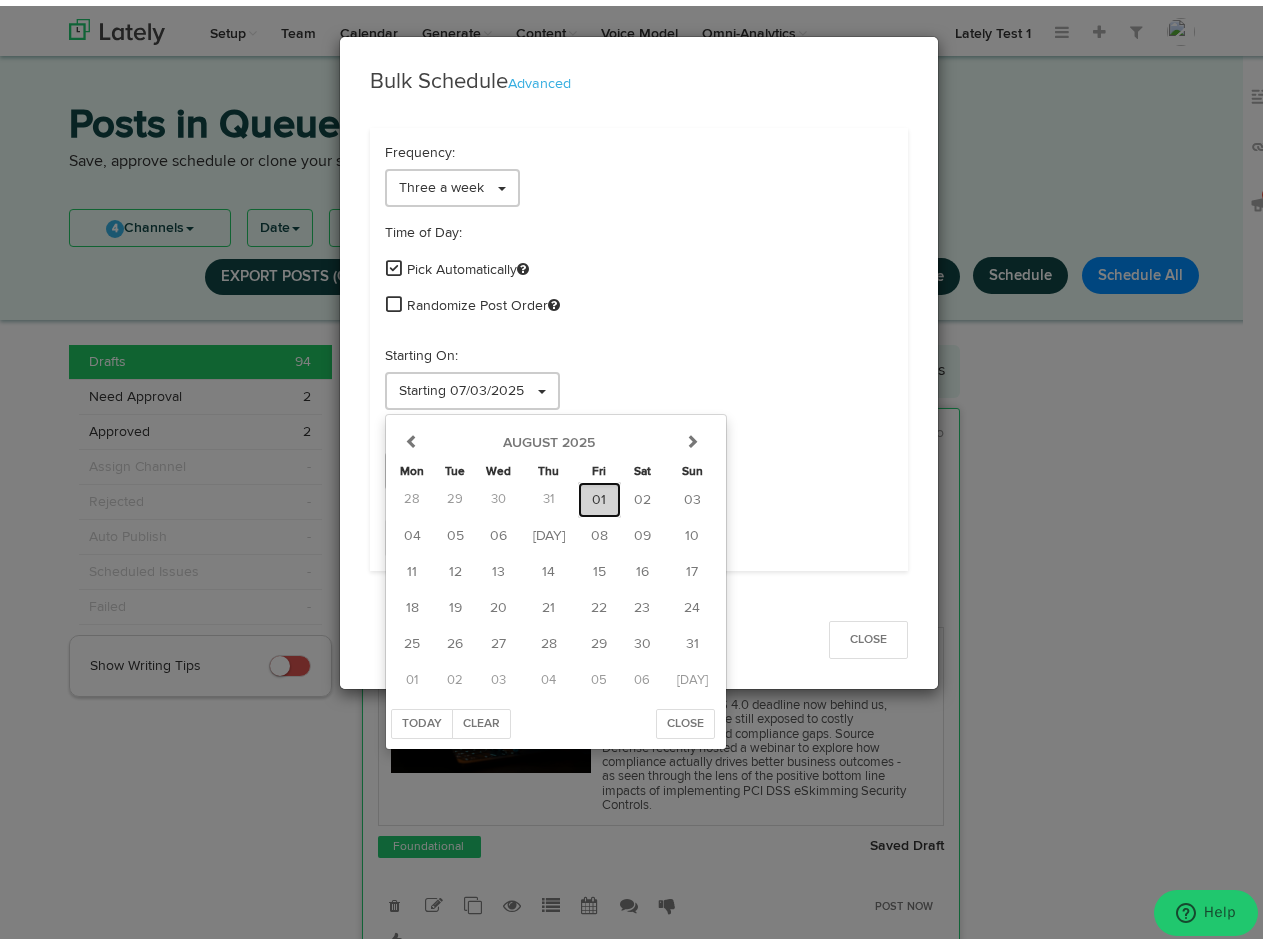 click on "01" at bounding box center (600, 494) 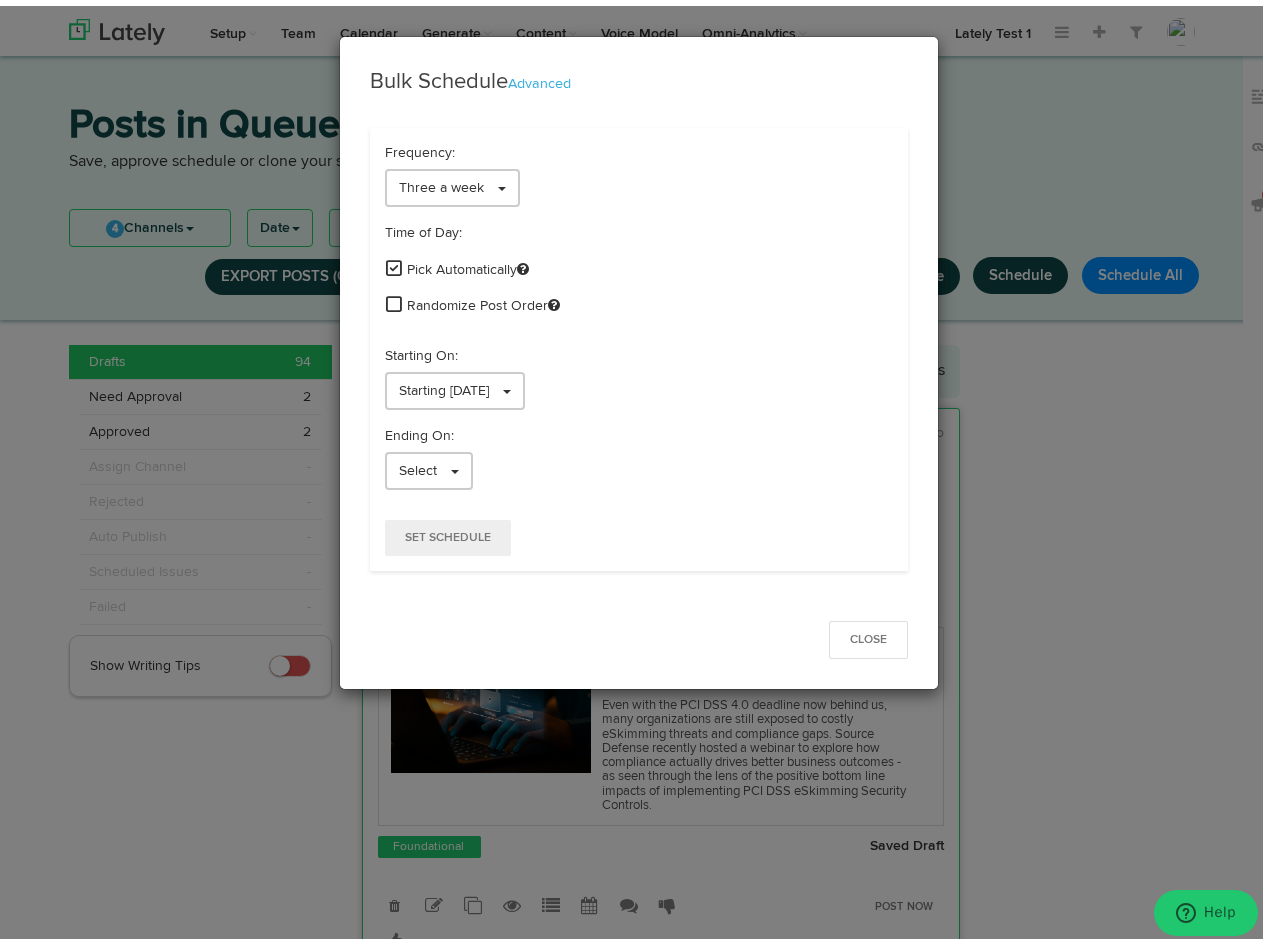 click on "Frequency:
Three a week
One every 30 minutes
1 per day
1 per day
2 per day
3 per day
4 per day
6 per day
8 per day
10 per day
One a week
Two a week
Three a week
One every two weeks
One every three weeks
One every month
One every 6 days
One every 8 days
One every 10 days
One every 12 days
Time of Day:
1 2 3 4 5 6 7 8 9 10 11 12
: 00 01 02 1" at bounding box center (639, 343) 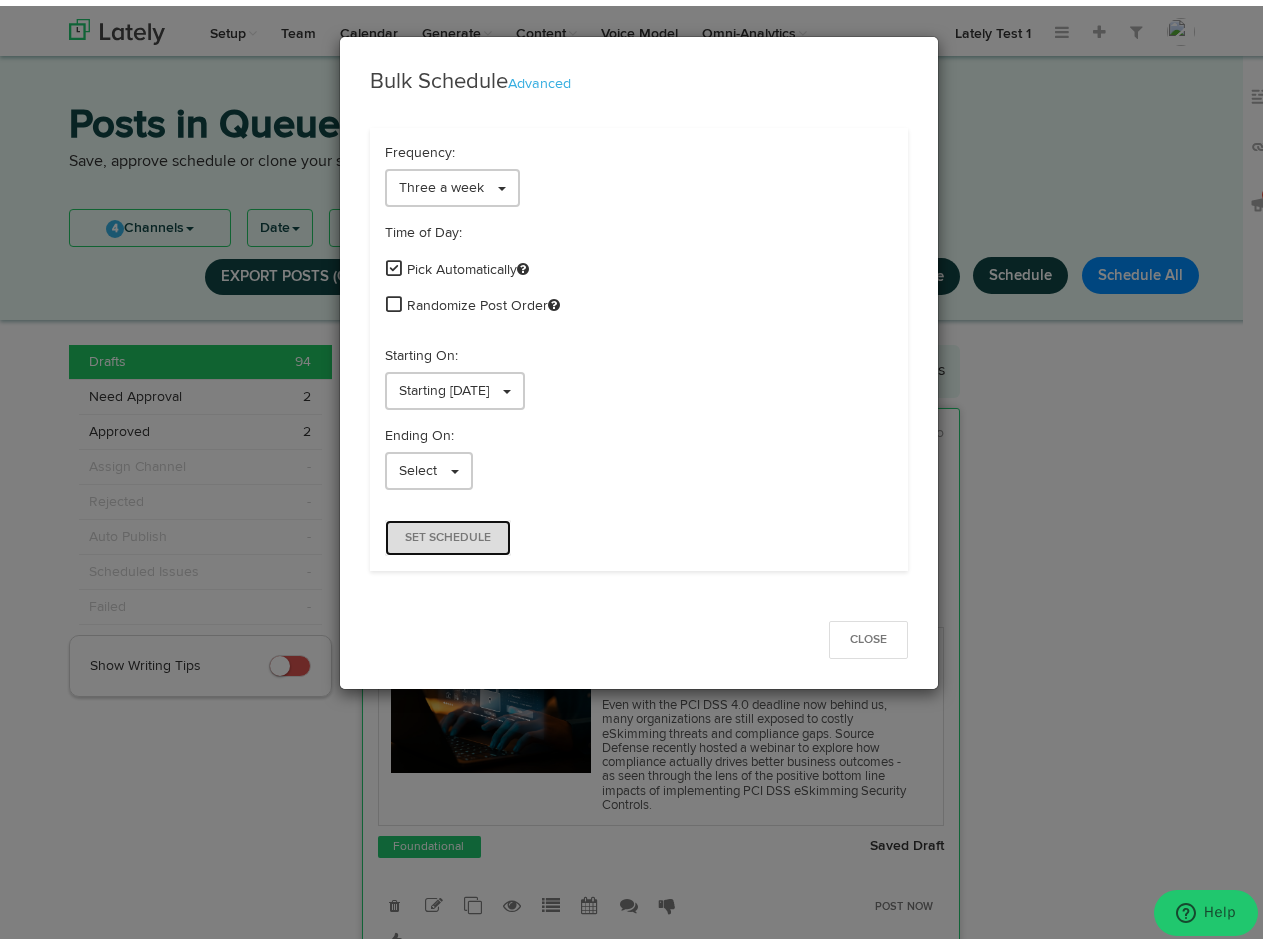 click on "Set Schedule" at bounding box center (448, 532) 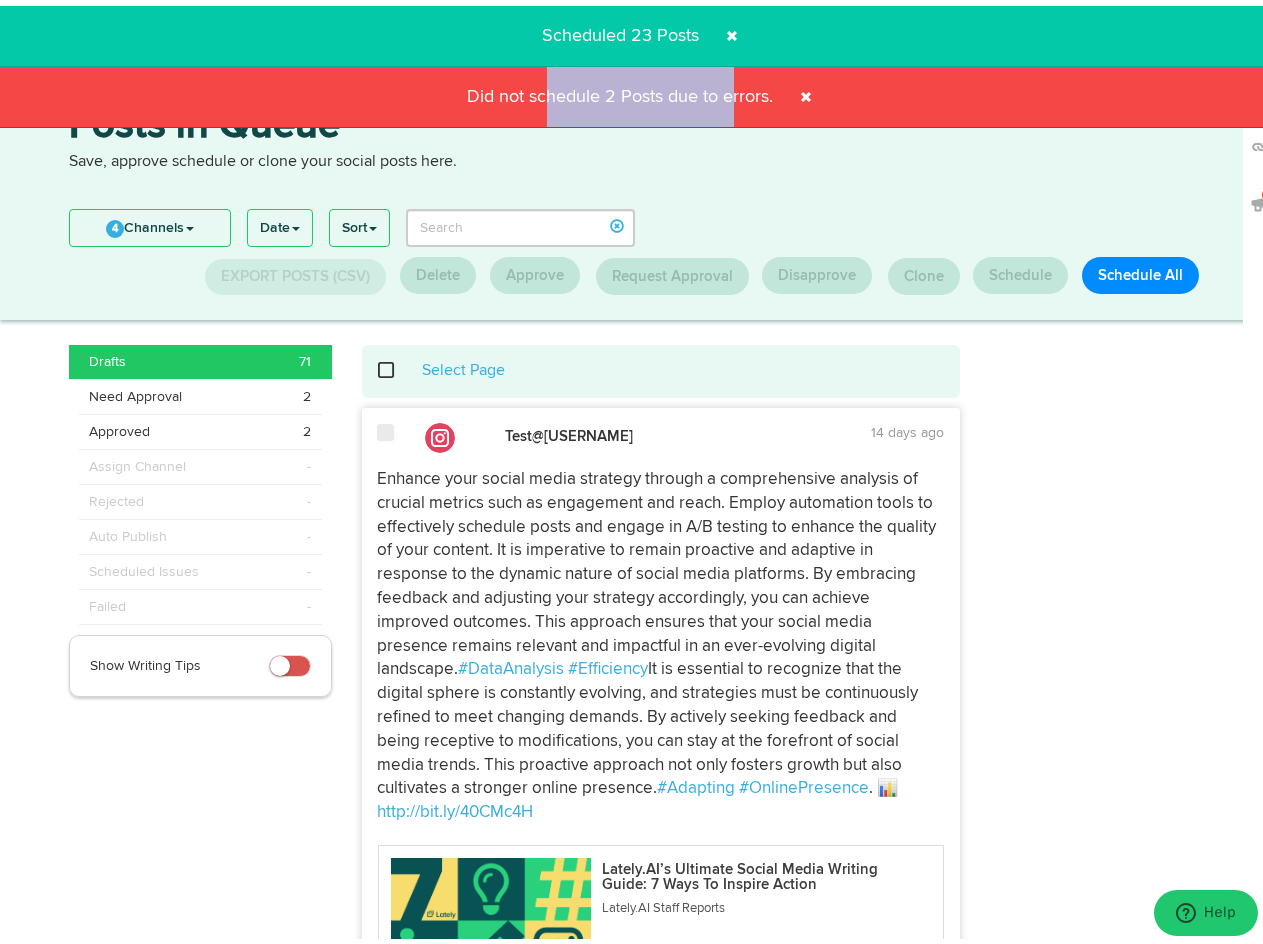 drag, startPoint x: 693, startPoint y: 93, endPoint x: 542, endPoint y: 89, distance: 151.05296 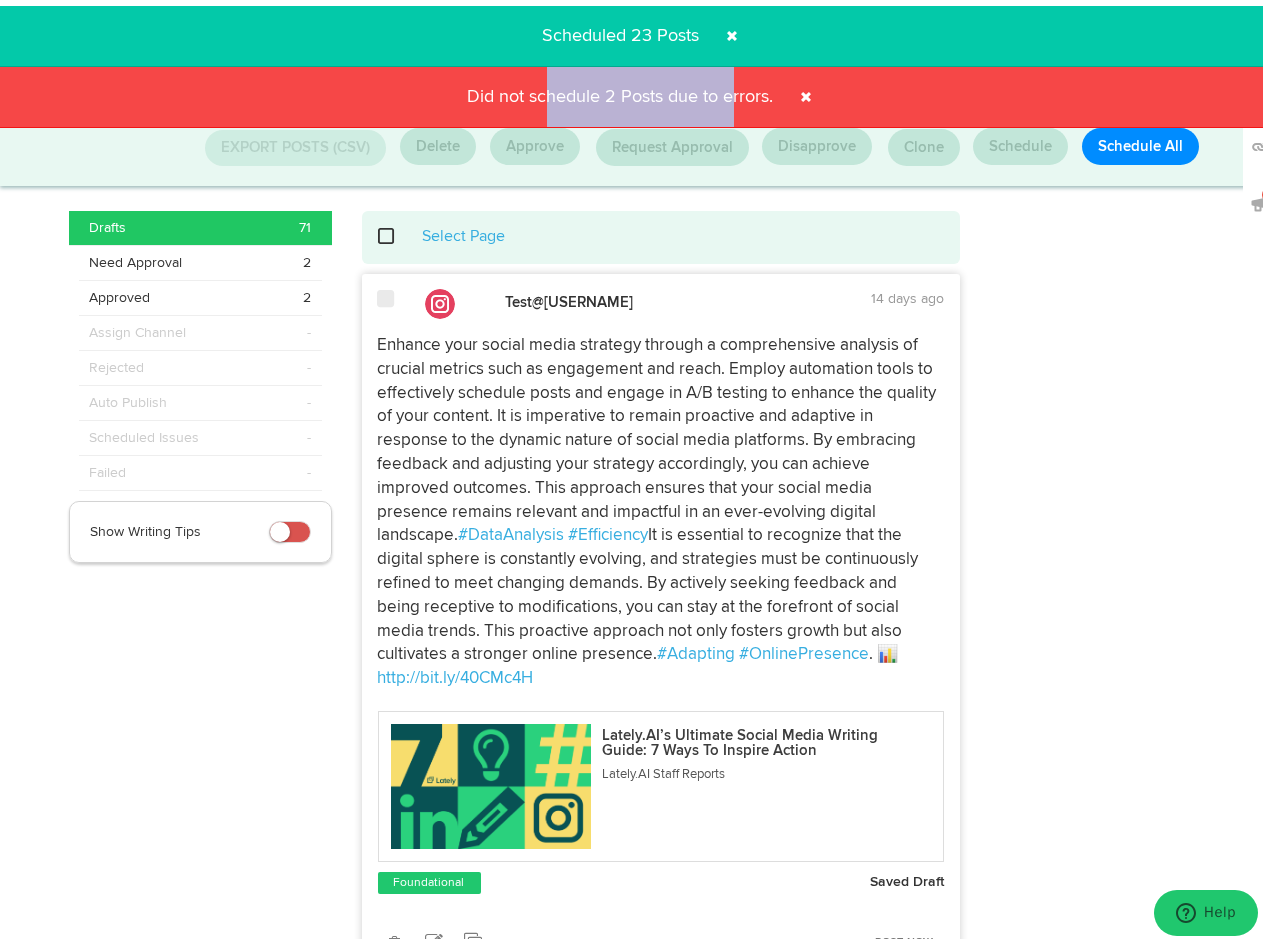 scroll, scrollTop: 0, scrollLeft: 0, axis: both 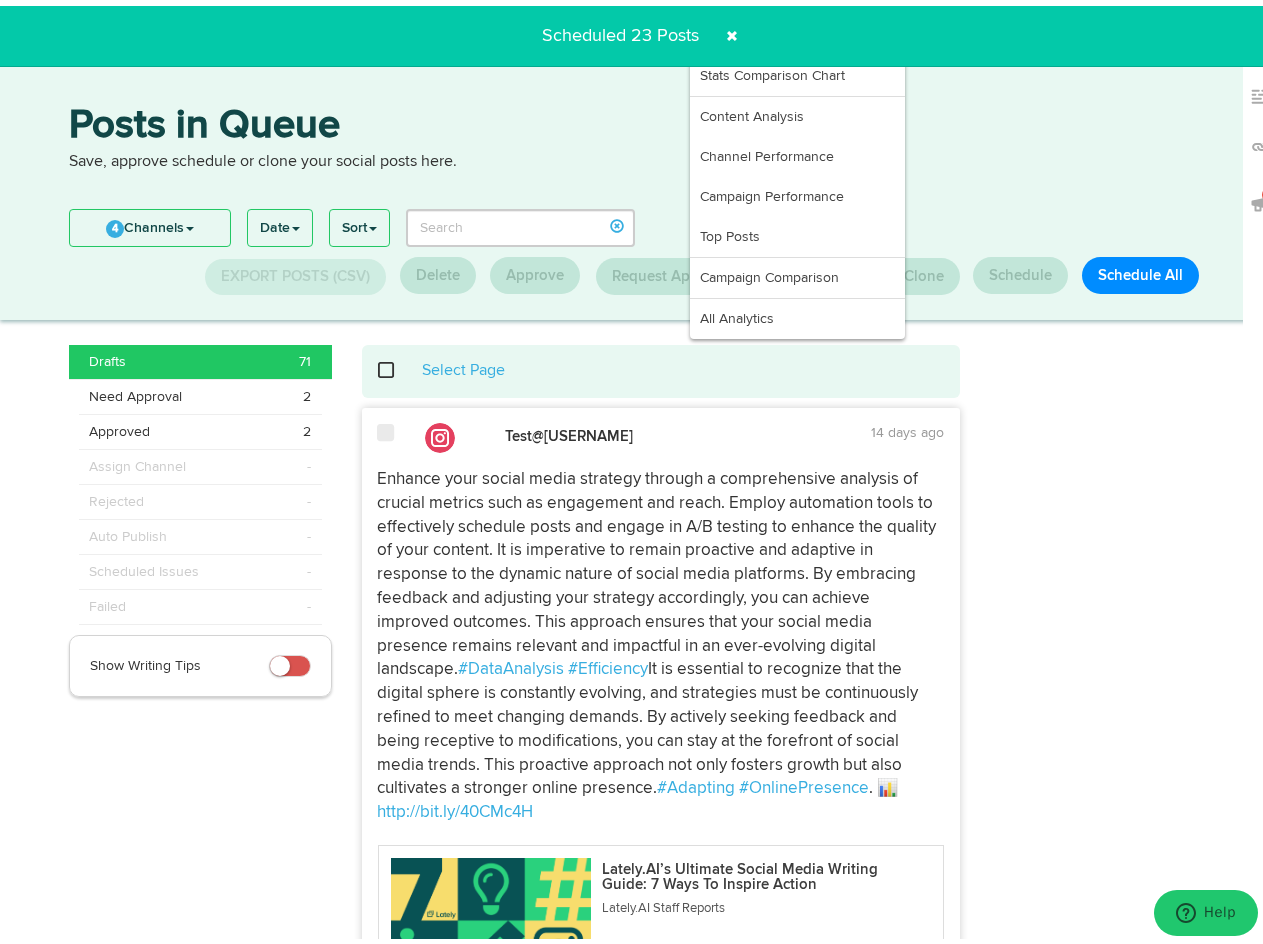 click at bounding box center (732, 30) 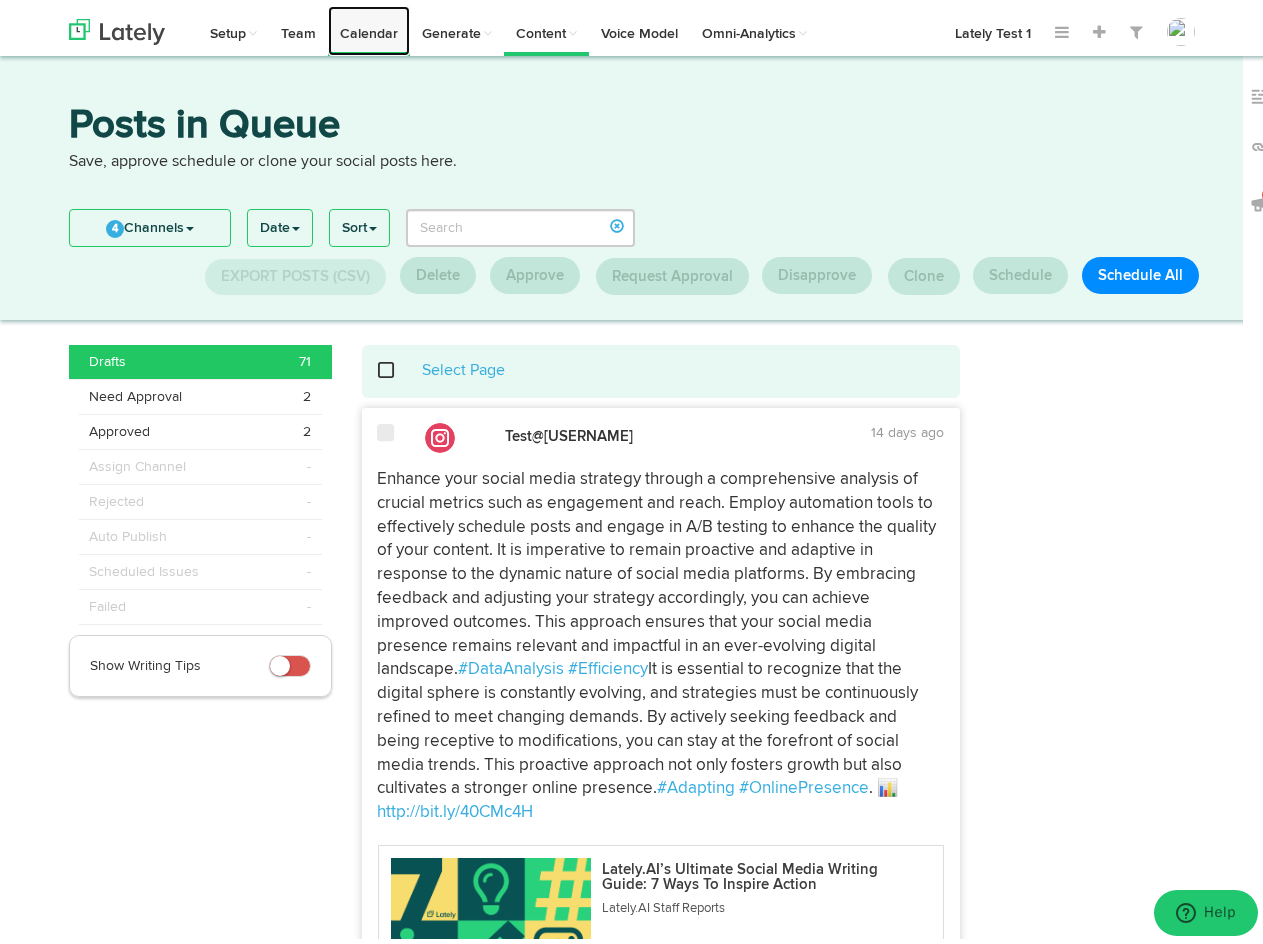 click on "Calendar" at bounding box center (369, 25) 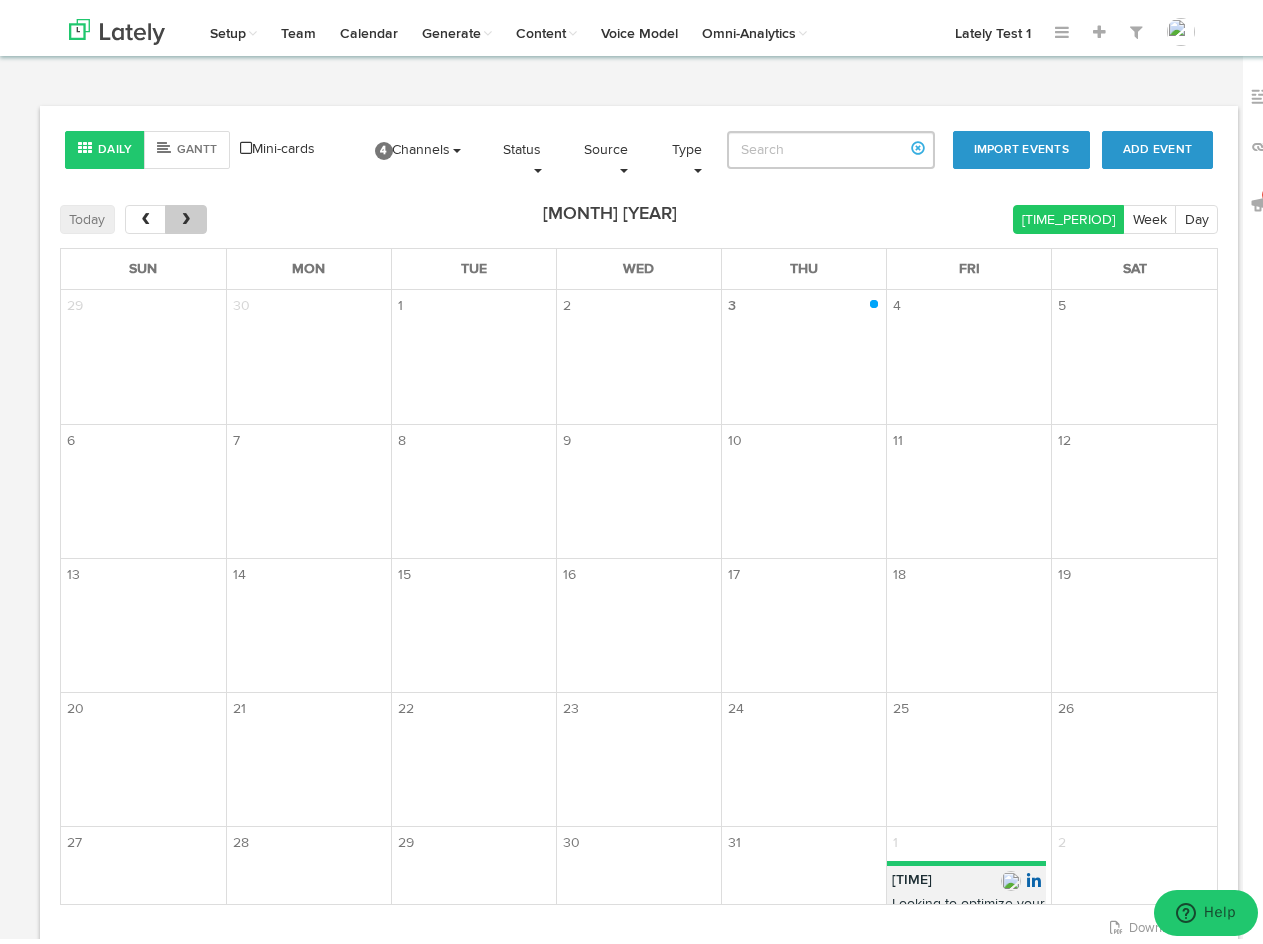 click at bounding box center [186, 214] 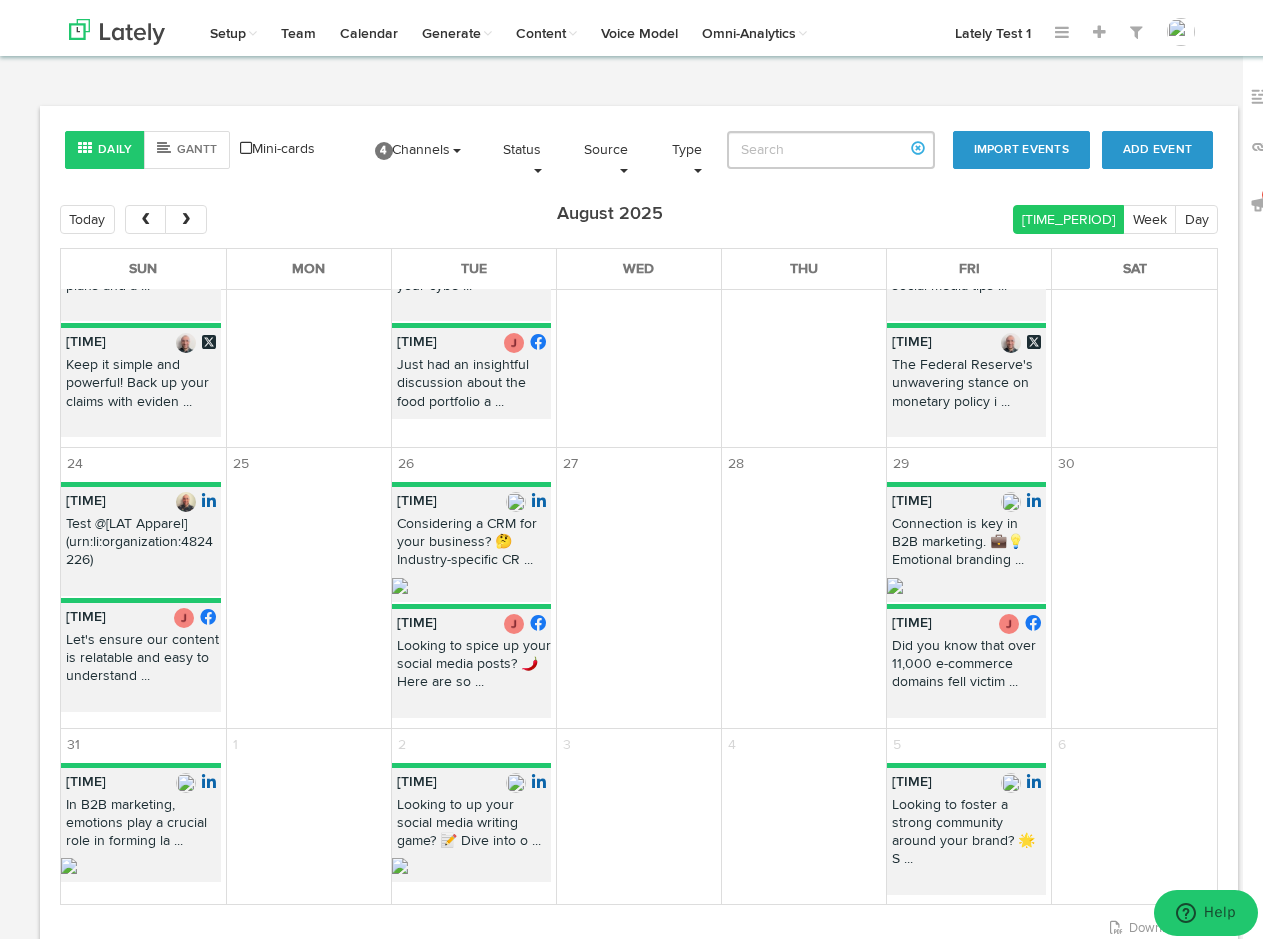 scroll, scrollTop: 1622, scrollLeft: 0, axis: vertical 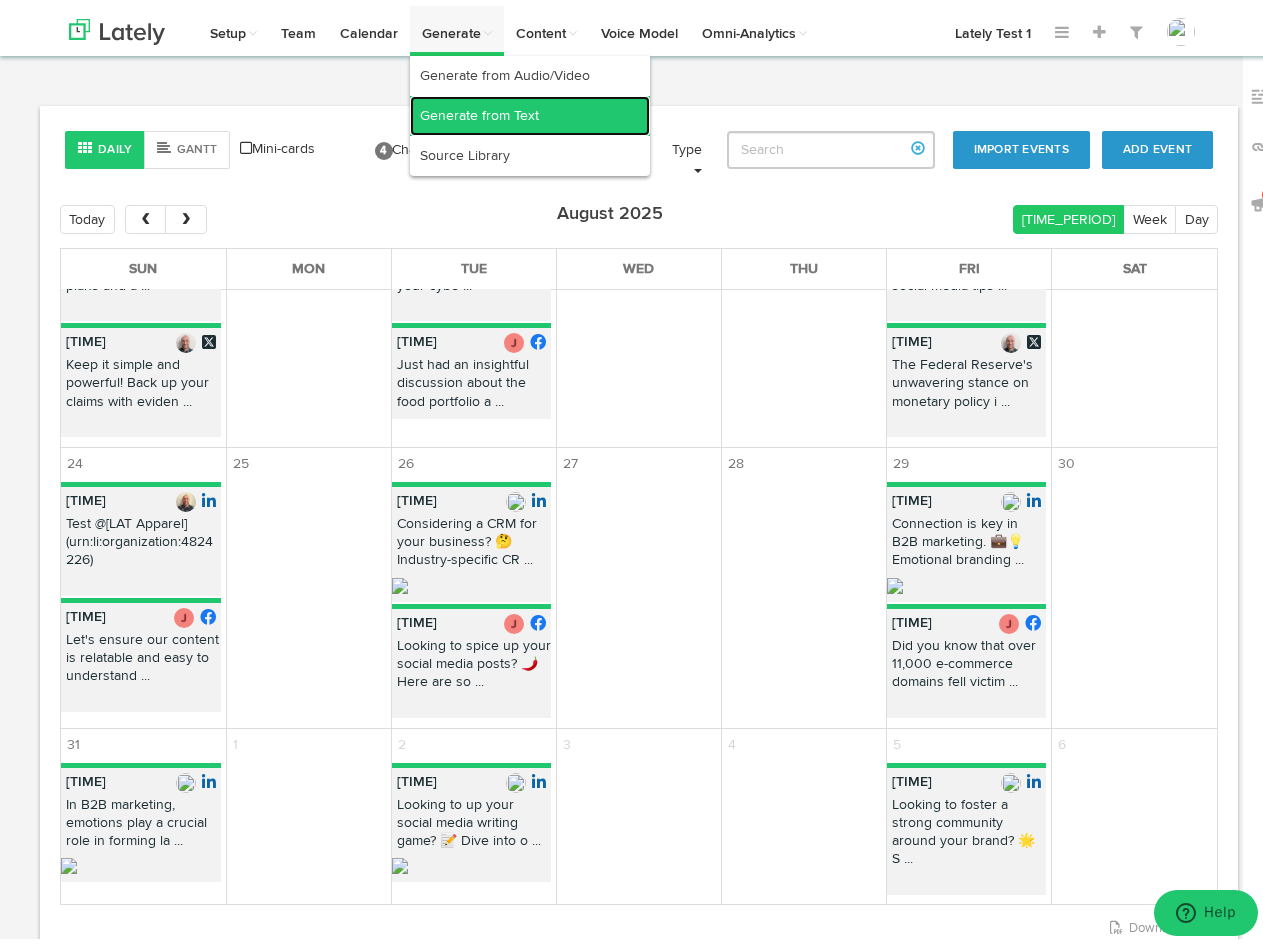 click on "https://bit.ly/3BRScw4" at bounding box center (530, 110) 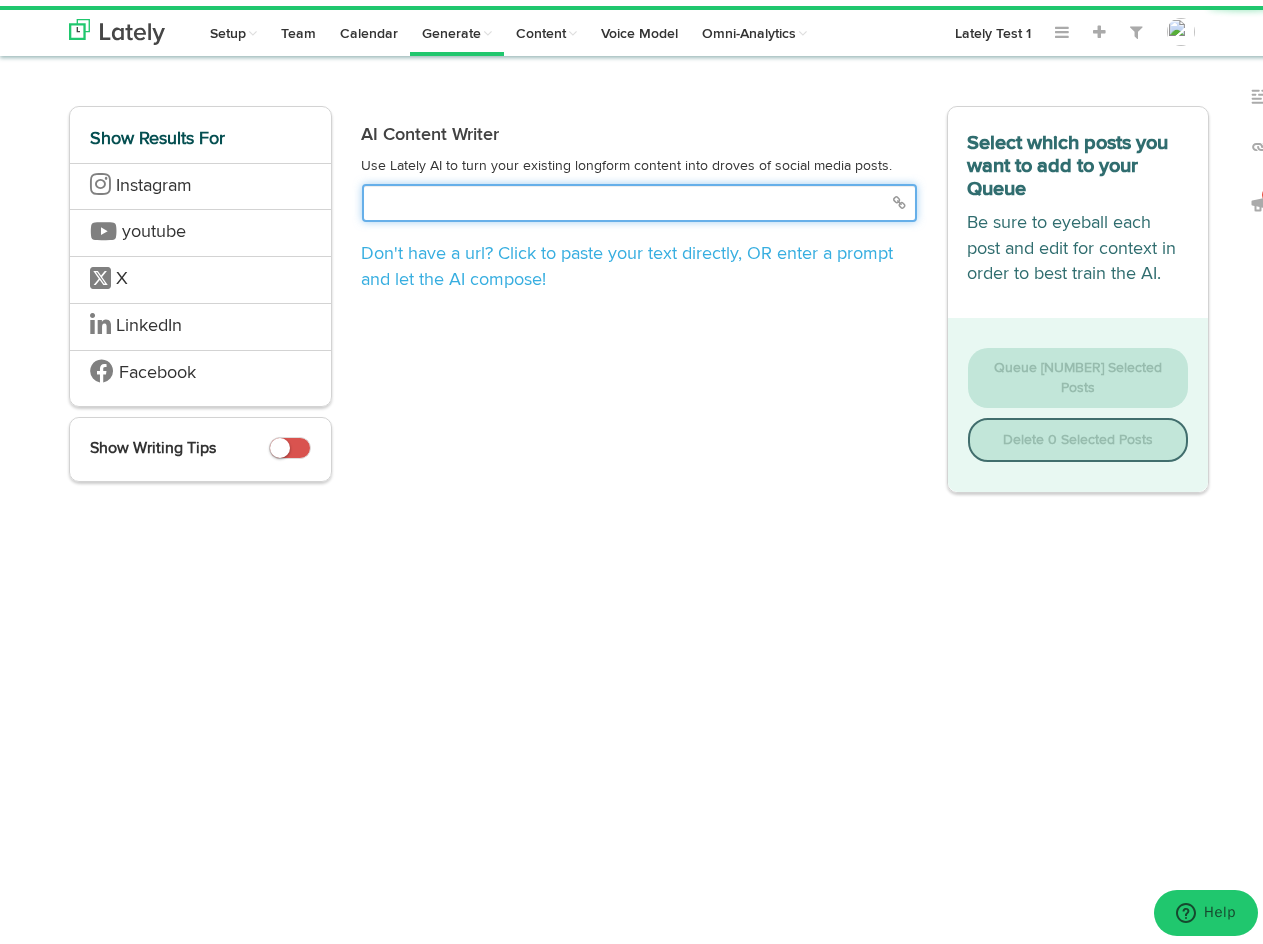 click at bounding box center [639, 197] 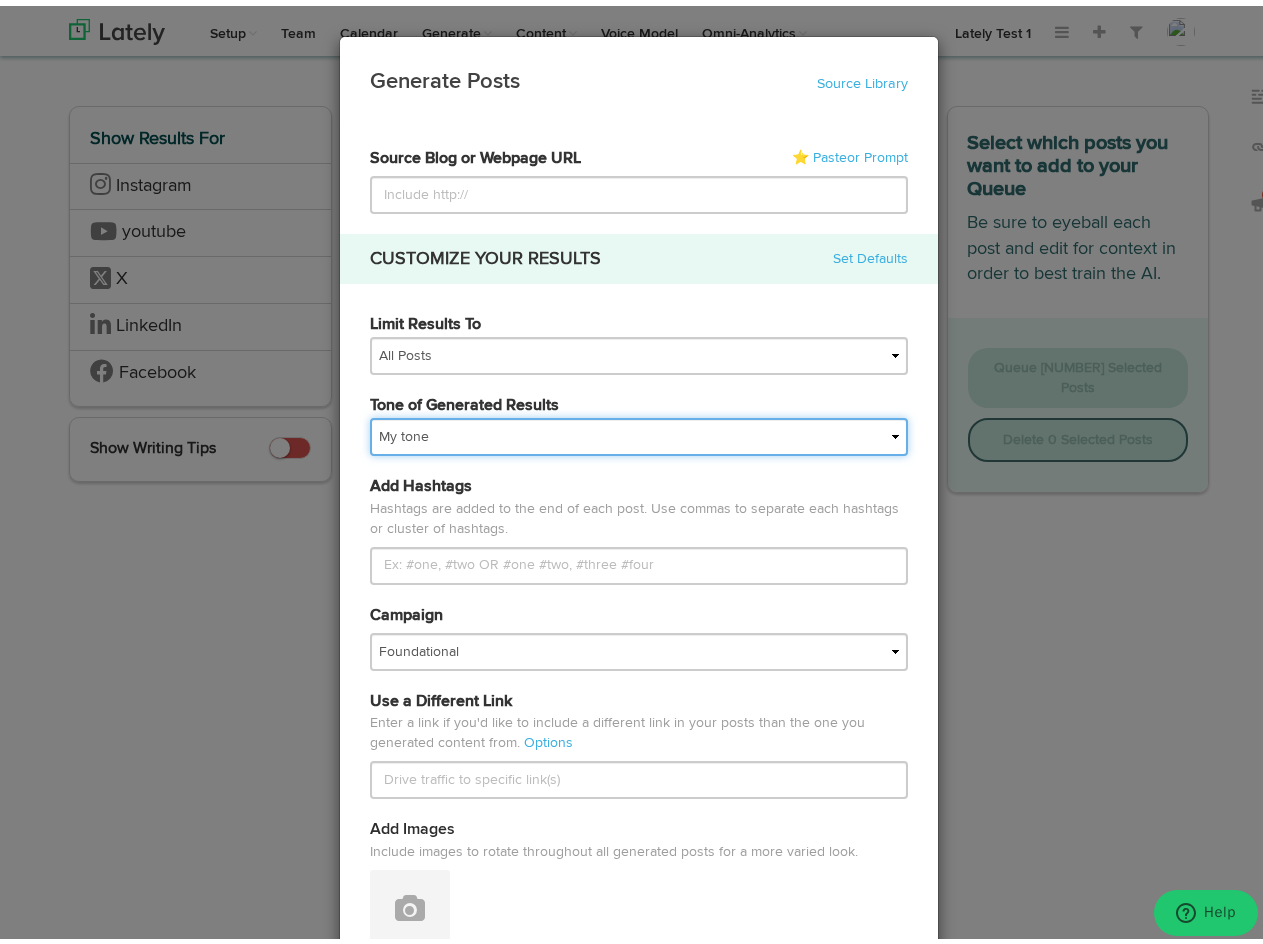 click on "My tone Official and professional Relaxed and conversational Light and humorous Personal, real and empathetic Simple words and simple structure Formal and academic Jazzy and creative Natural tone of content" at bounding box center (639, 431) 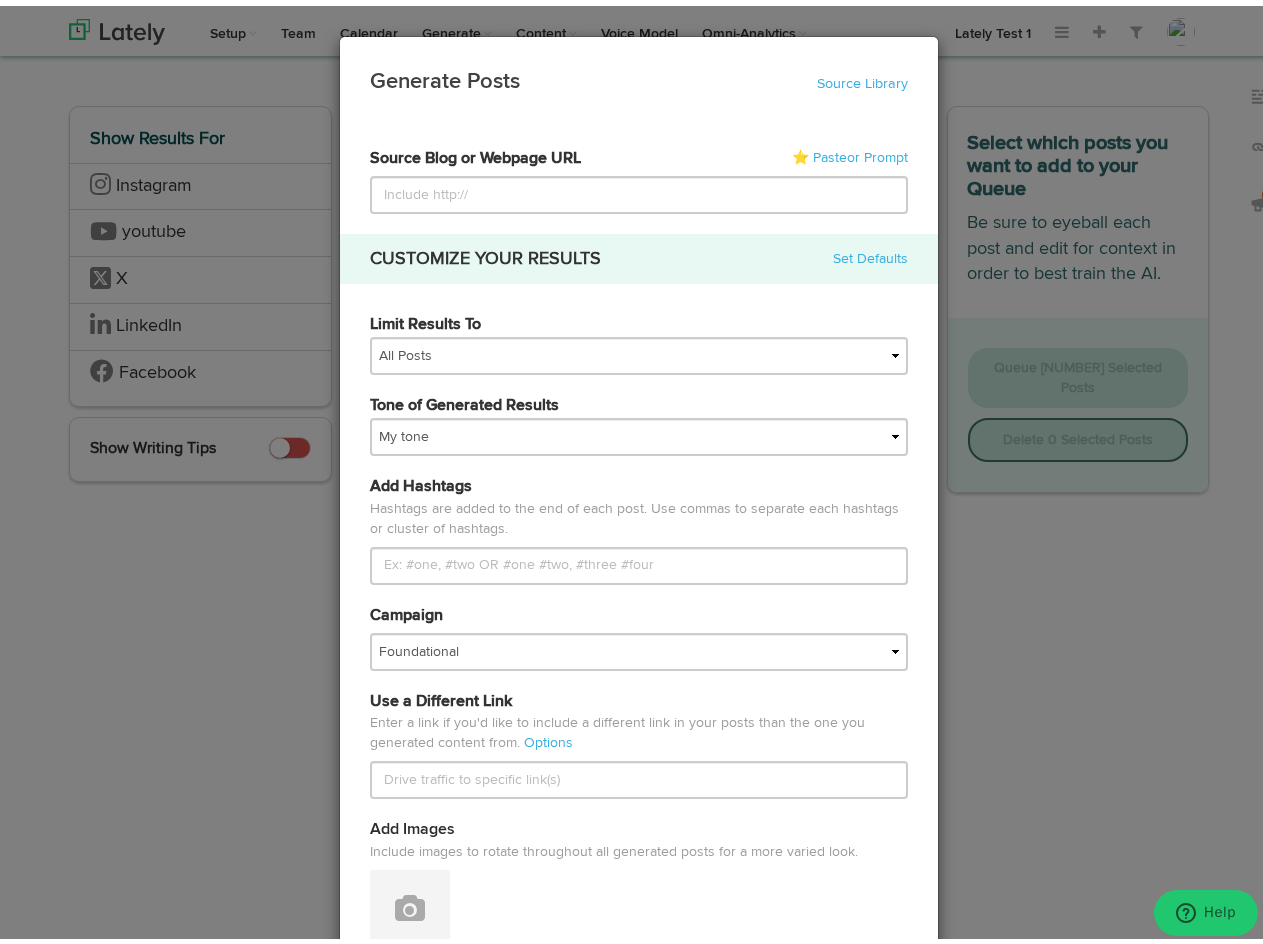 click on "CUSTOMIZE YOUR RESULTS
Set Defaults" at bounding box center (639, 253) 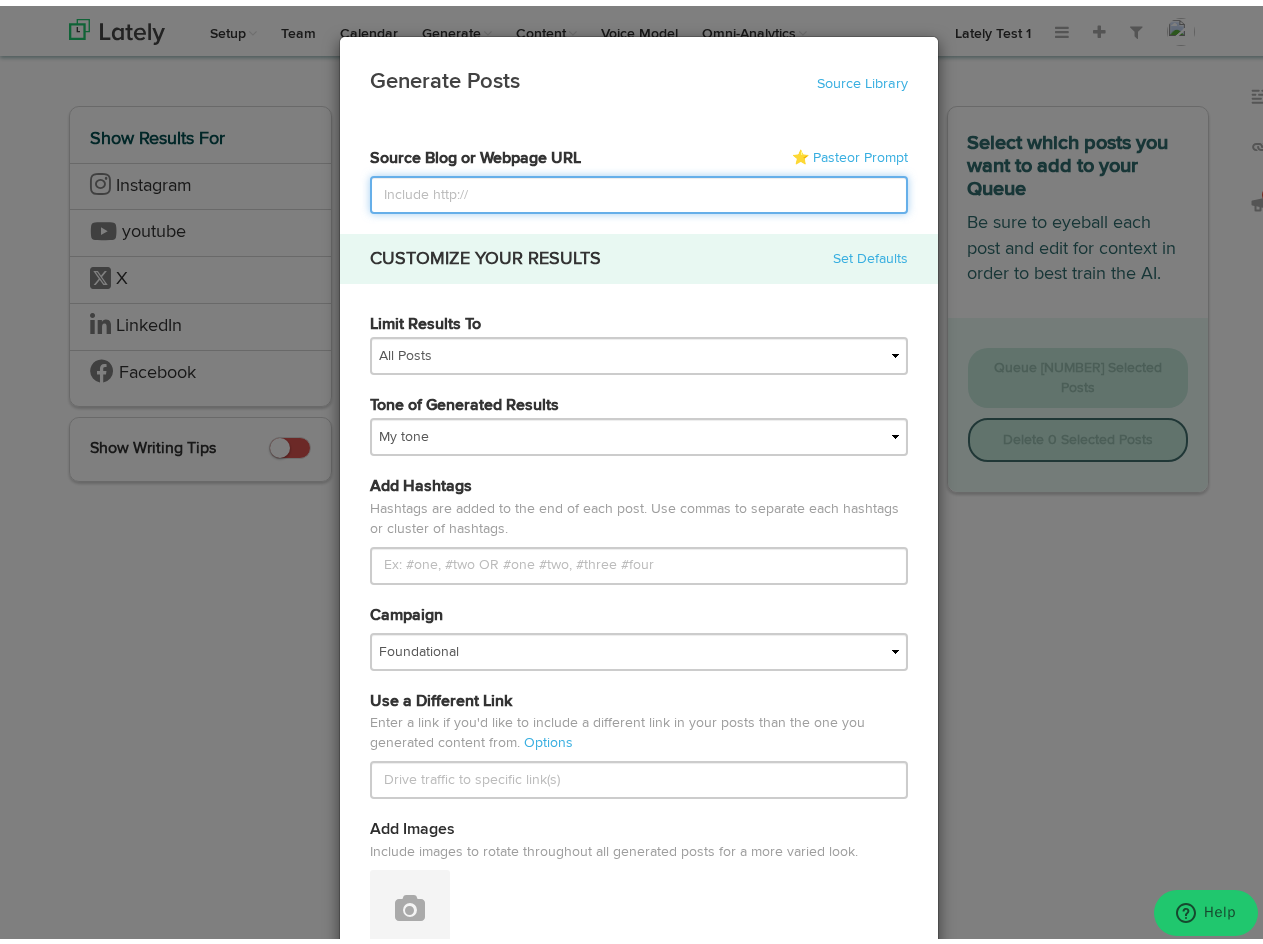 click at bounding box center [639, 189] 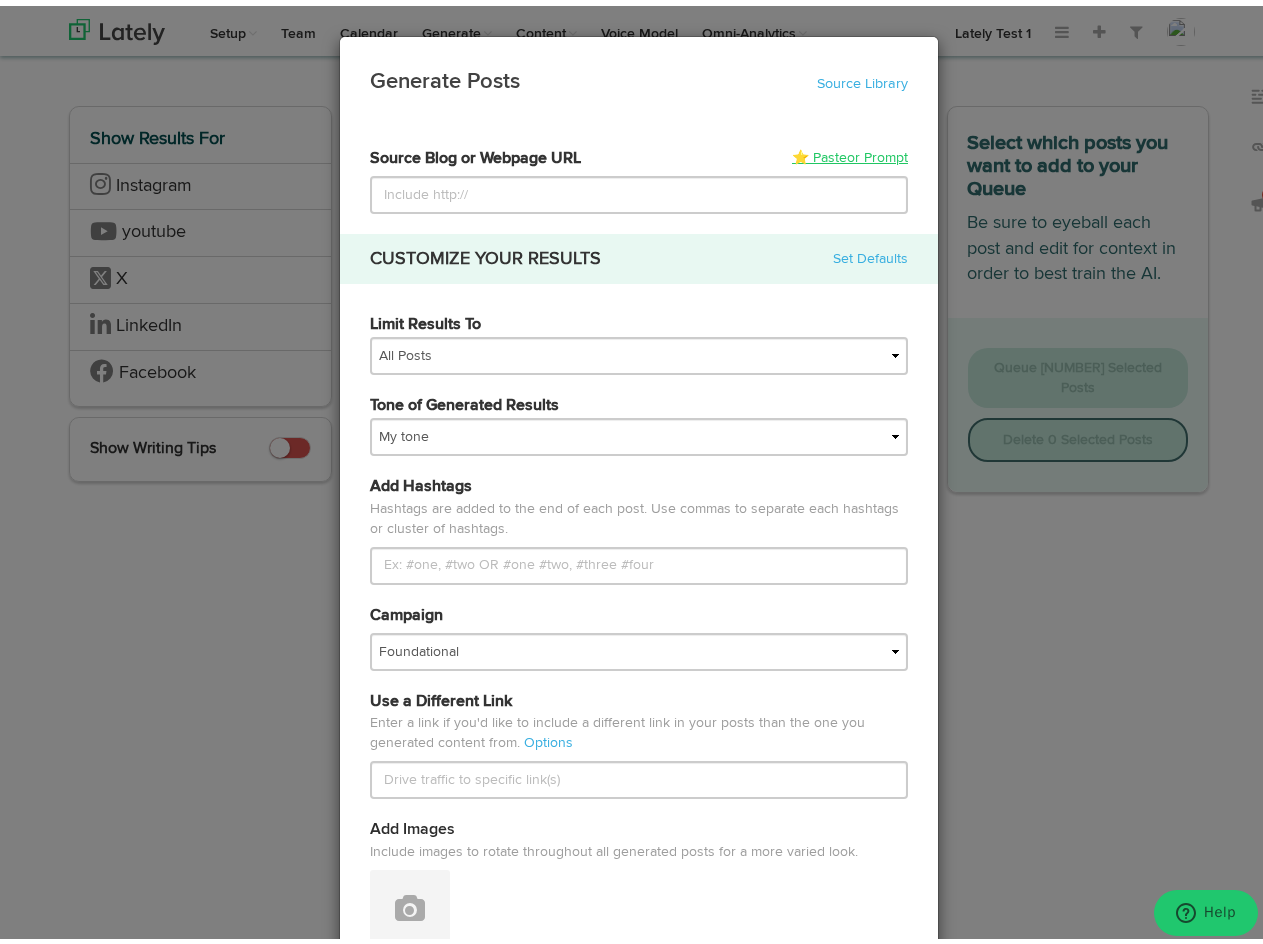 click on "or Prompt" at bounding box center (877, 152) 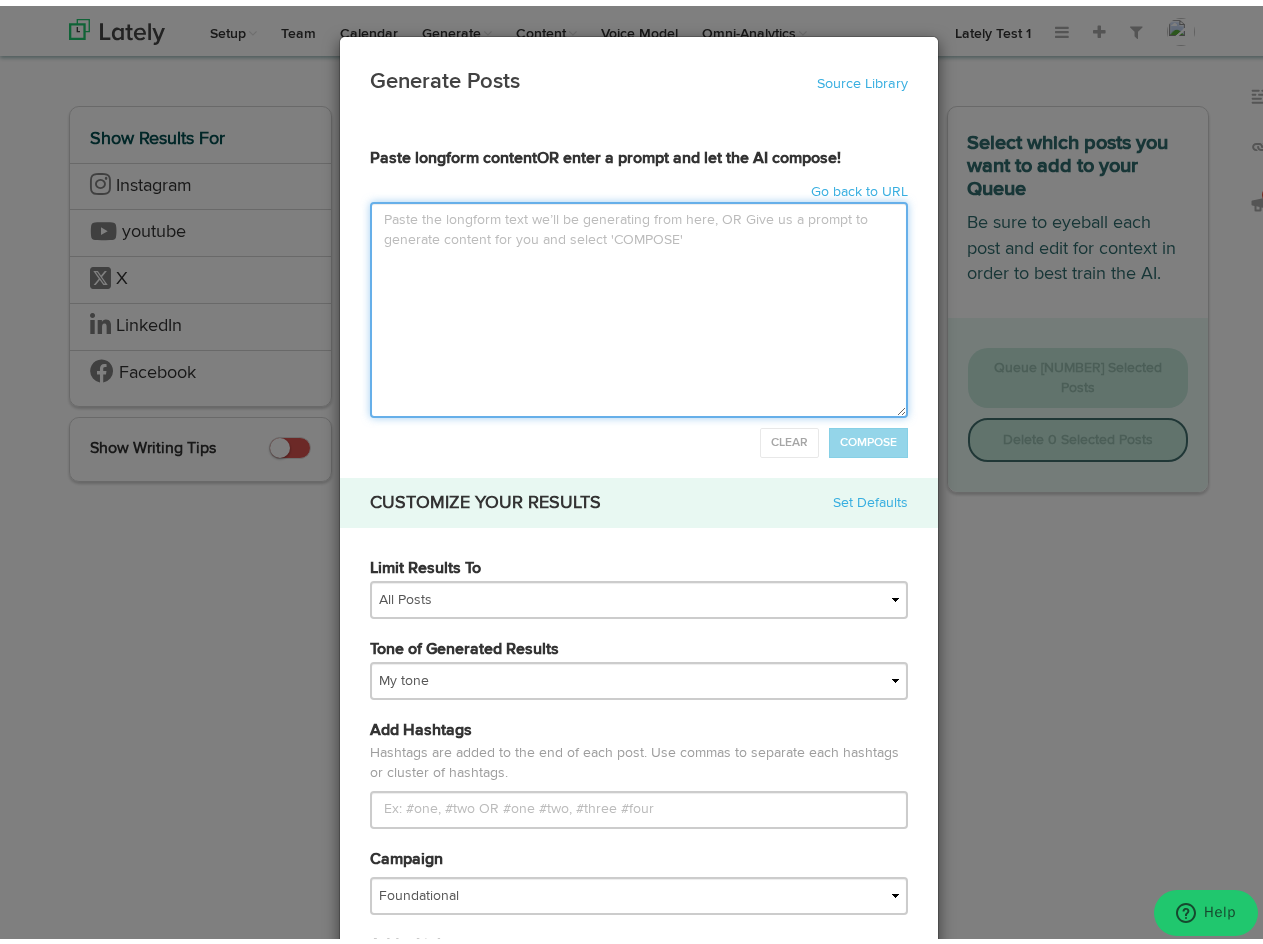 drag, startPoint x: 454, startPoint y: 215, endPoint x: 582, endPoint y: 305, distance: 156.47363 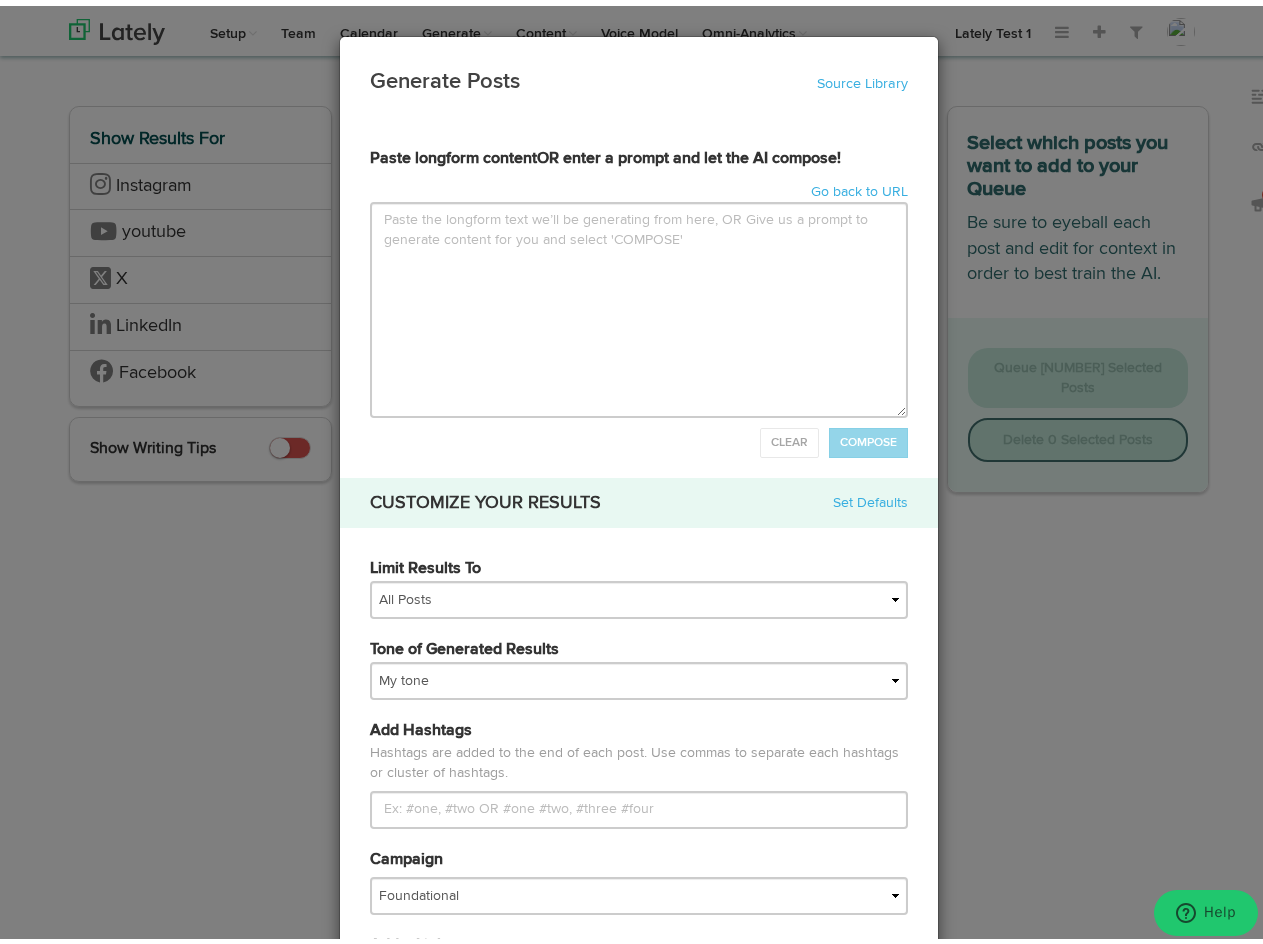 click on "Generate Posts
Source Library" at bounding box center (639, 79) 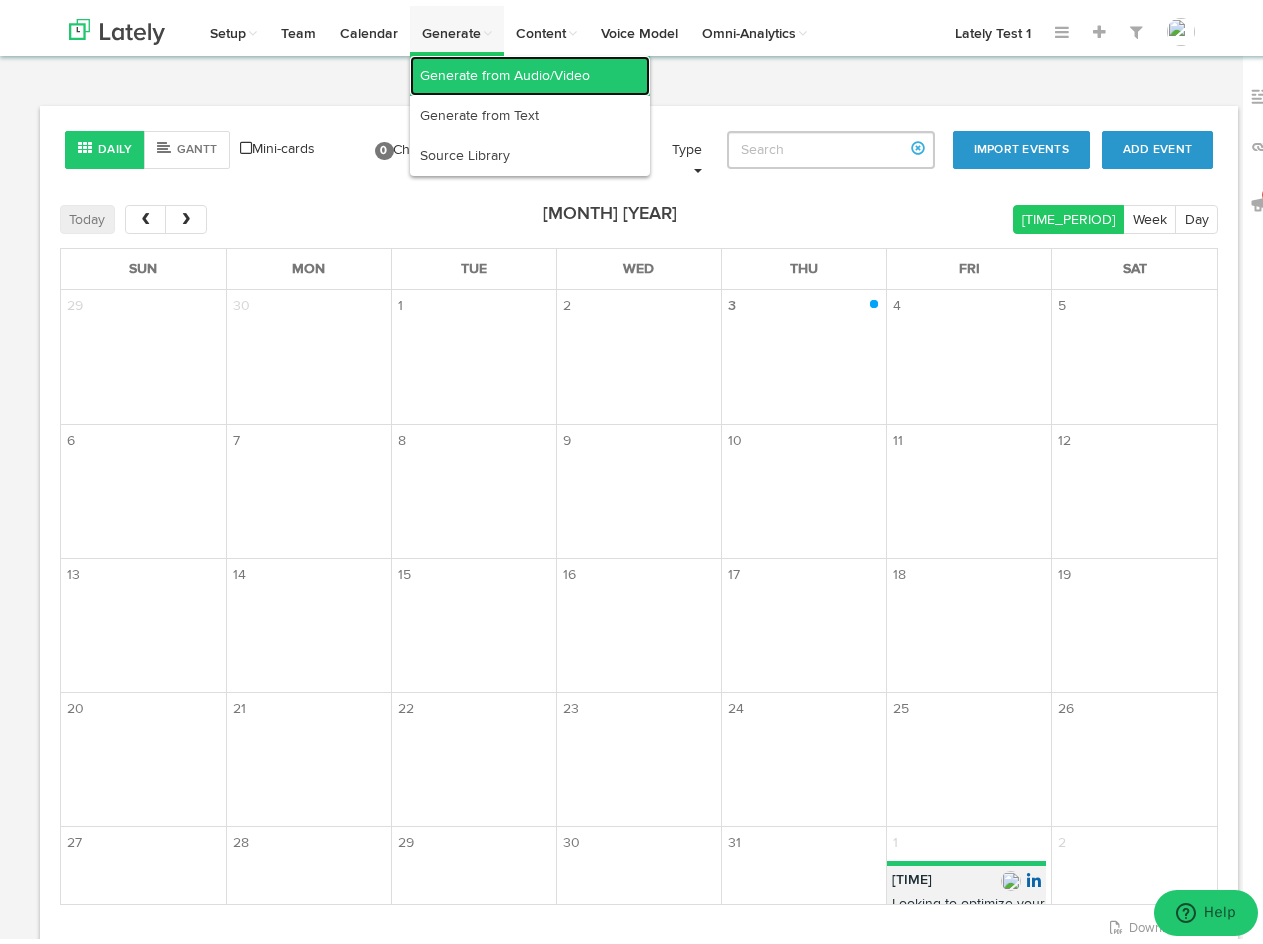 click on "Generate from Audio/Video" at bounding box center (530, 70) 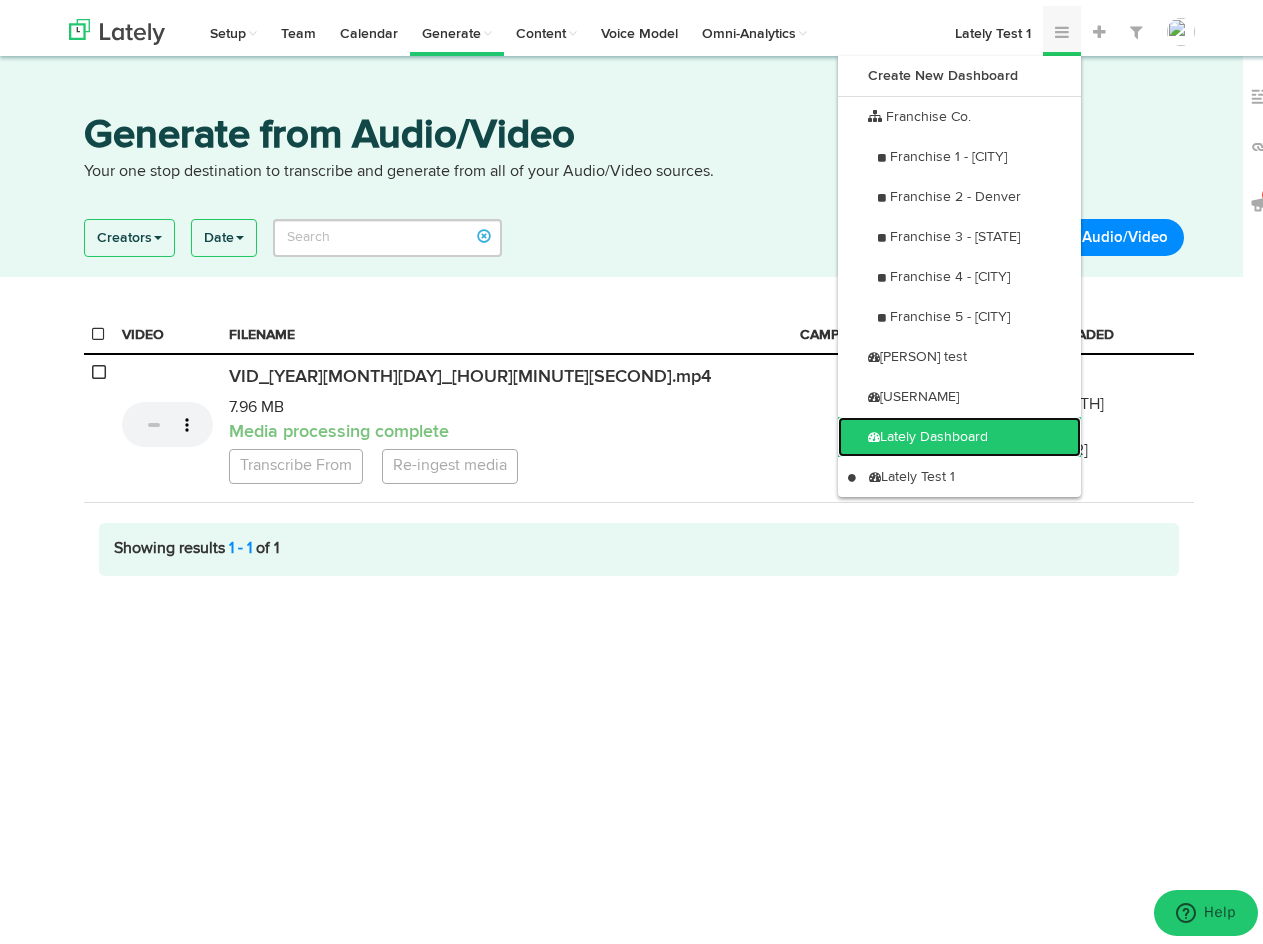 click on "Lately Dashboard" at bounding box center (959, 431) 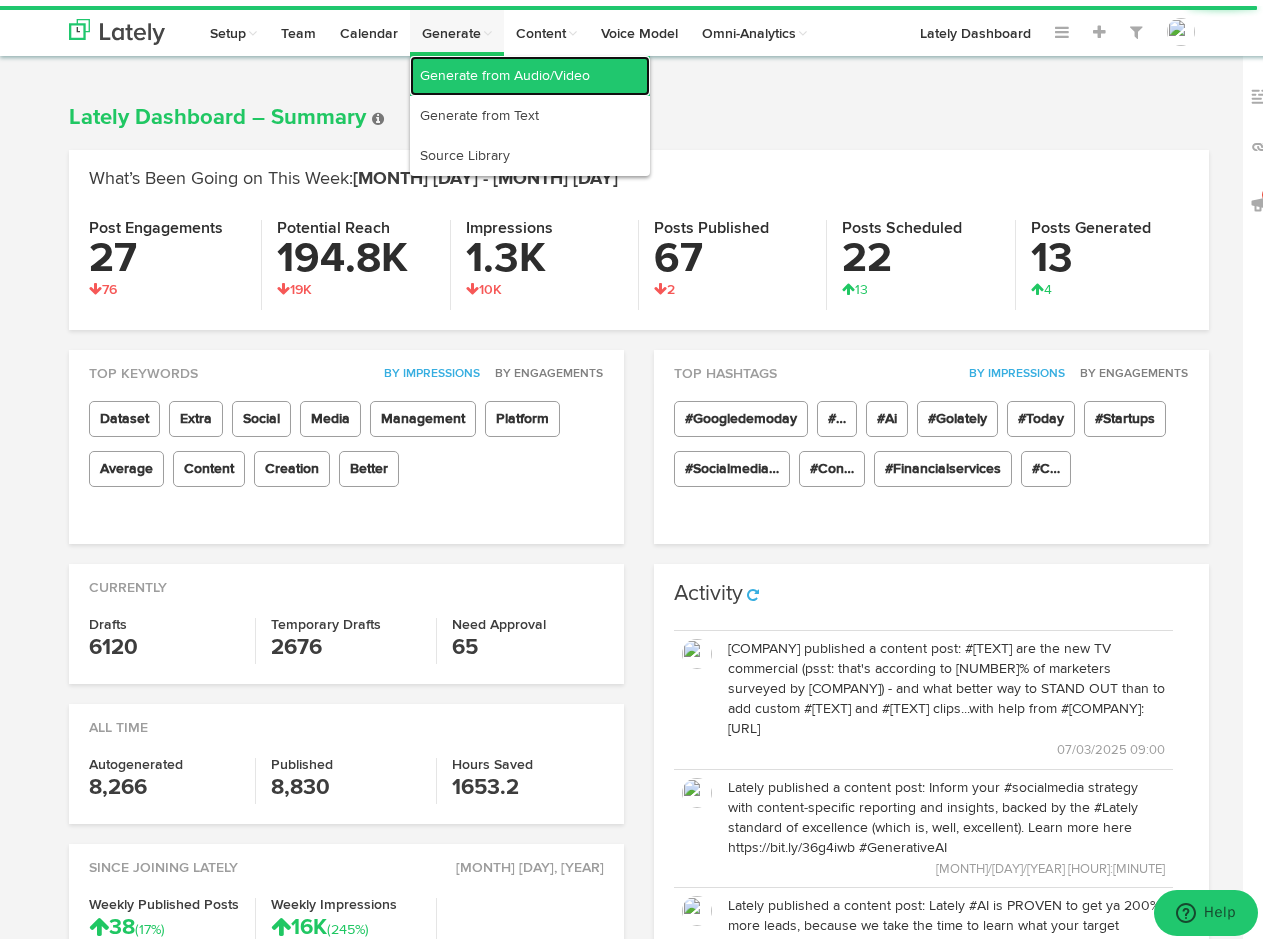 click on "Generate from Audio/Video" at bounding box center (530, 70) 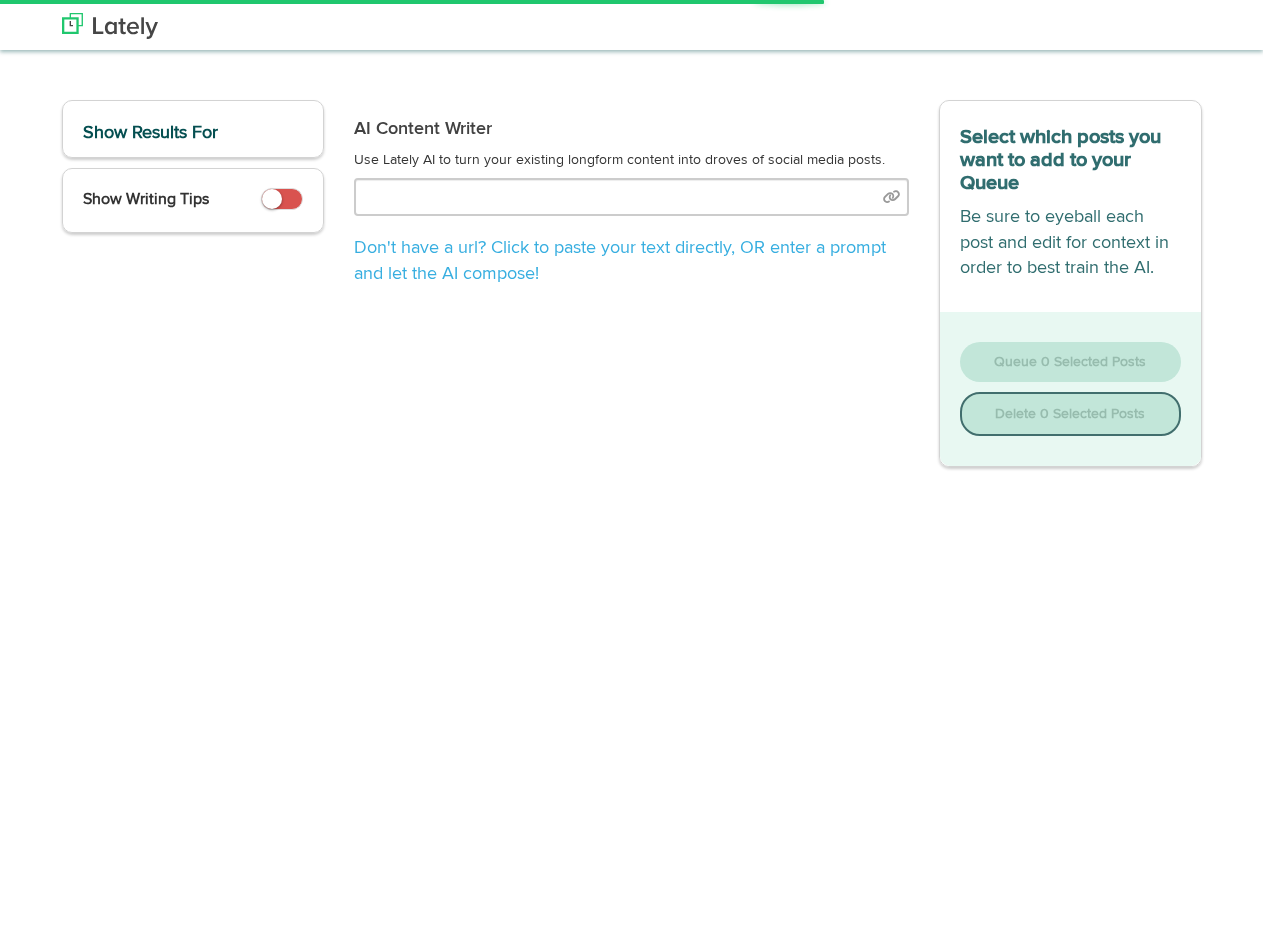 scroll, scrollTop: 0, scrollLeft: 0, axis: both 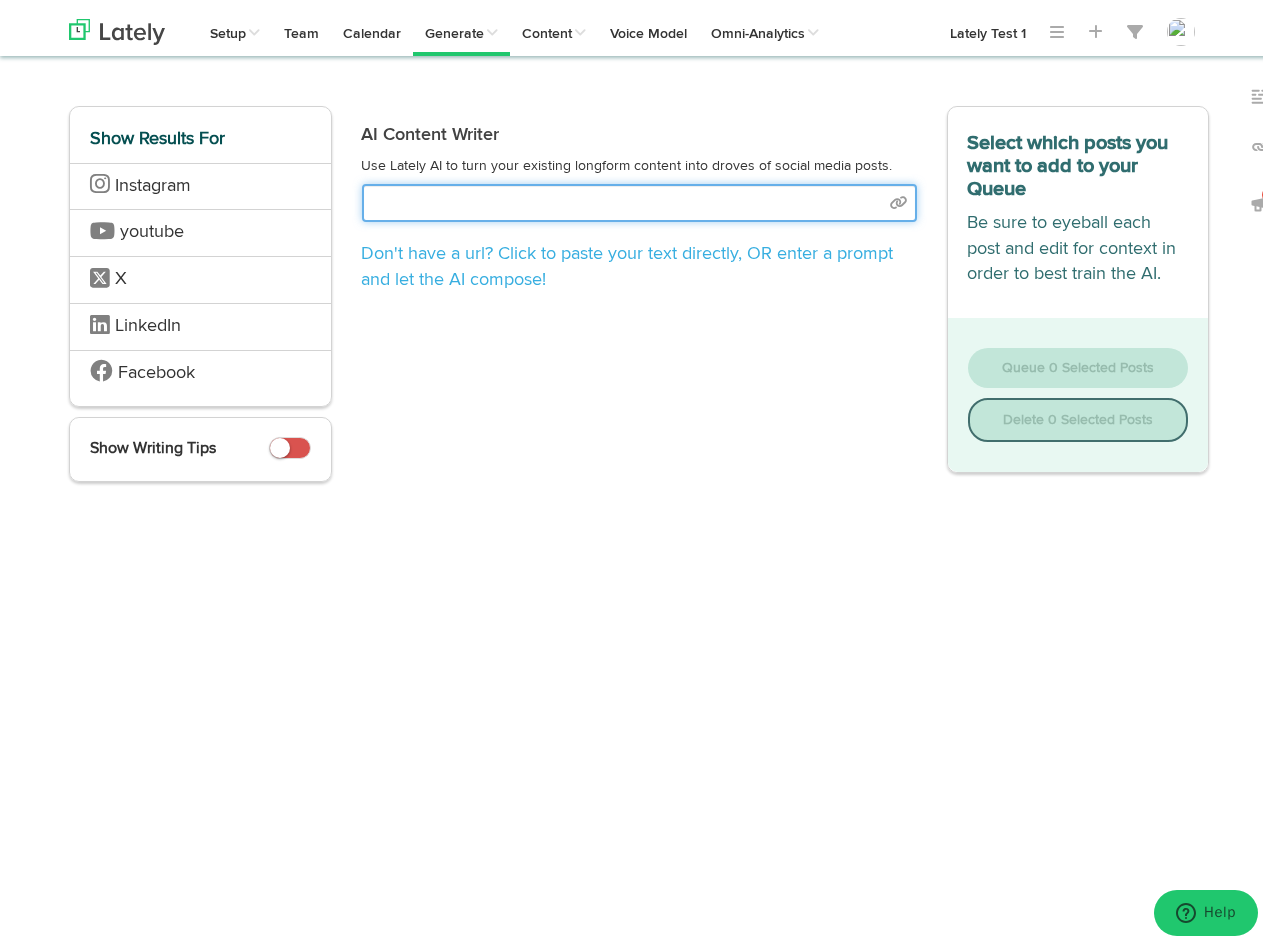 click at bounding box center (639, 197) 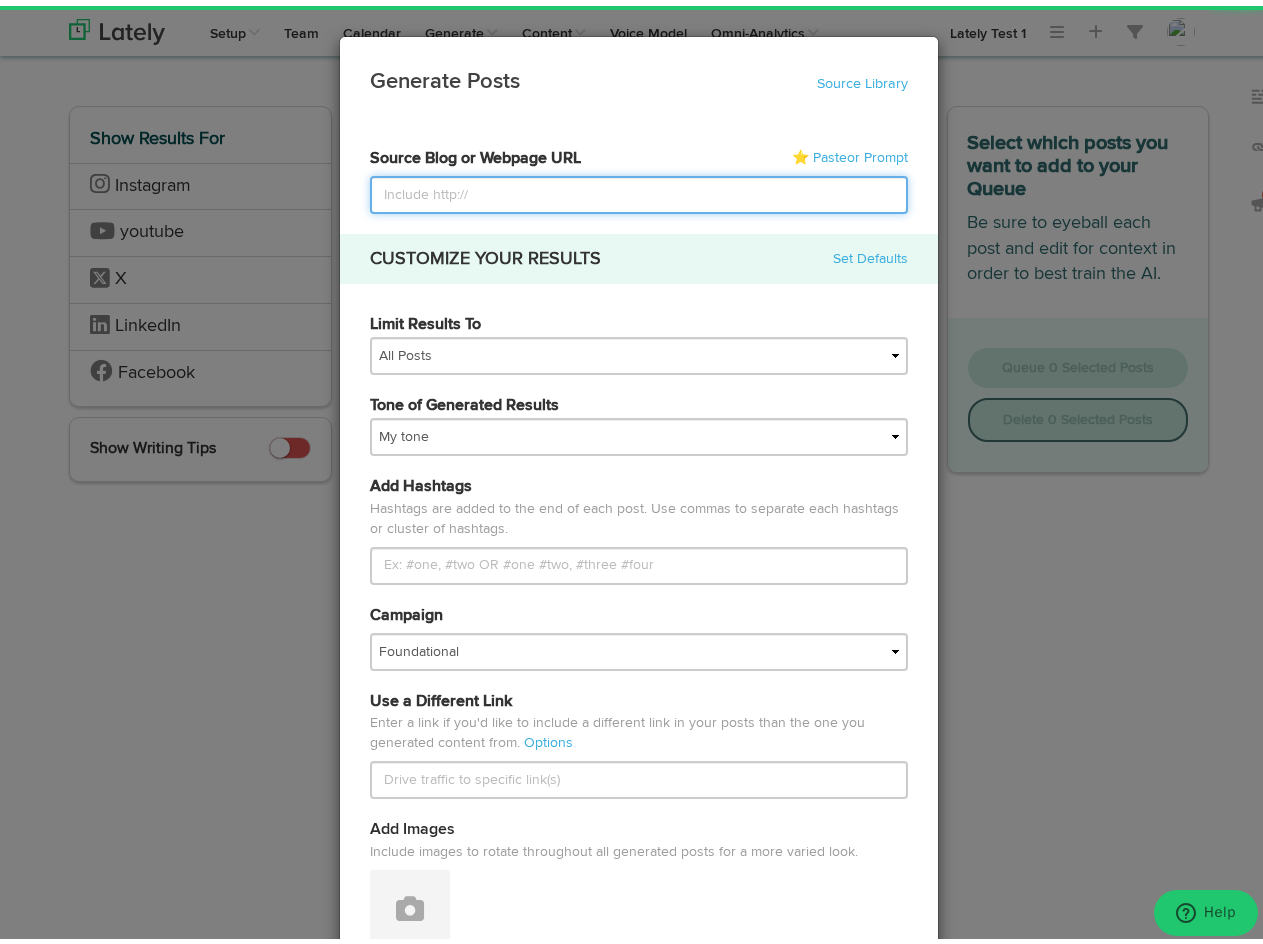 paste on "https://sourcedefense.com/resources/blog/eskimming-security-driving-bottom-line-results/" 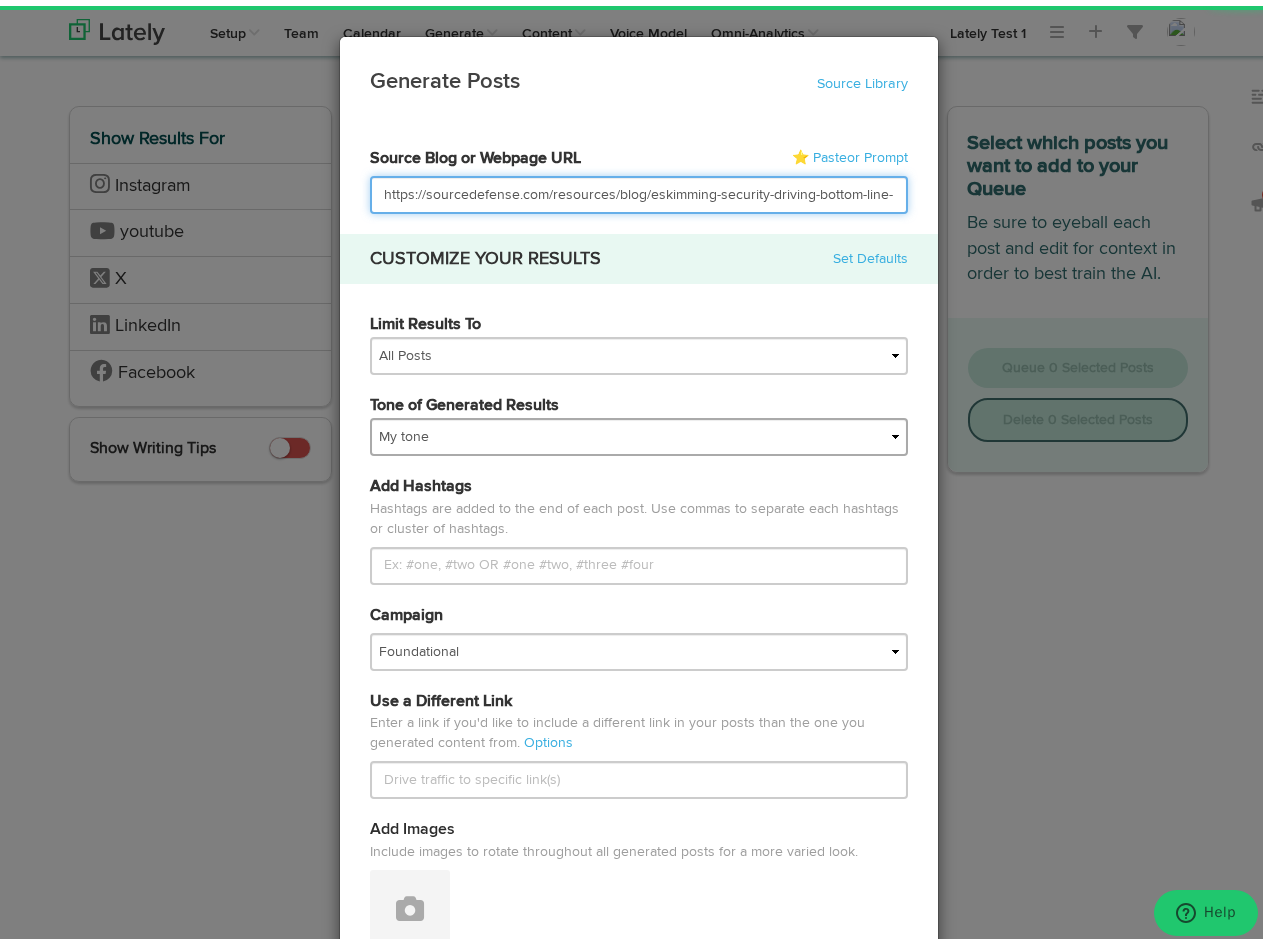 scroll, scrollTop: 0, scrollLeft: 39, axis: horizontal 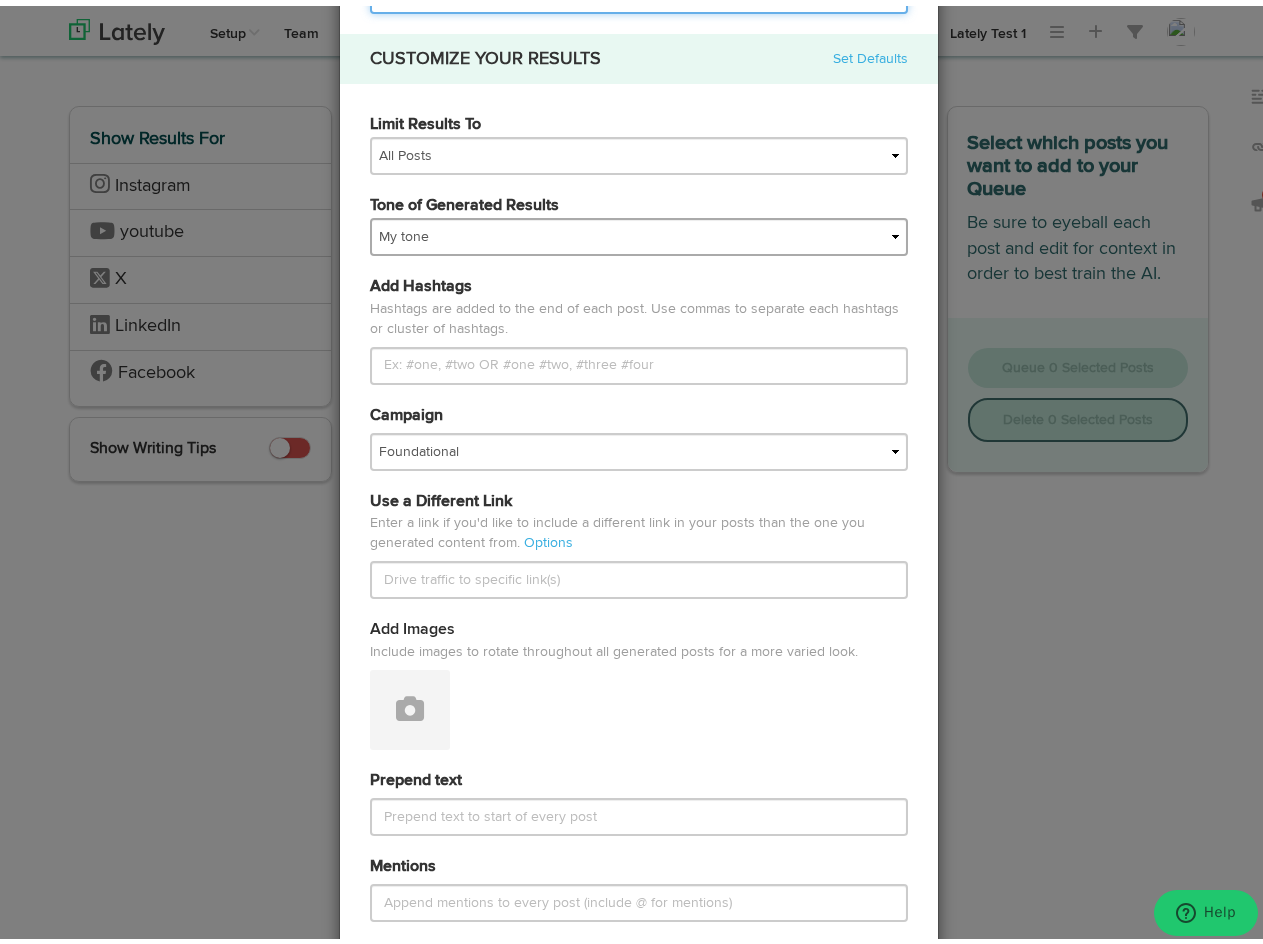 type on "https://sourcedefense.com/resources/blog/eskimming-security-driving-bottom-line-results/" 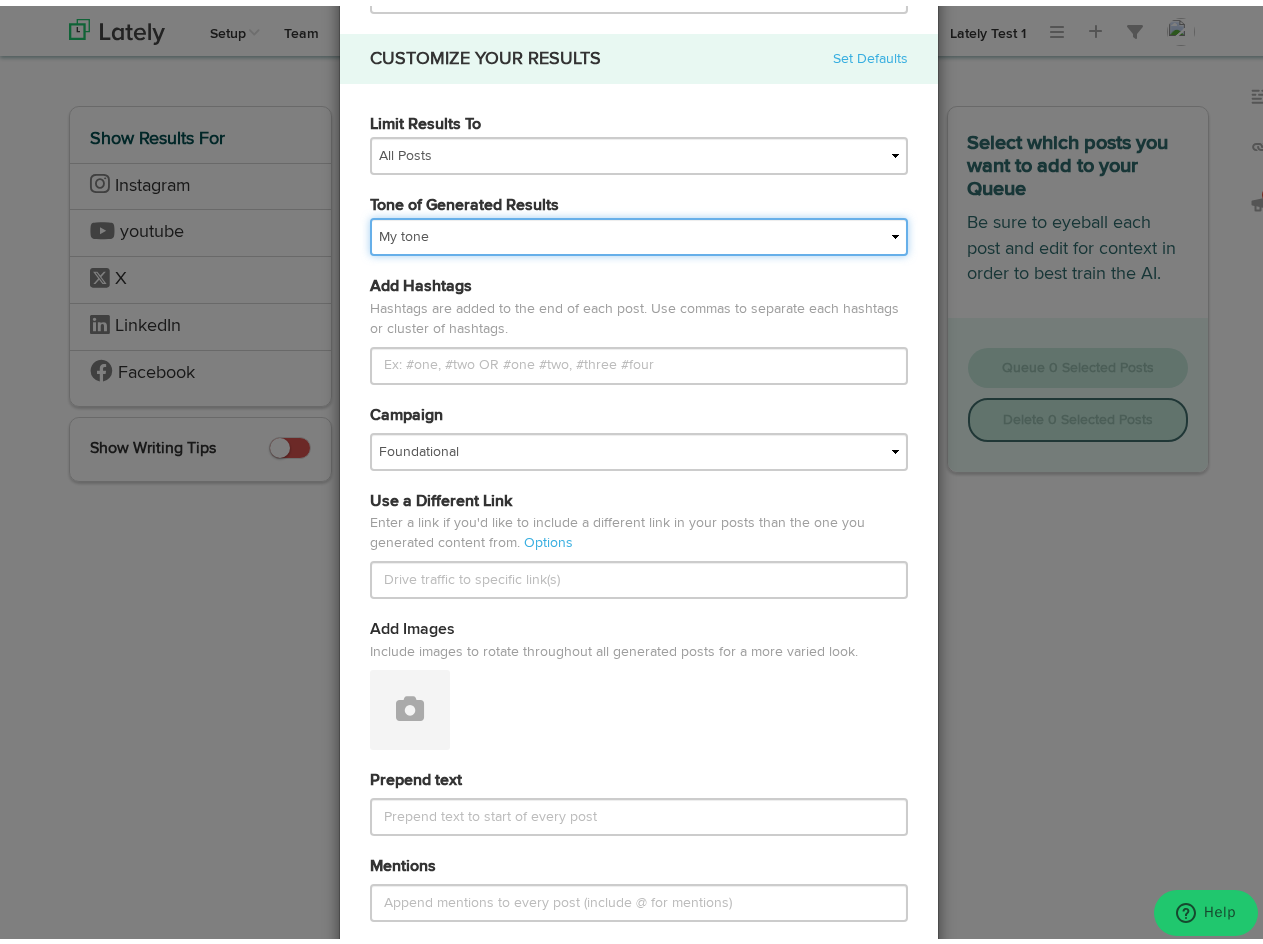 click on "My tone Official and professional Relaxed and conversational Light and humorous Personal, real and empathetic Simple words and simple structure Formal and academic Jazzy and creative Natural tone of content" at bounding box center (639, 231) 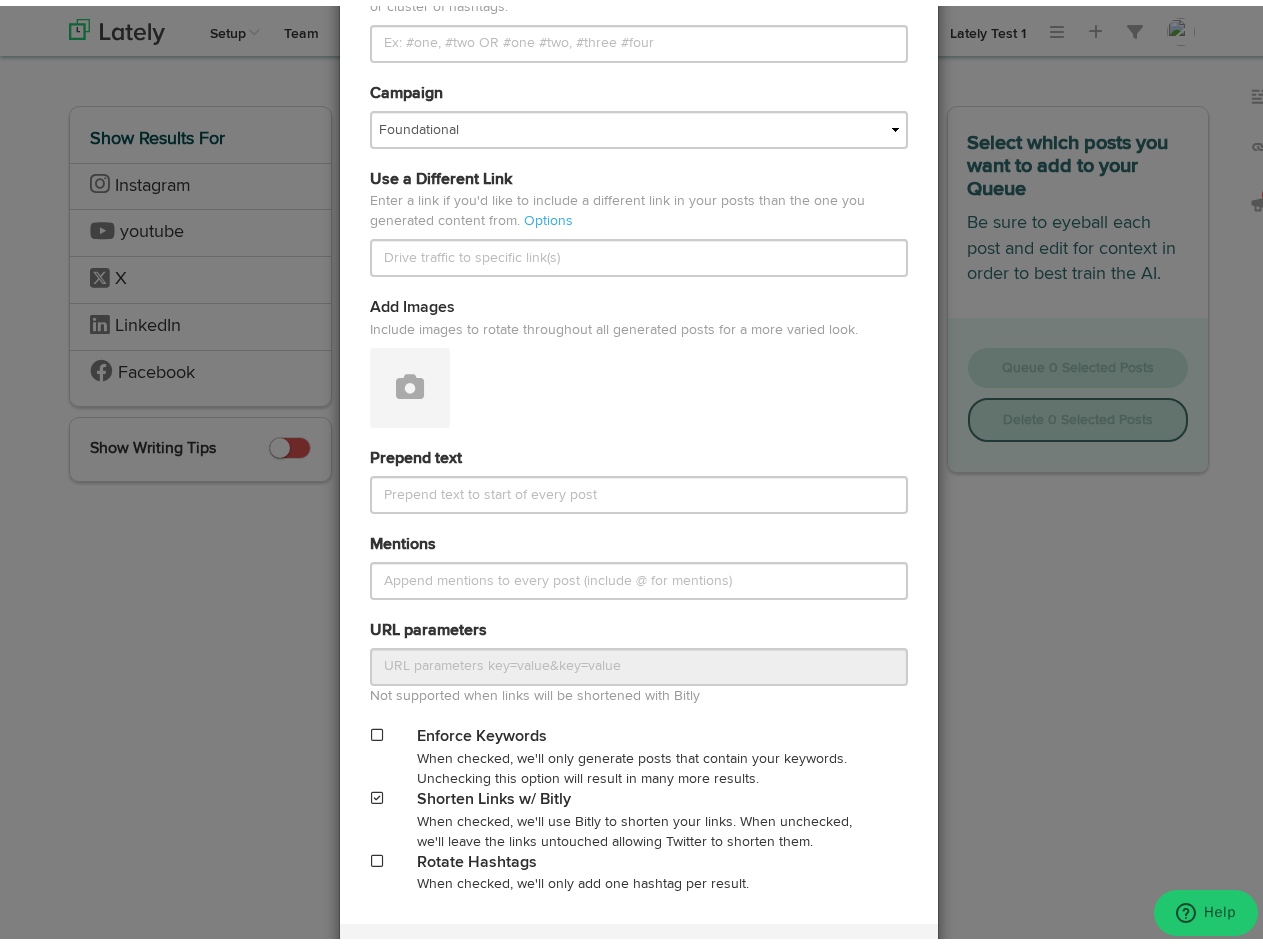 scroll, scrollTop: 625, scrollLeft: 0, axis: vertical 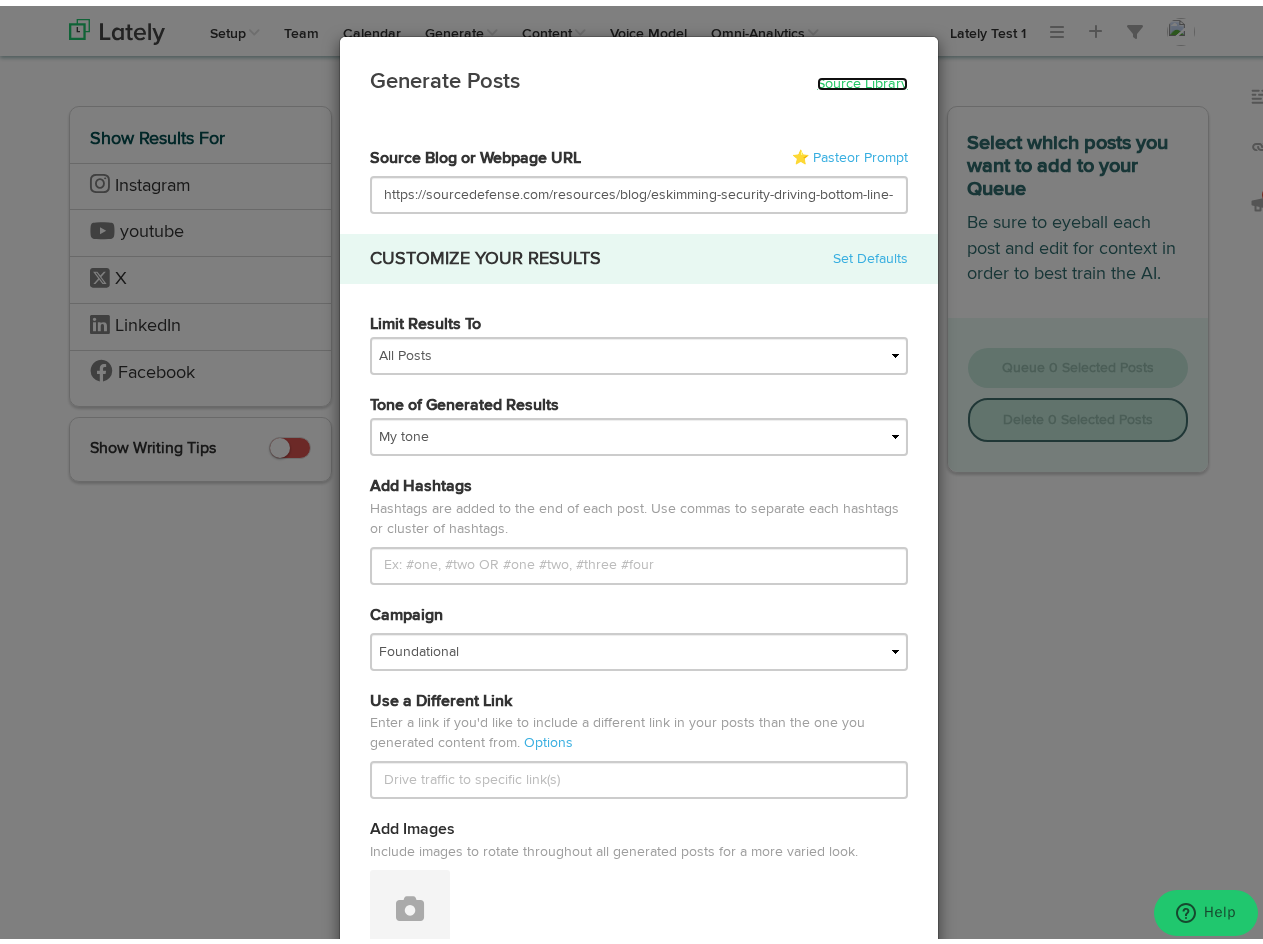 click on "Source Library" at bounding box center [862, 78] 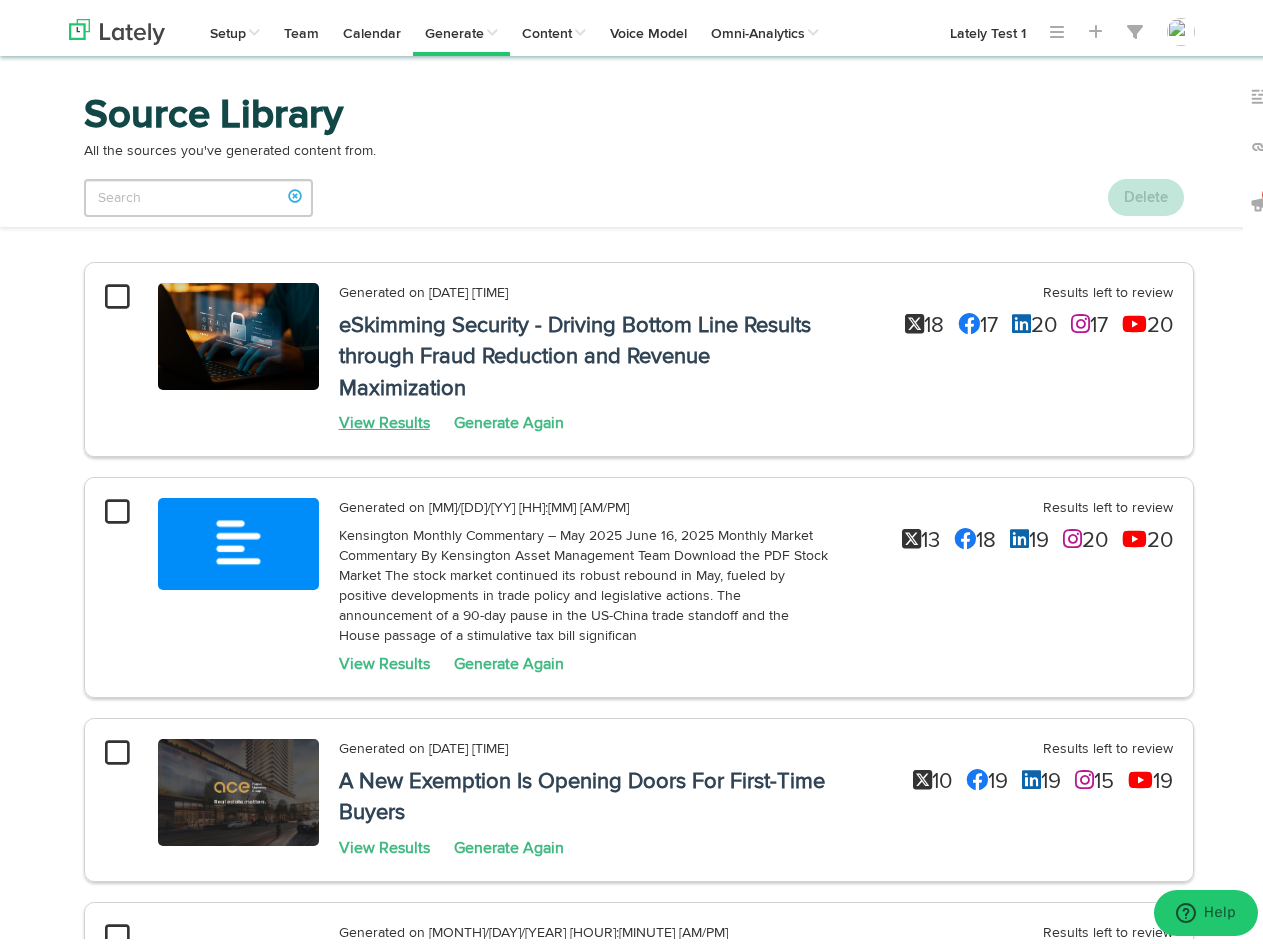 click on "View Results" at bounding box center (384, 418) 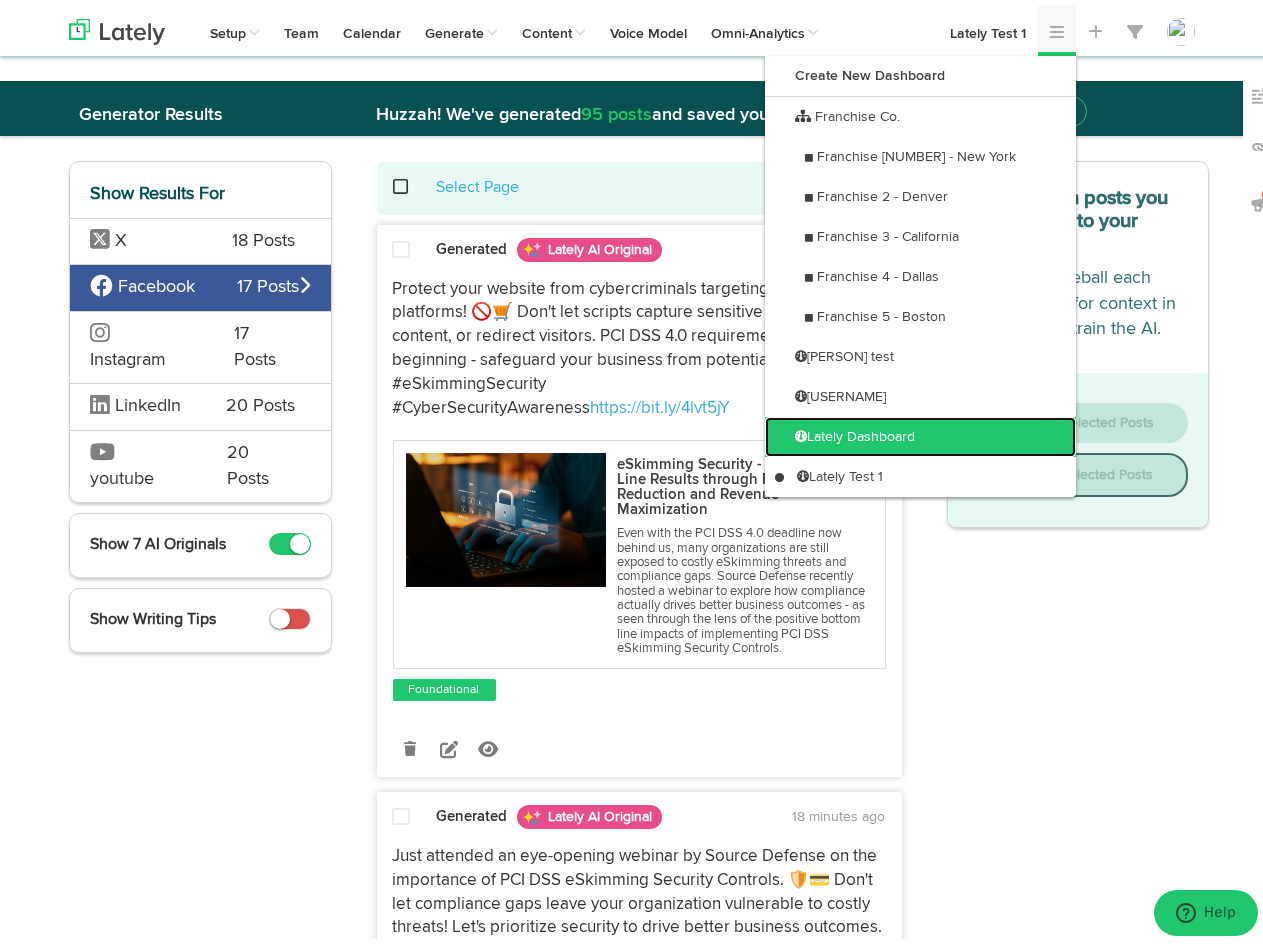 click on "Lately Dashboard" at bounding box center [920, 431] 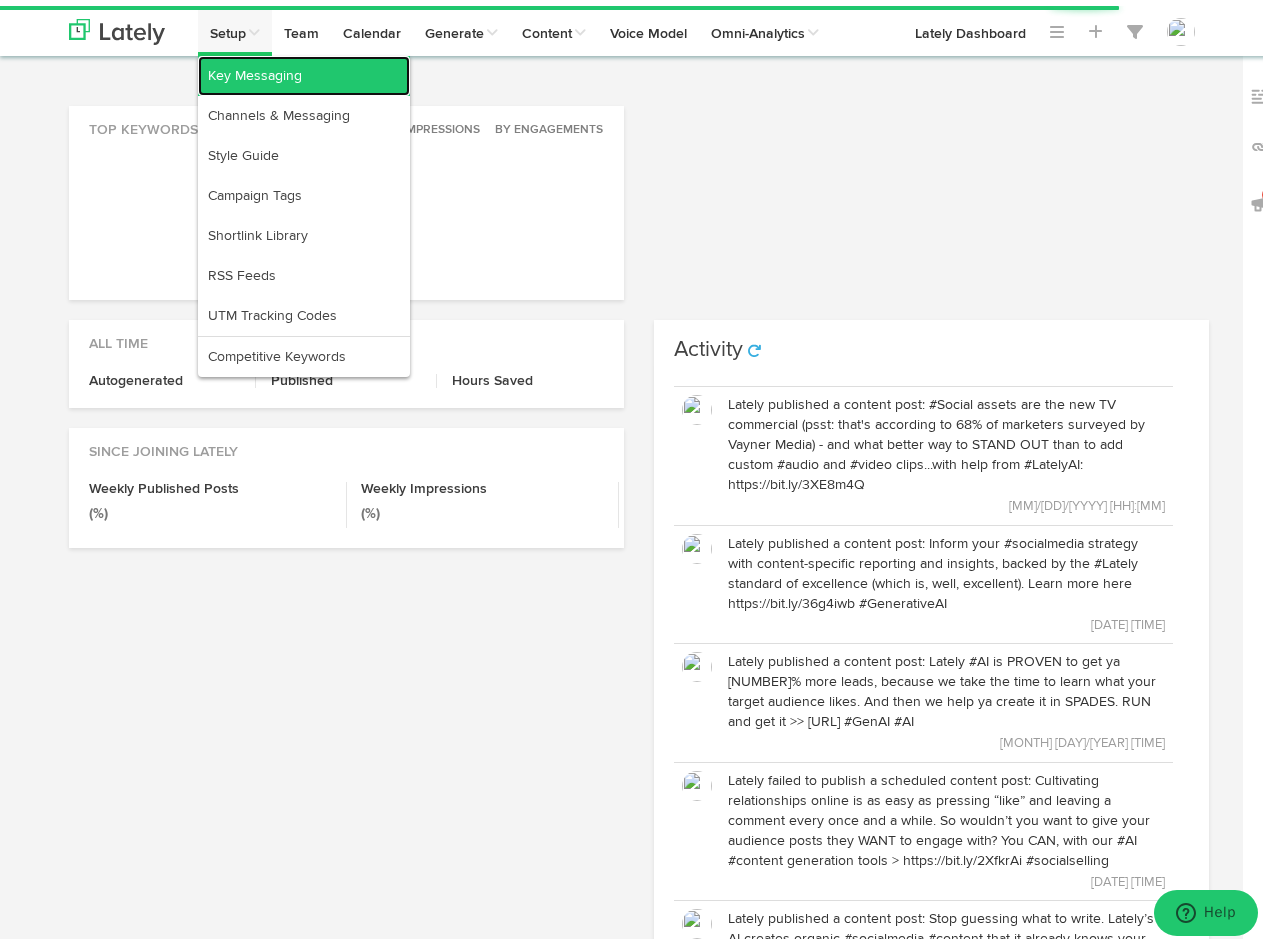 click on "Key Messaging" at bounding box center (304, 70) 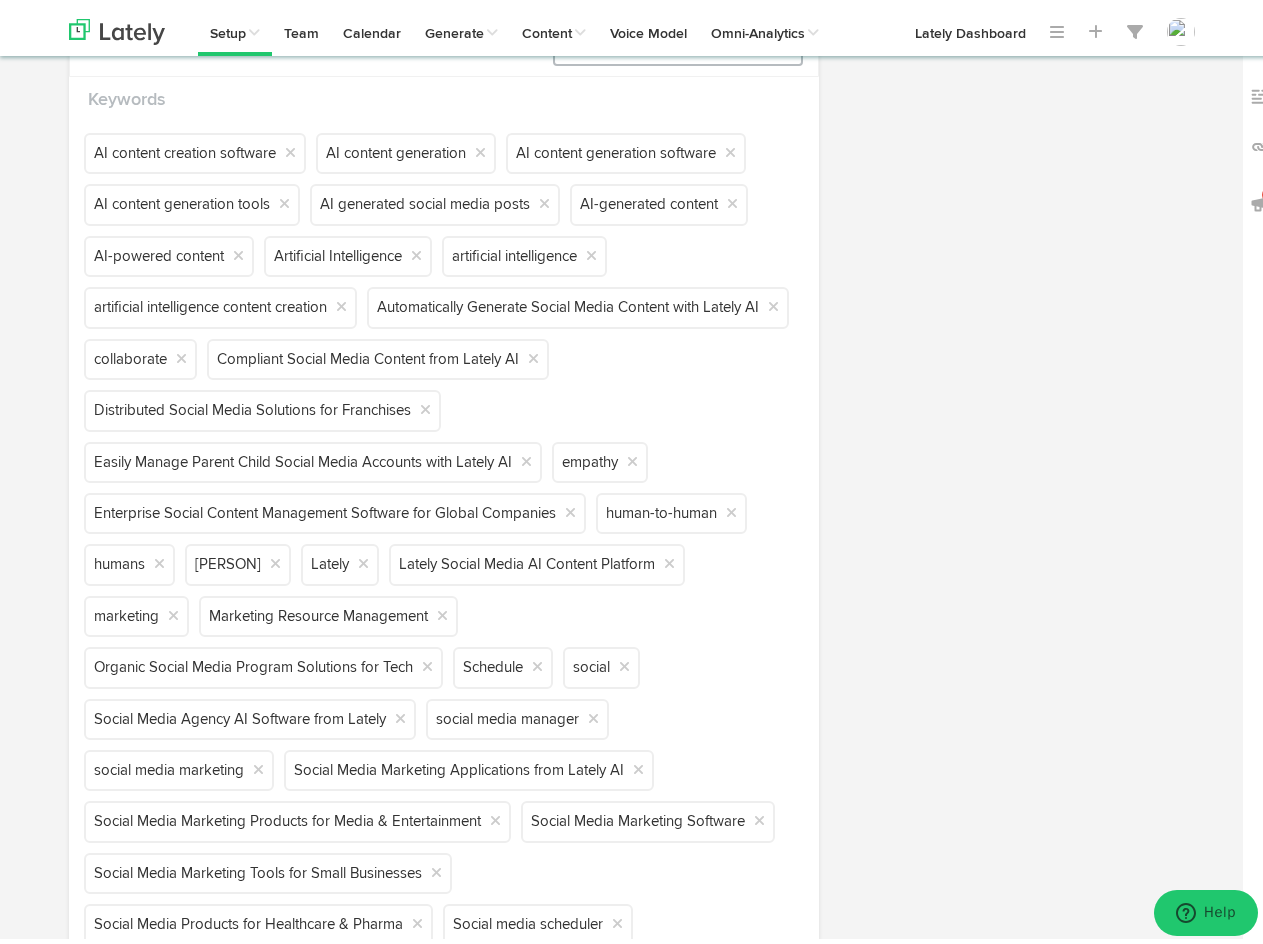 scroll, scrollTop: 0, scrollLeft: 0, axis: both 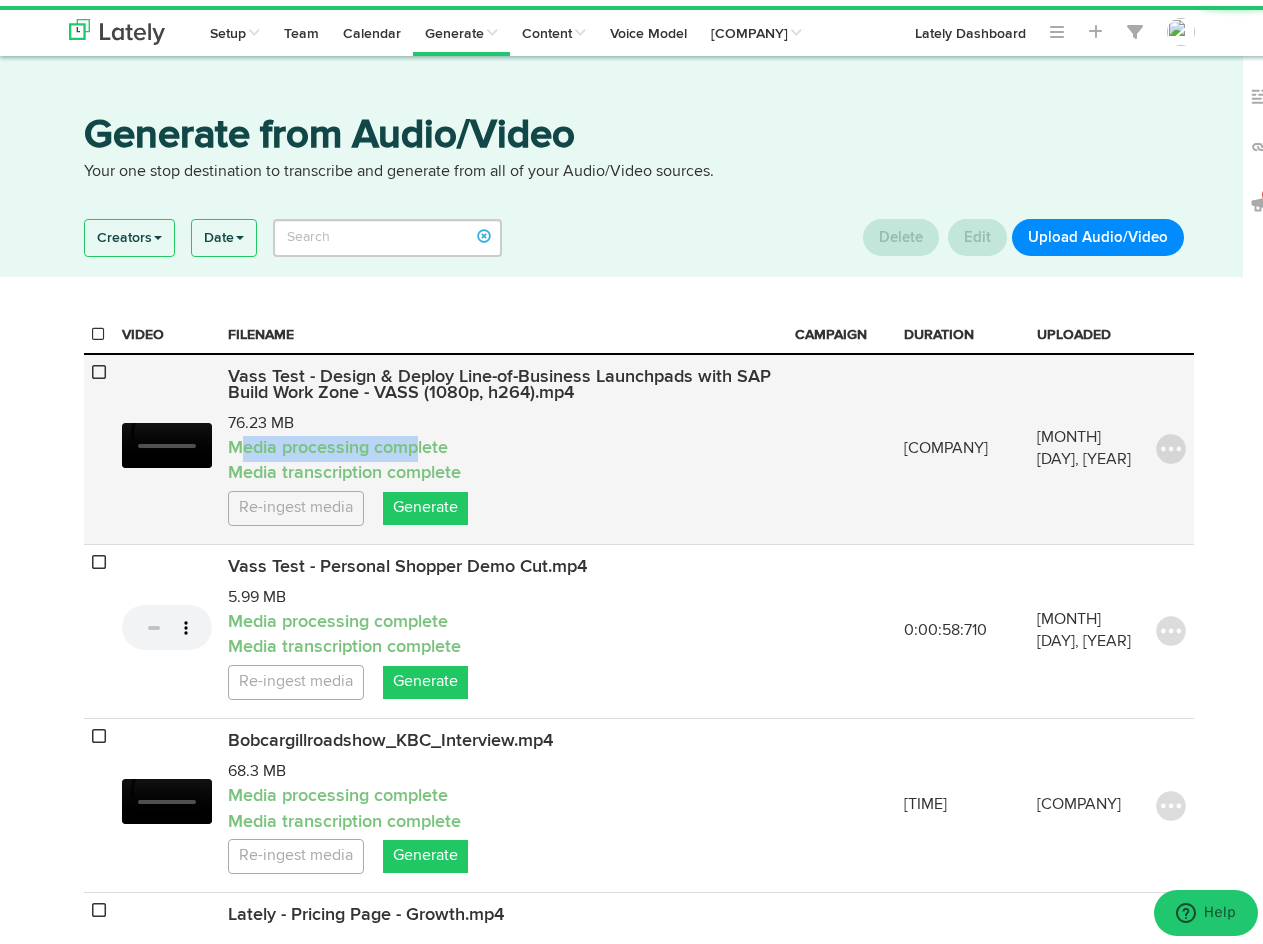 drag, startPoint x: 293, startPoint y: 445, endPoint x: 409, endPoint y: 440, distance: 116.10771 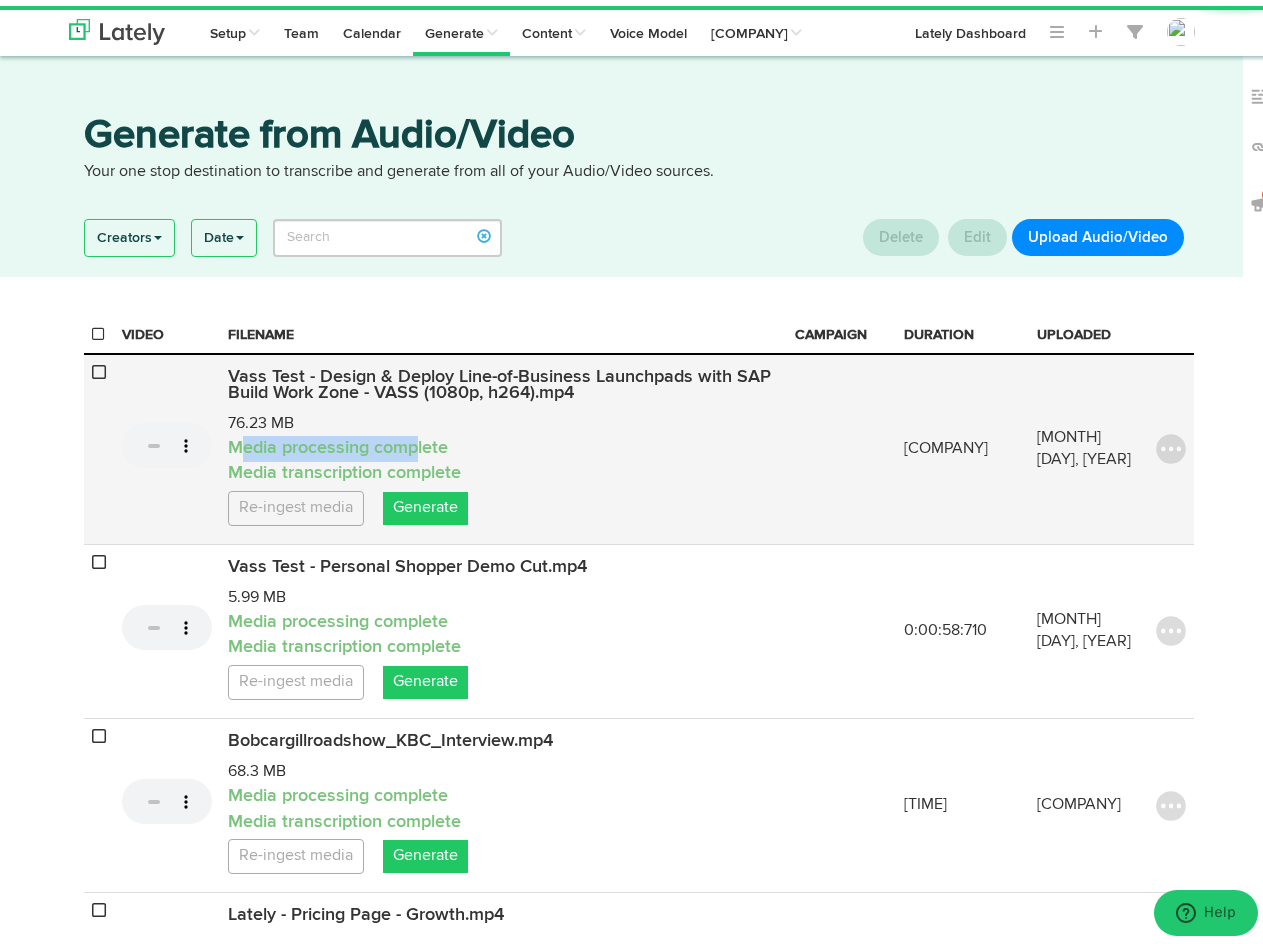 click on "Media processing complete" at bounding box center [503, 443] 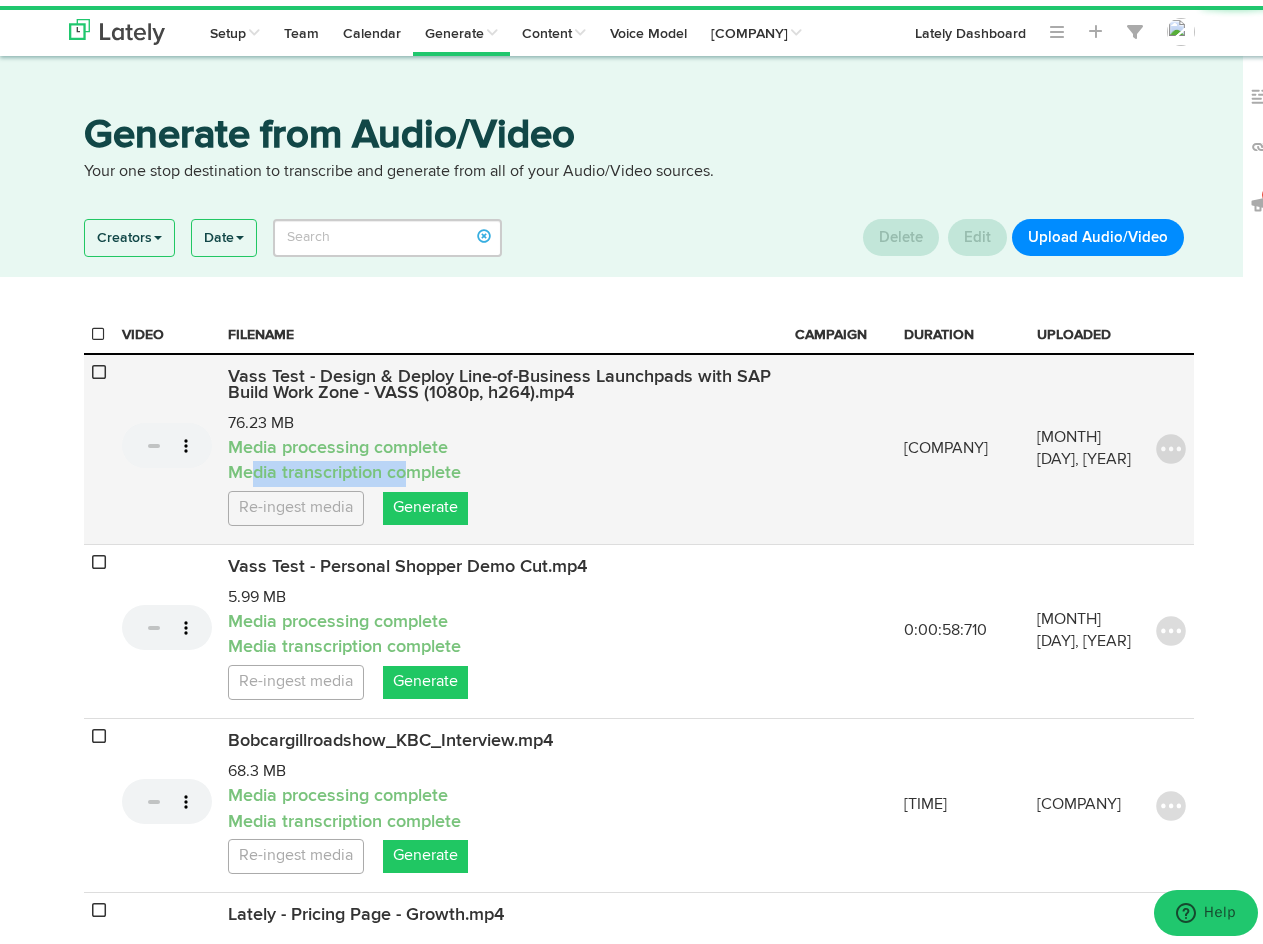 drag, startPoint x: 243, startPoint y: 464, endPoint x: 406, endPoint y: 466, distance: 163.01227 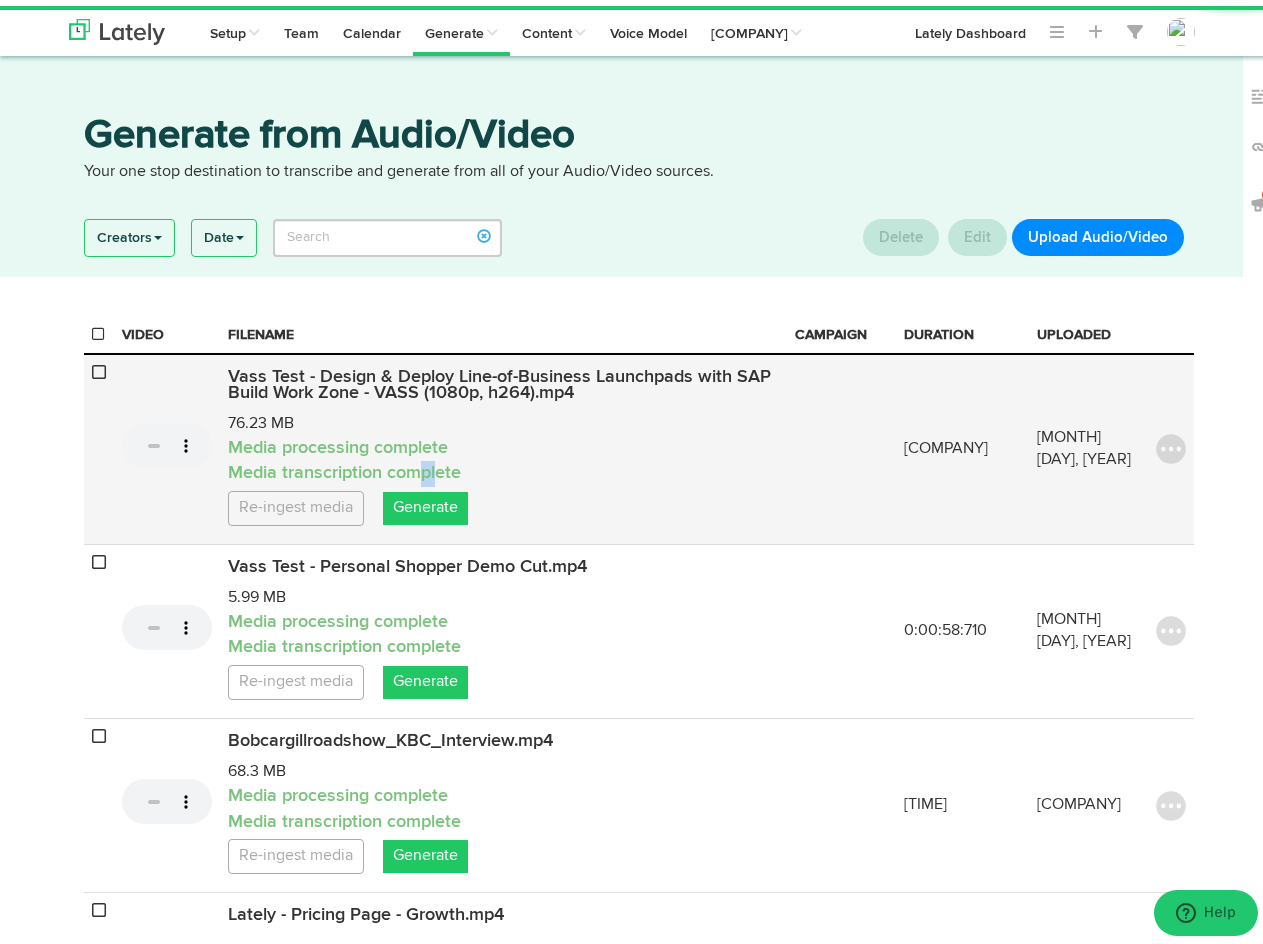 drag, startPoint x: 435, startPoint y: 469, endPoint x: 409, endPoint y: 475, distance: 26.683329 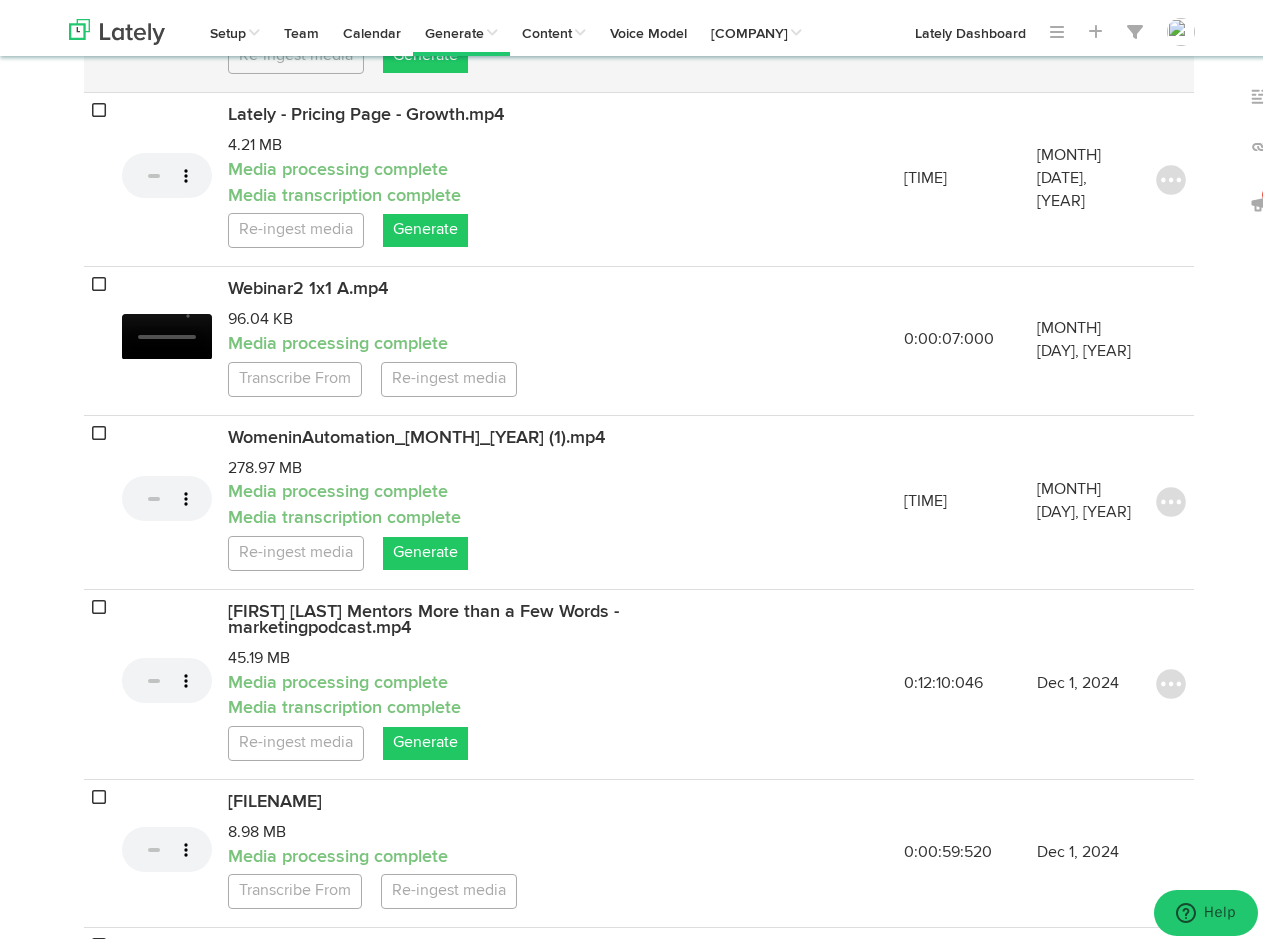 scroll, scrollTop: 100, scrollLeft: 0, axis: vertical 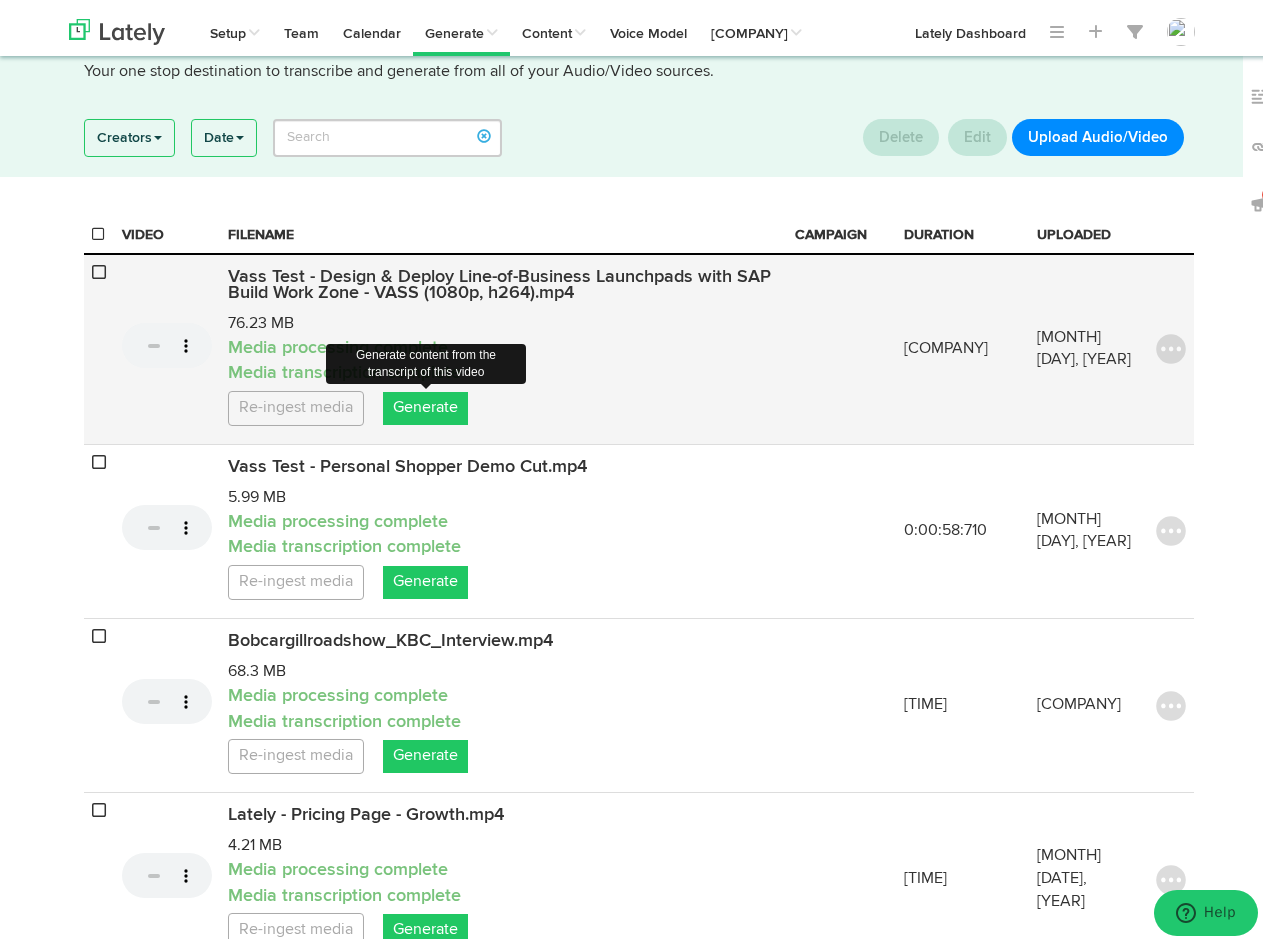 click on "Generate" at bounding box center (425, 402) 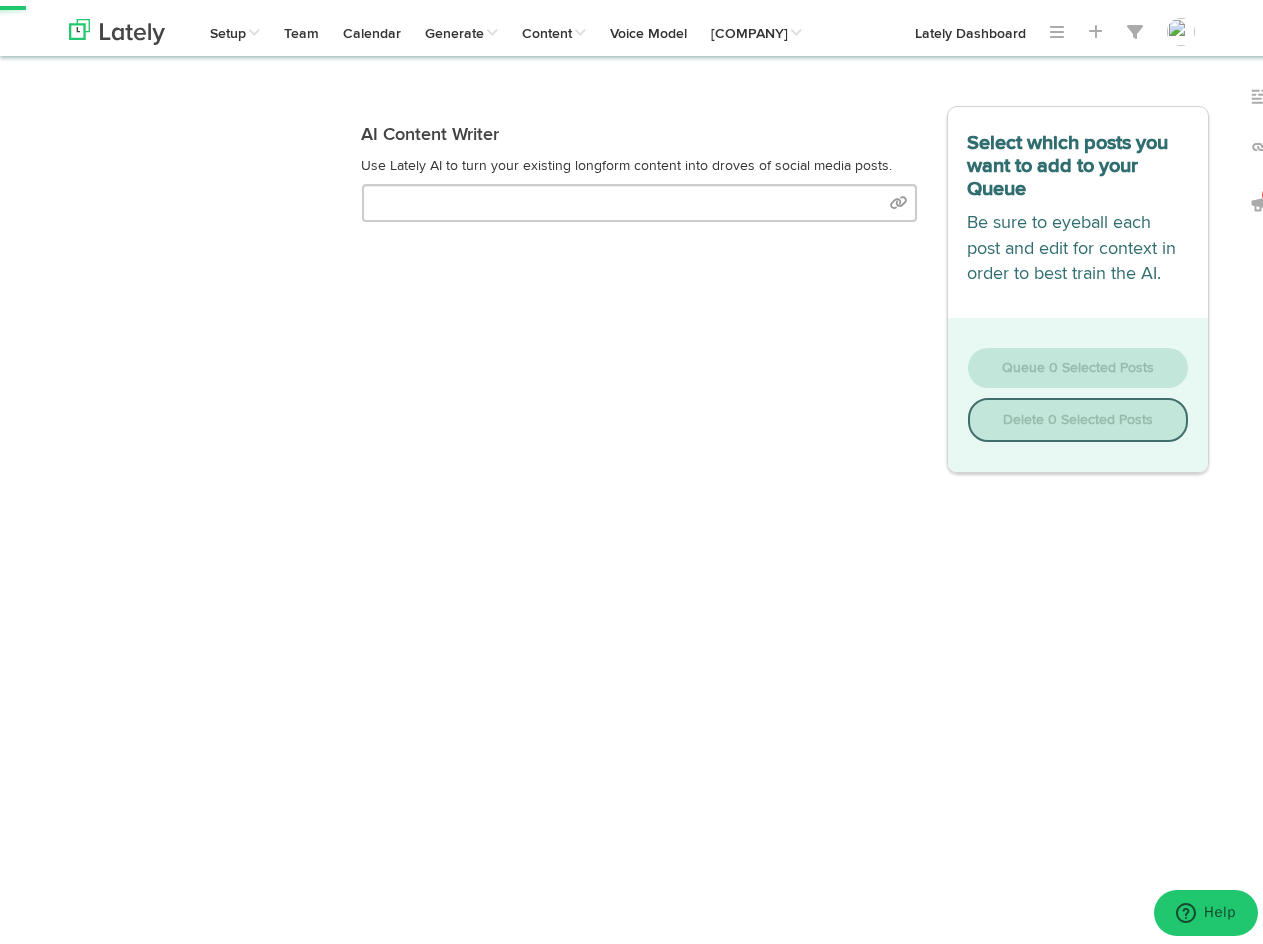 scroll, scrollTop: 0, scrollLeft: 0, axis: both 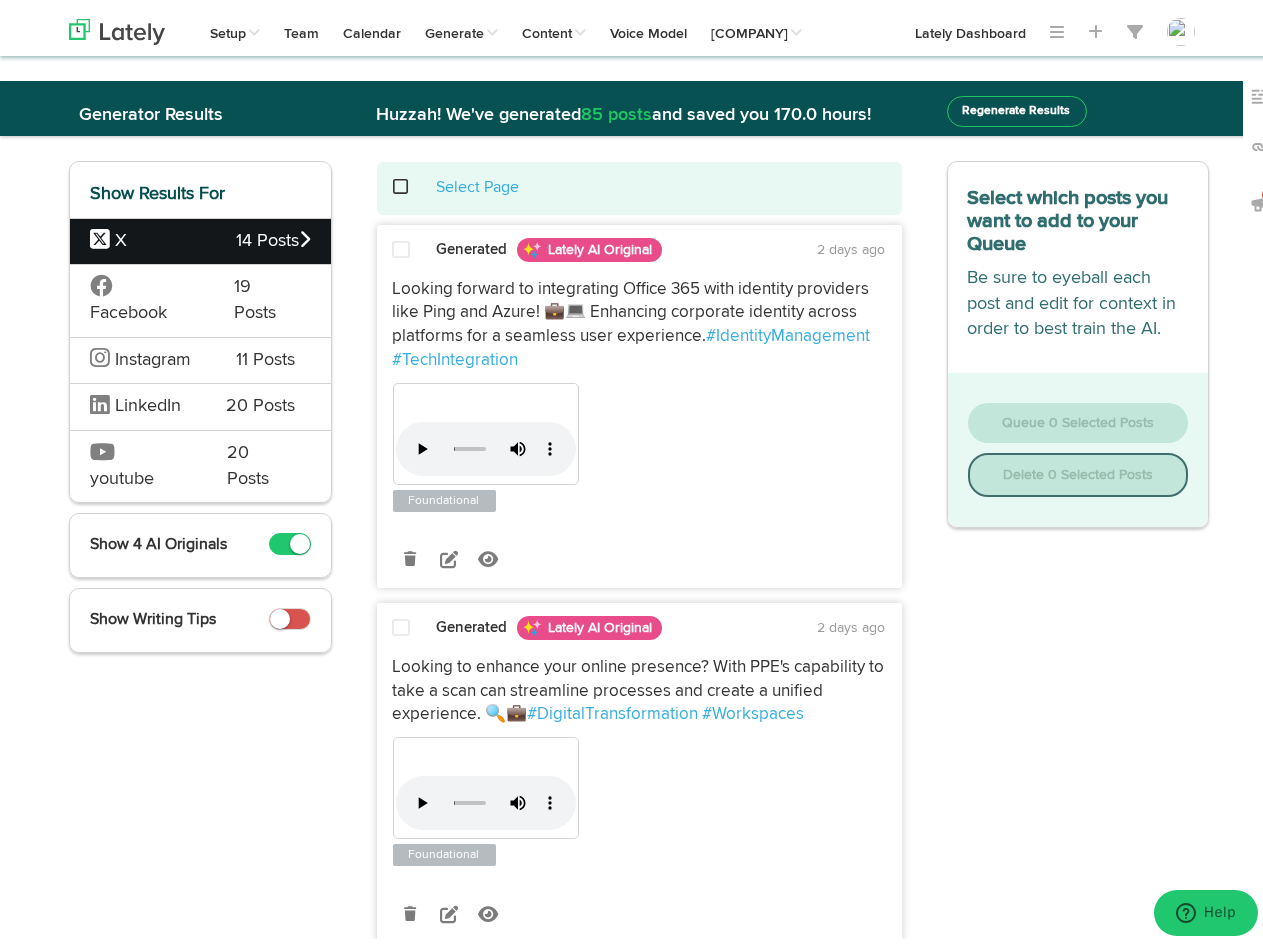 click on "LinkedIn
20 Posts" at bounding box center [200, 294] 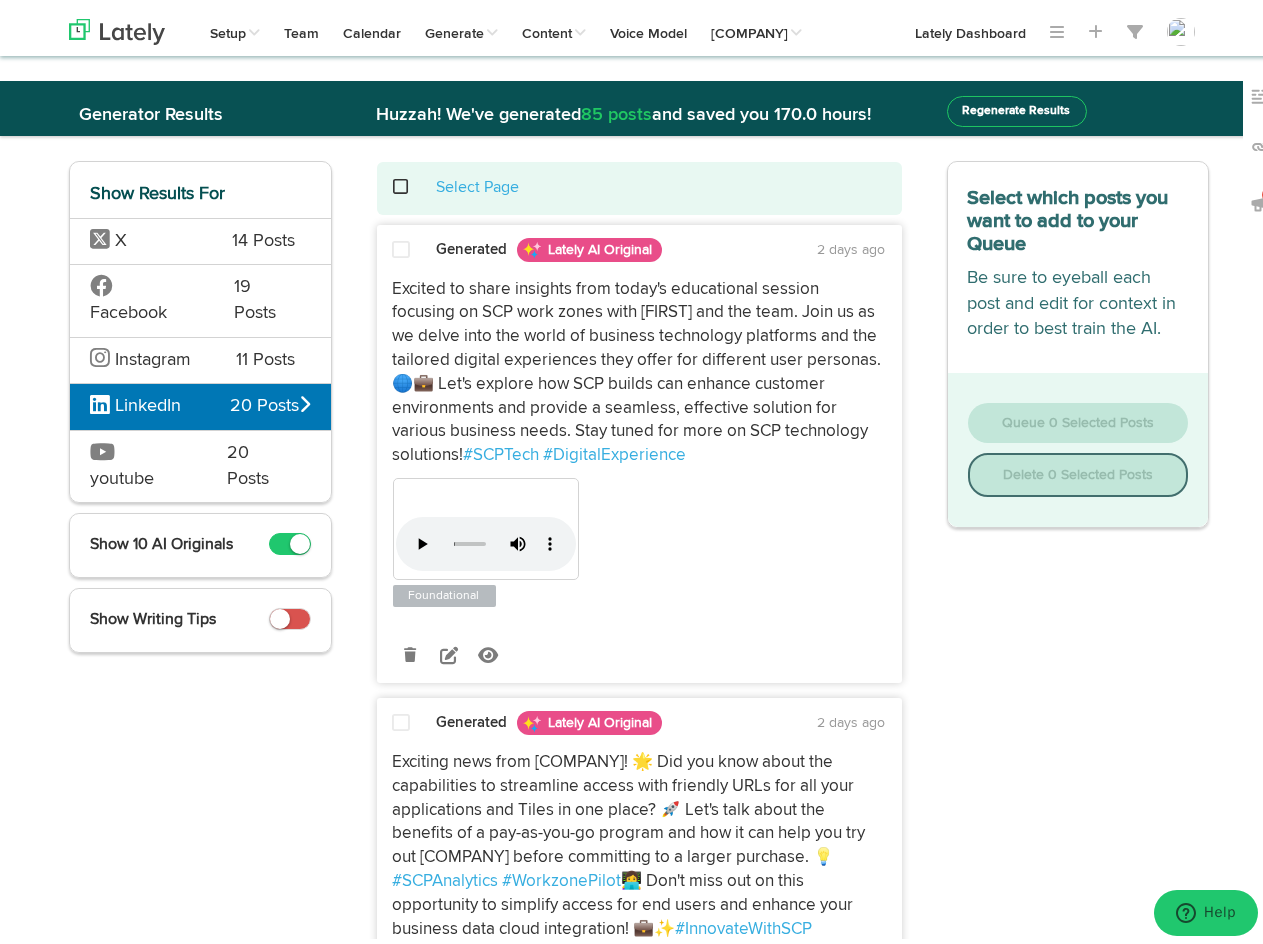 click on "Instagram" at bounding box center [146, 236] 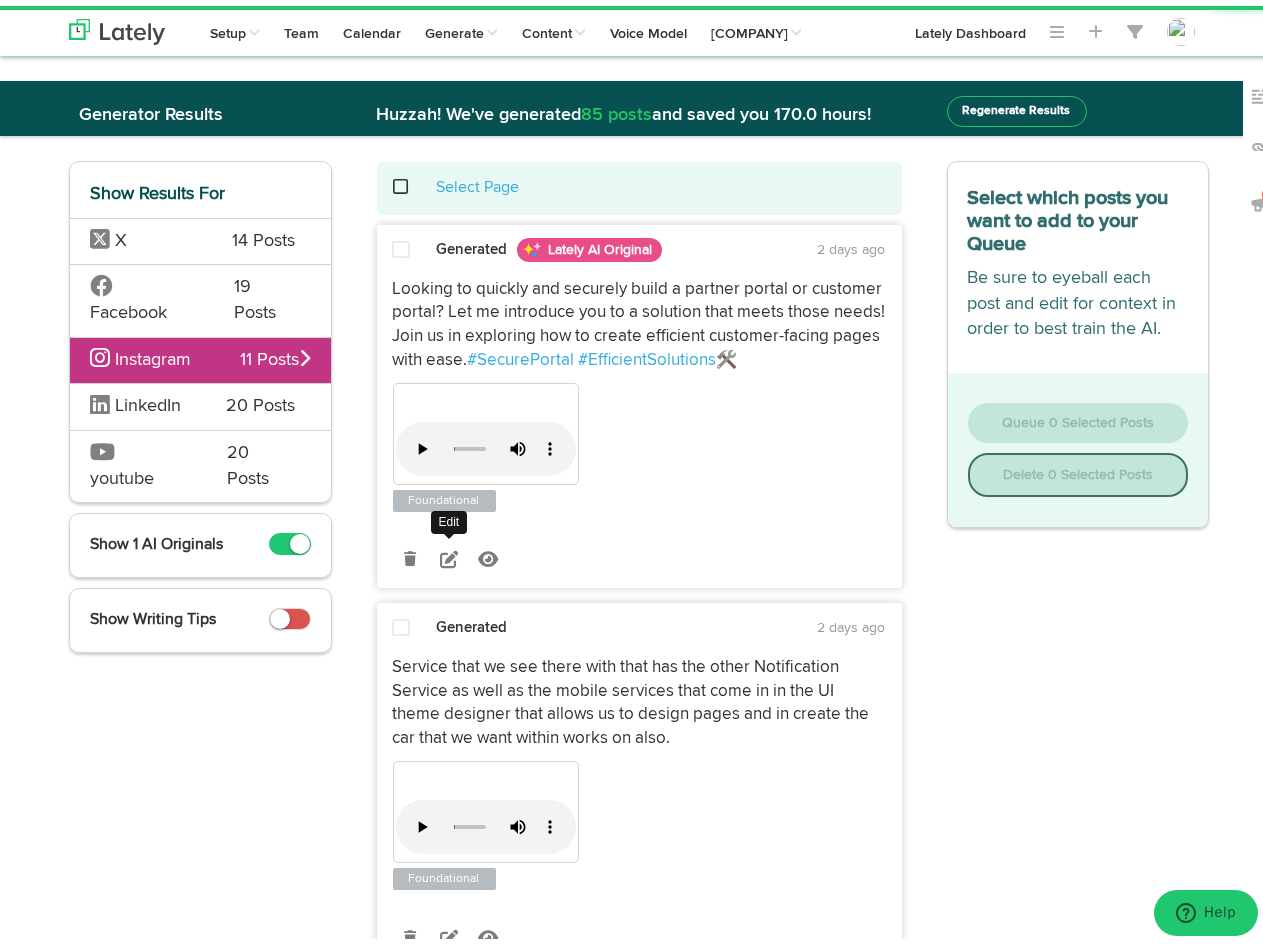 click at bounding box center (0, 0) 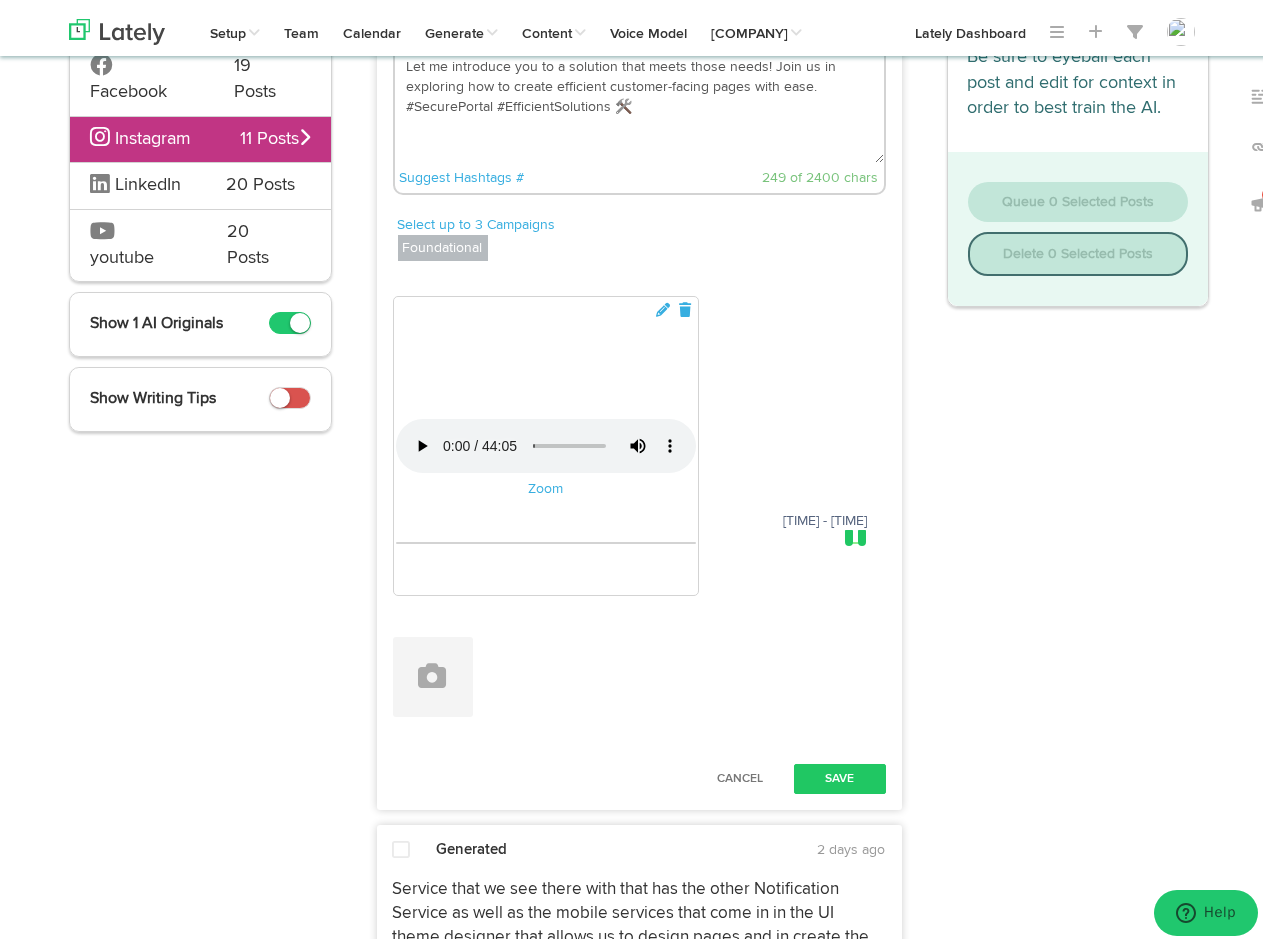 scroll, scrollTop: 200, scrollLeft: 0, axis: vertical 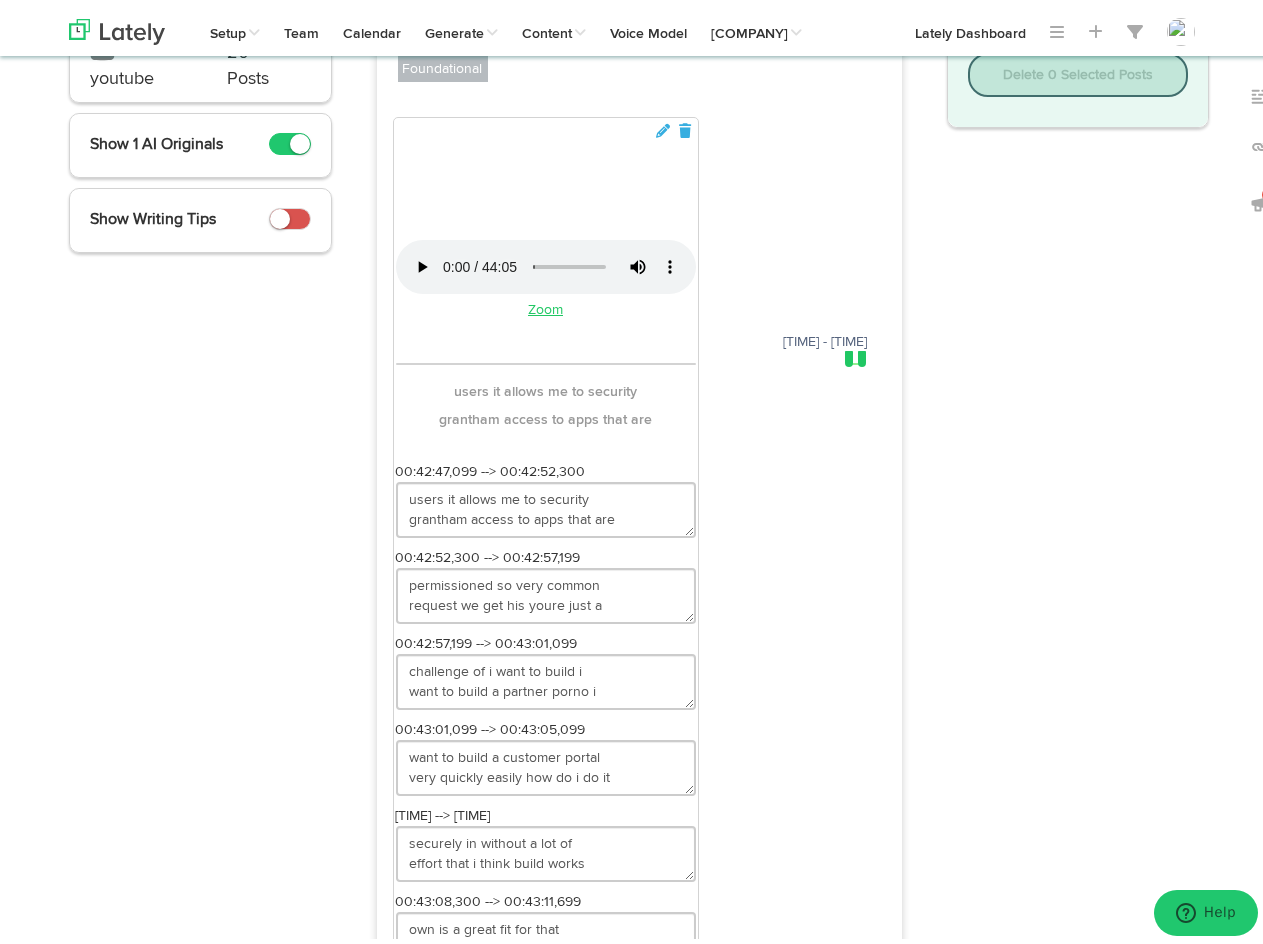 click on "Zoom" at bounding box center [545, 304] 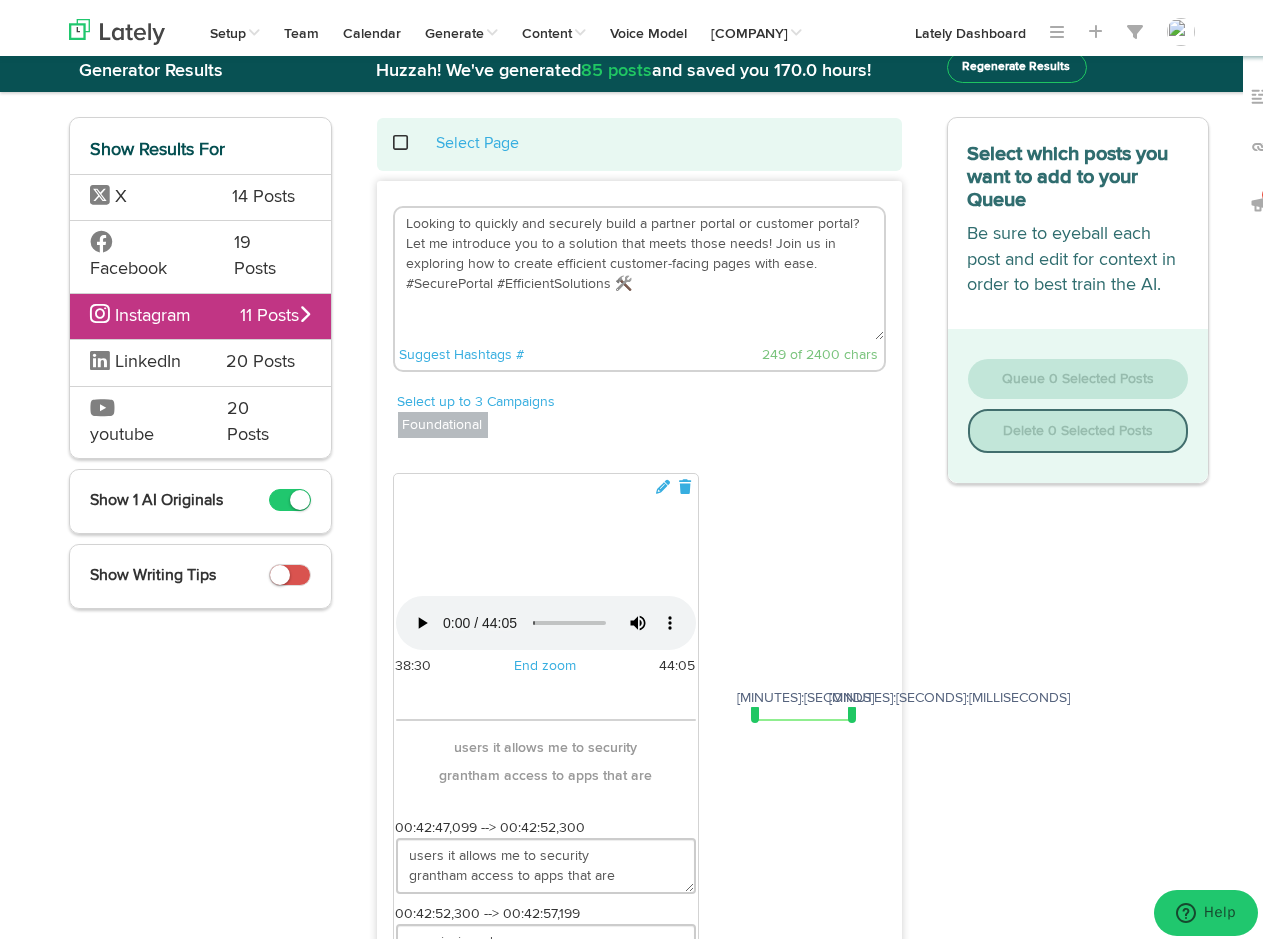scroll, scrollTop: 0, scrollLeft: 0, axis: both 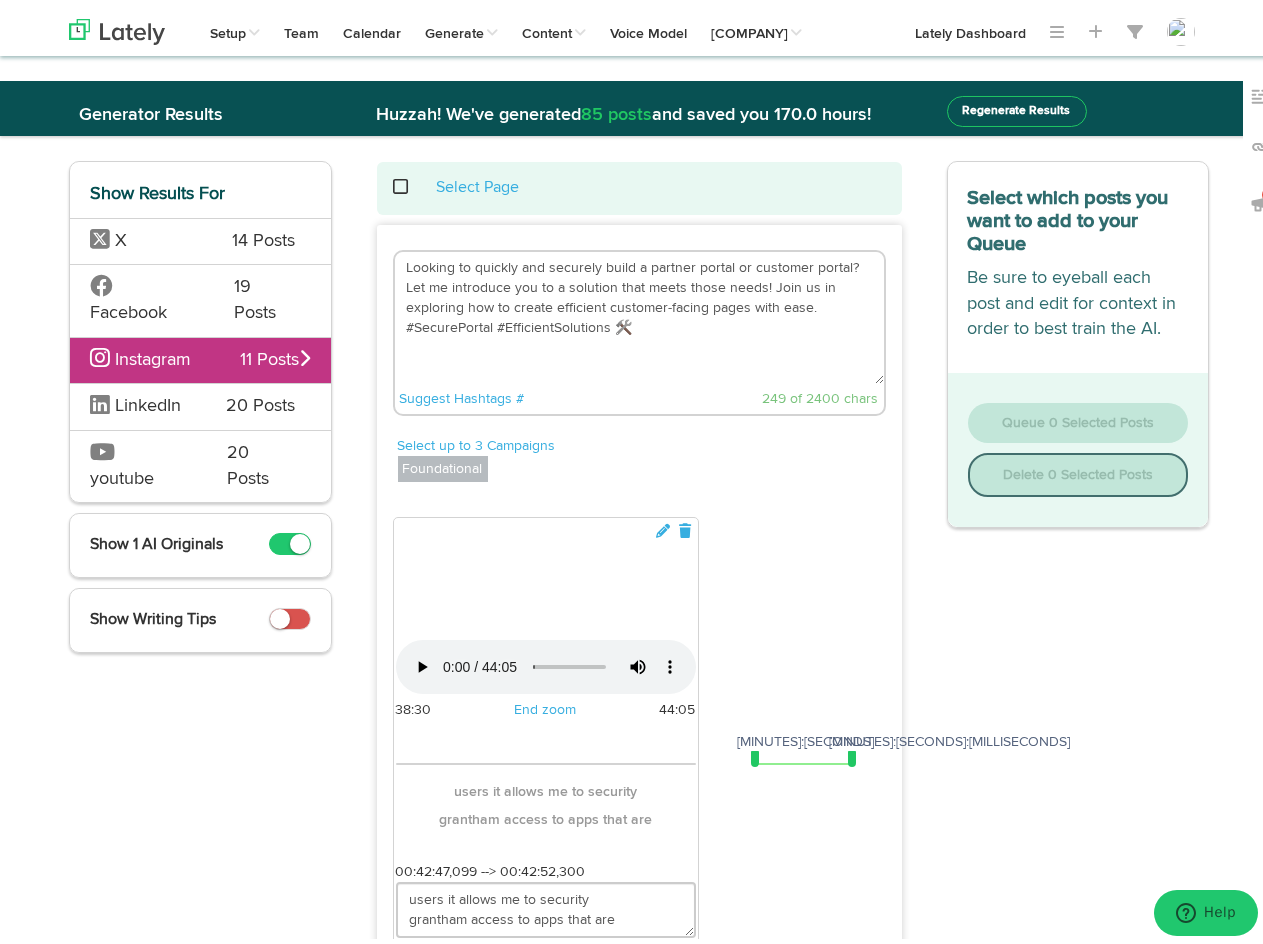 drag, startPoint x: 408, startPoint y: 259, endPoint x: 563, endPoint y: 297, distance: 159.5901 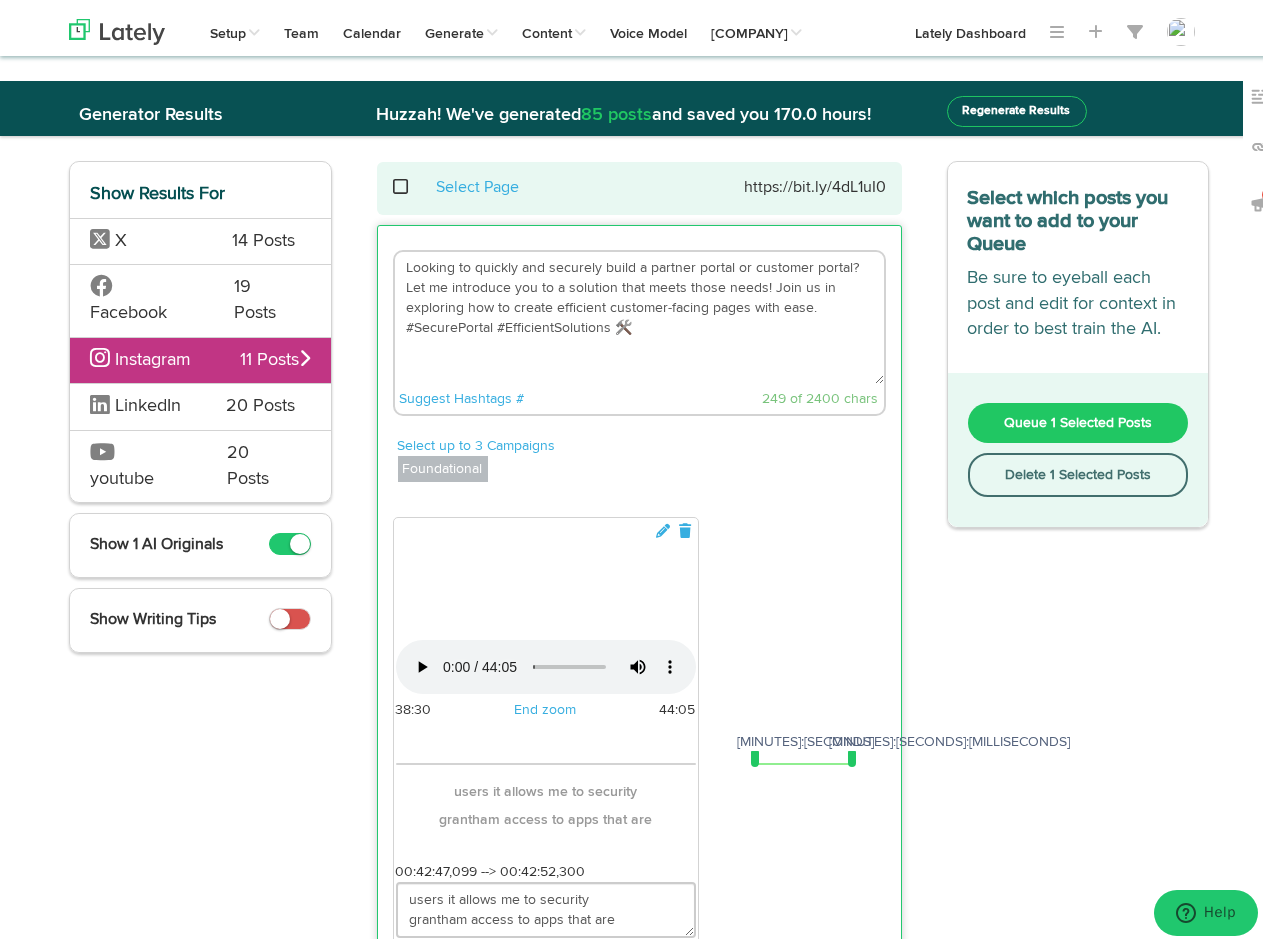 click on "Show Results For
[NUMBER] Posts
Facebook
[NUMBER] Posts
Instagram
[NUMBER] Posts
LinkedIn
[NUMBER] Posts
youtube
[NUMBER] Posts
Show 1 [COMPANY] Originals
Show Writing Tips" at bounding box center (200, 3160) 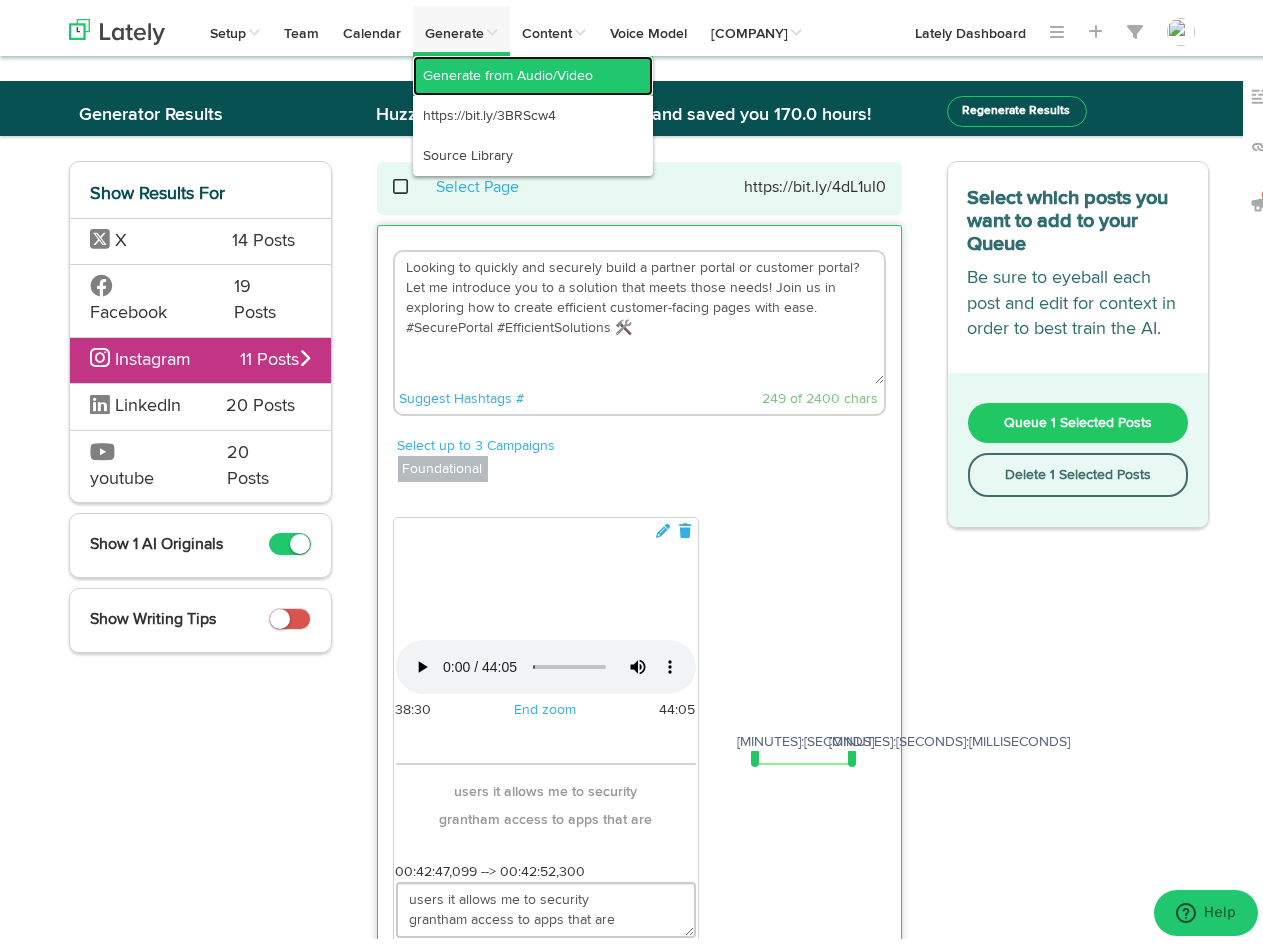 click on "Generate from Audio/Video" at bounding box center (533, 70) 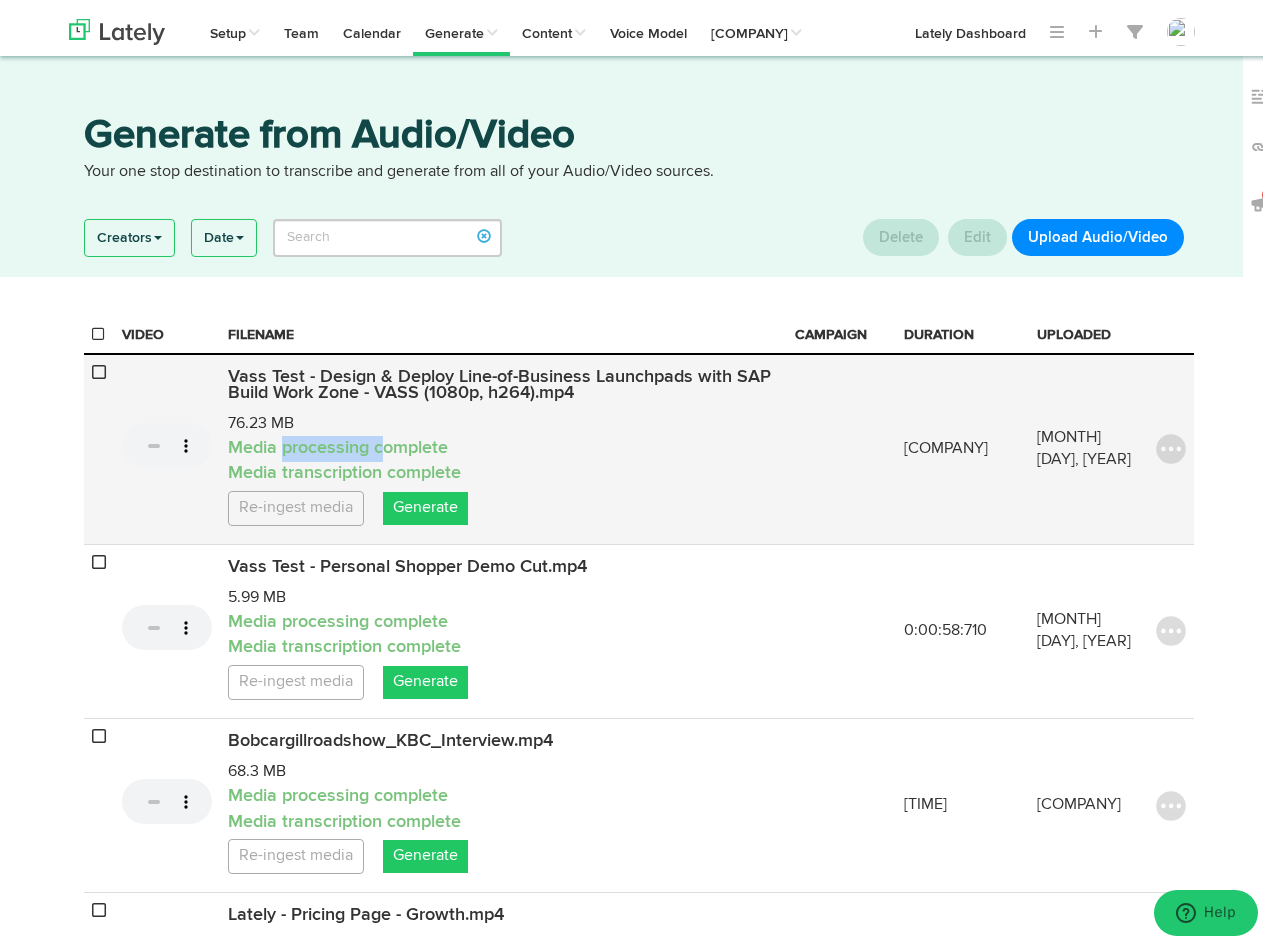 drag, startPoint x: 281, startPoint y: 447, endPoint x: 370, endPoint y: 482, distance: 95.63472 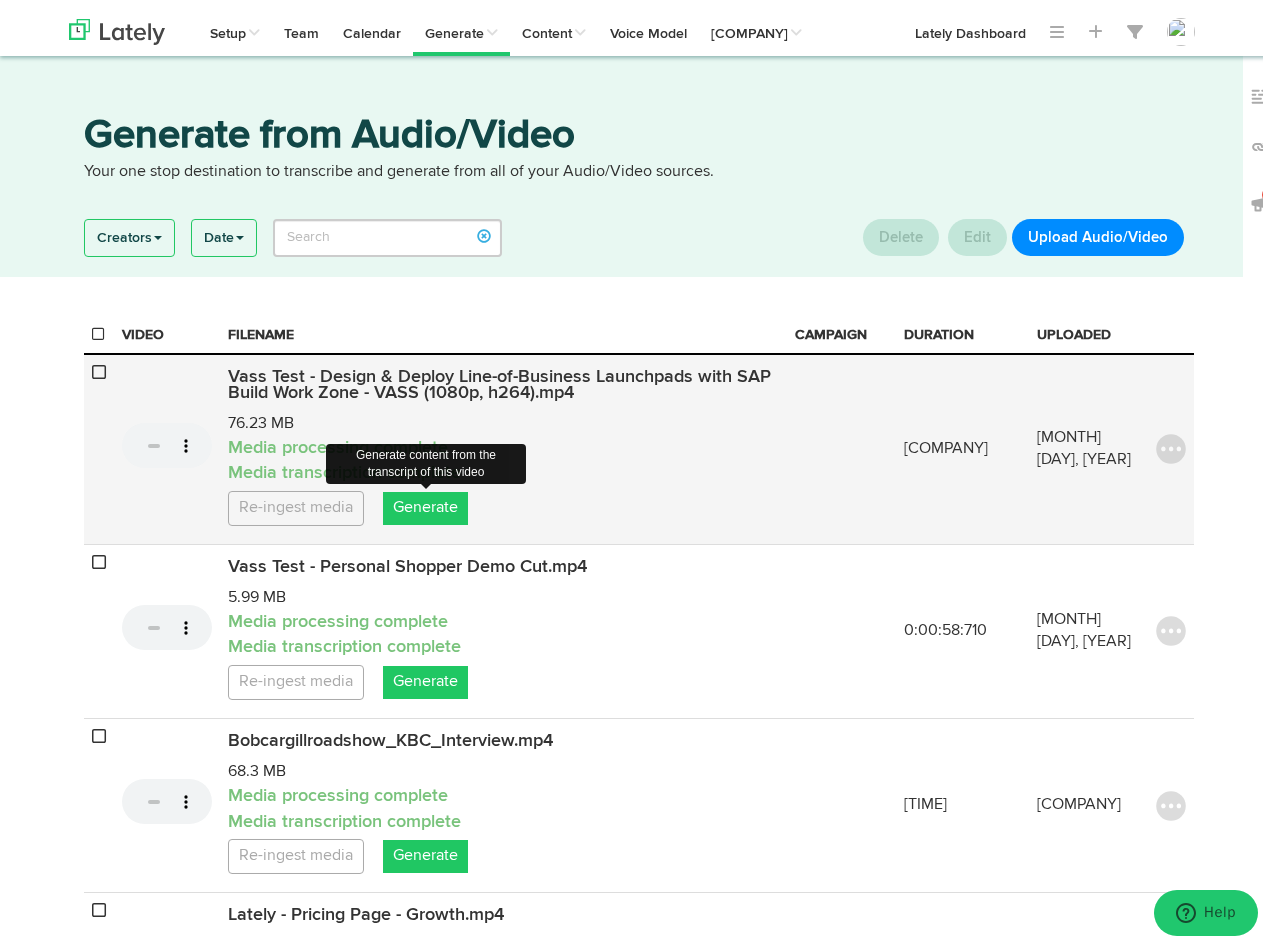 click on "Generate" at bounding box center (425, 502) 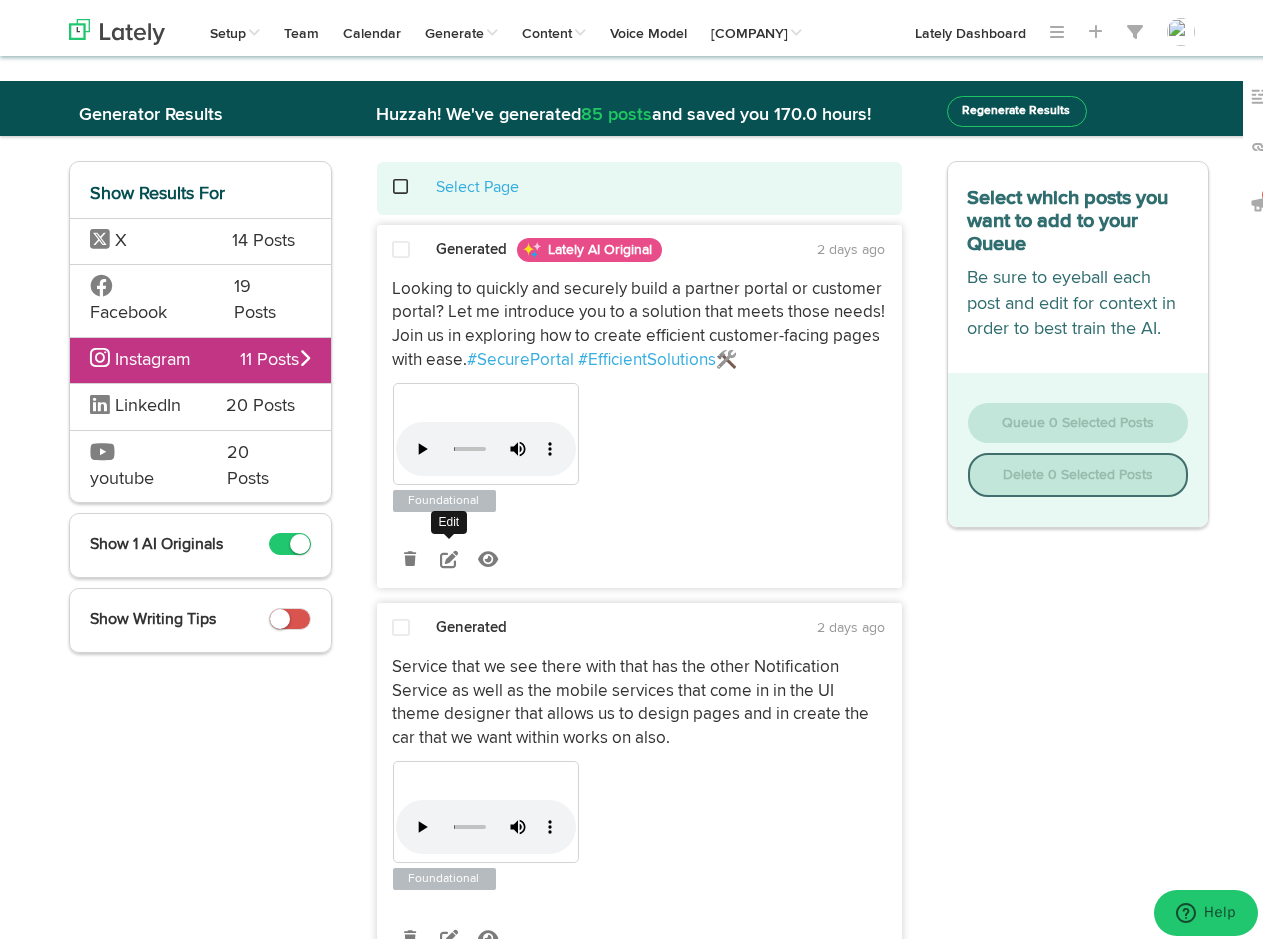 click at bounding box center (0, 0) 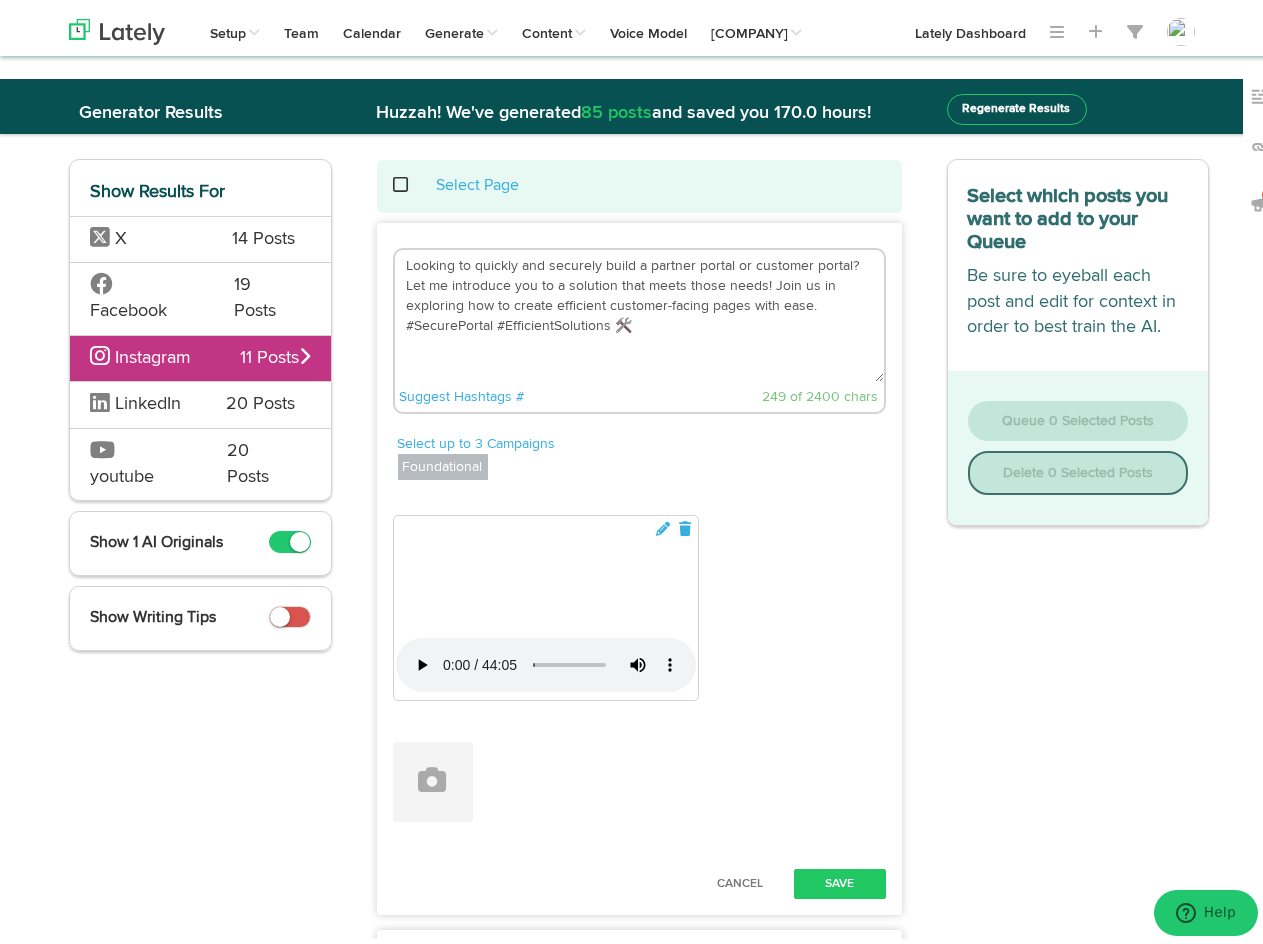 scroll, scrollTop: 0, scrollLeft: 0, axis: both 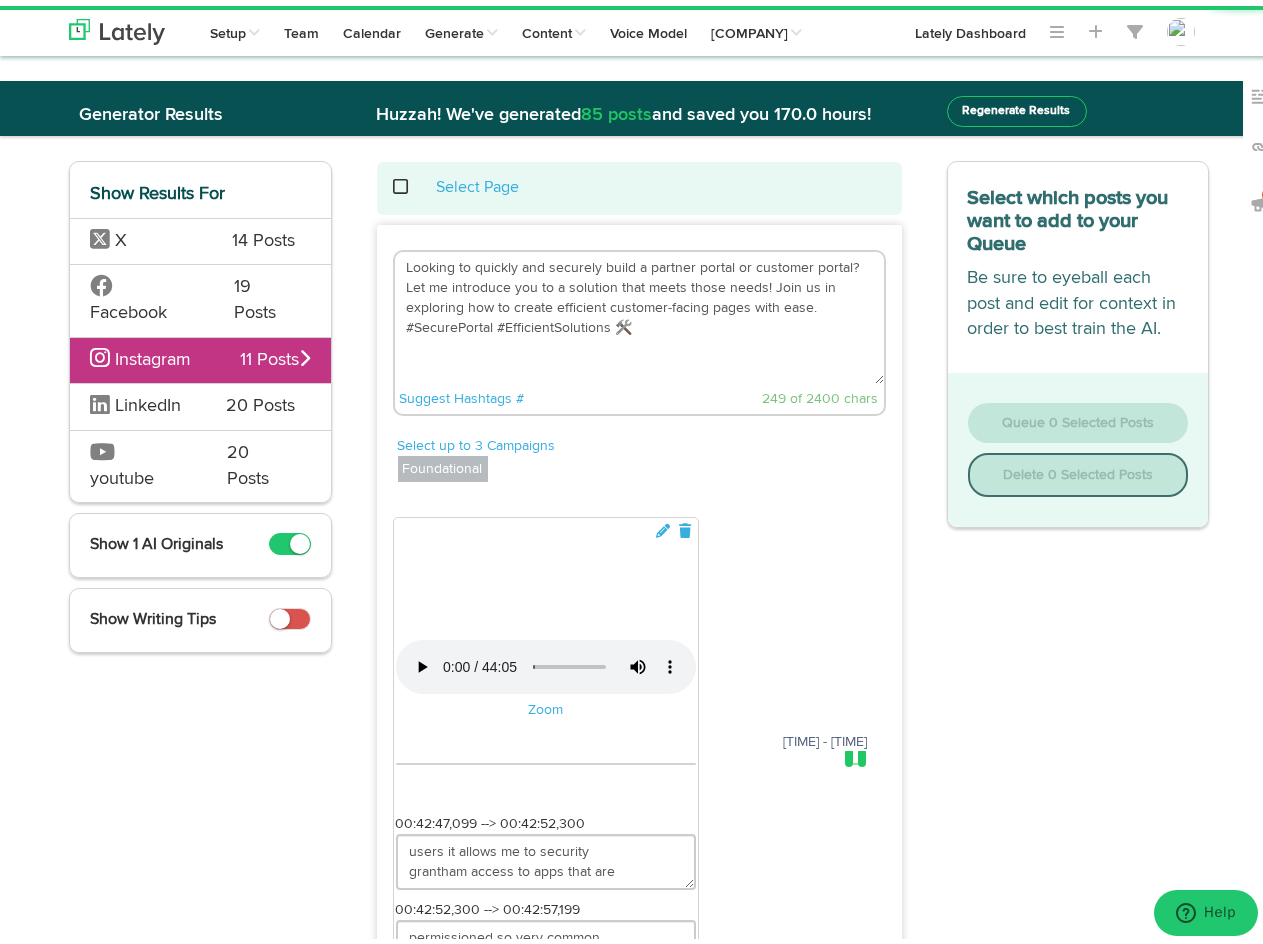 drag, startPoint x: 438, startPoint y: 275, endPoint x: 592, endPoint y: 317, distance: 159.62456 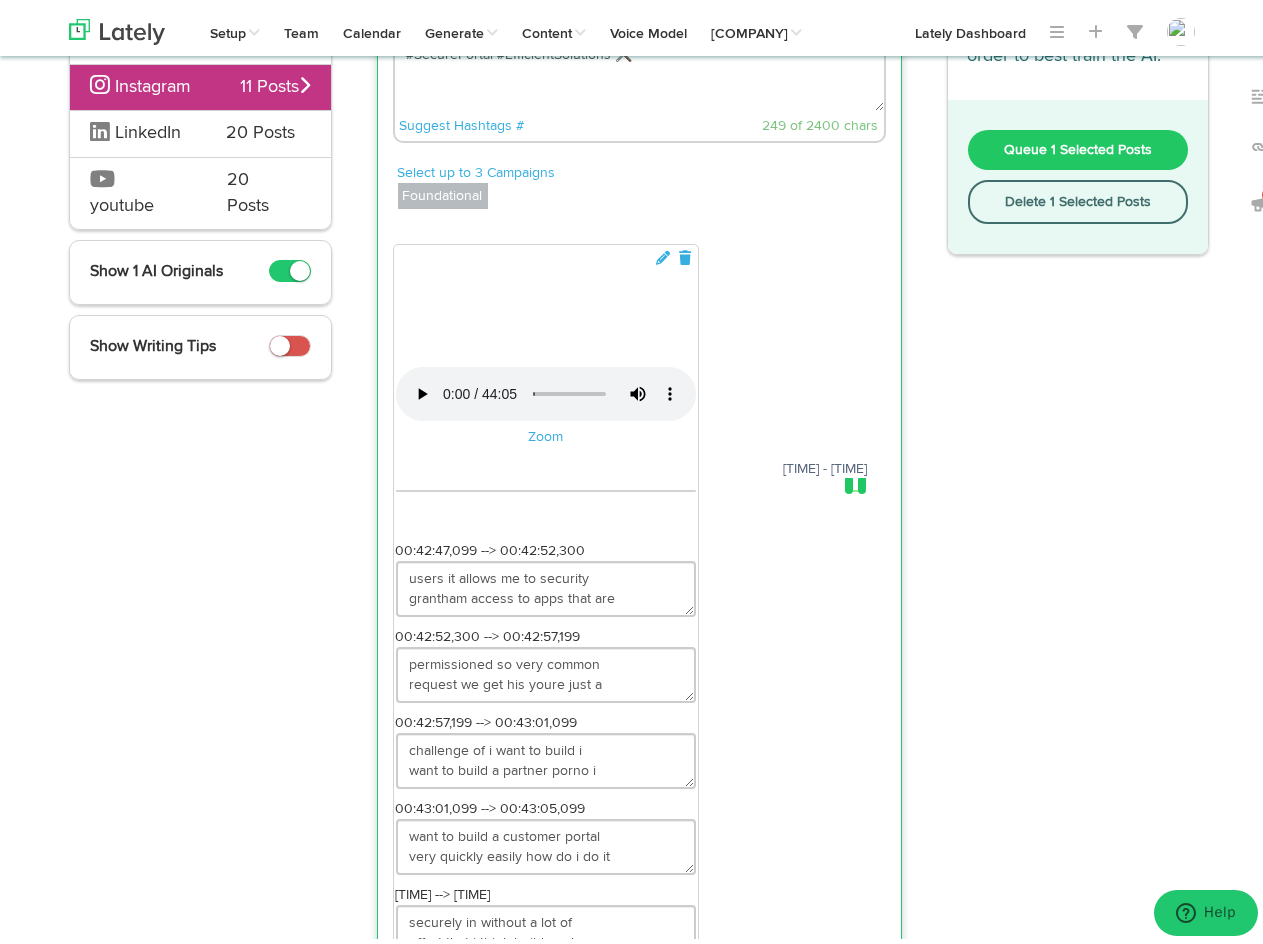 scroll, scrollTop: 300, scrollLeft: 0, axis: vertical 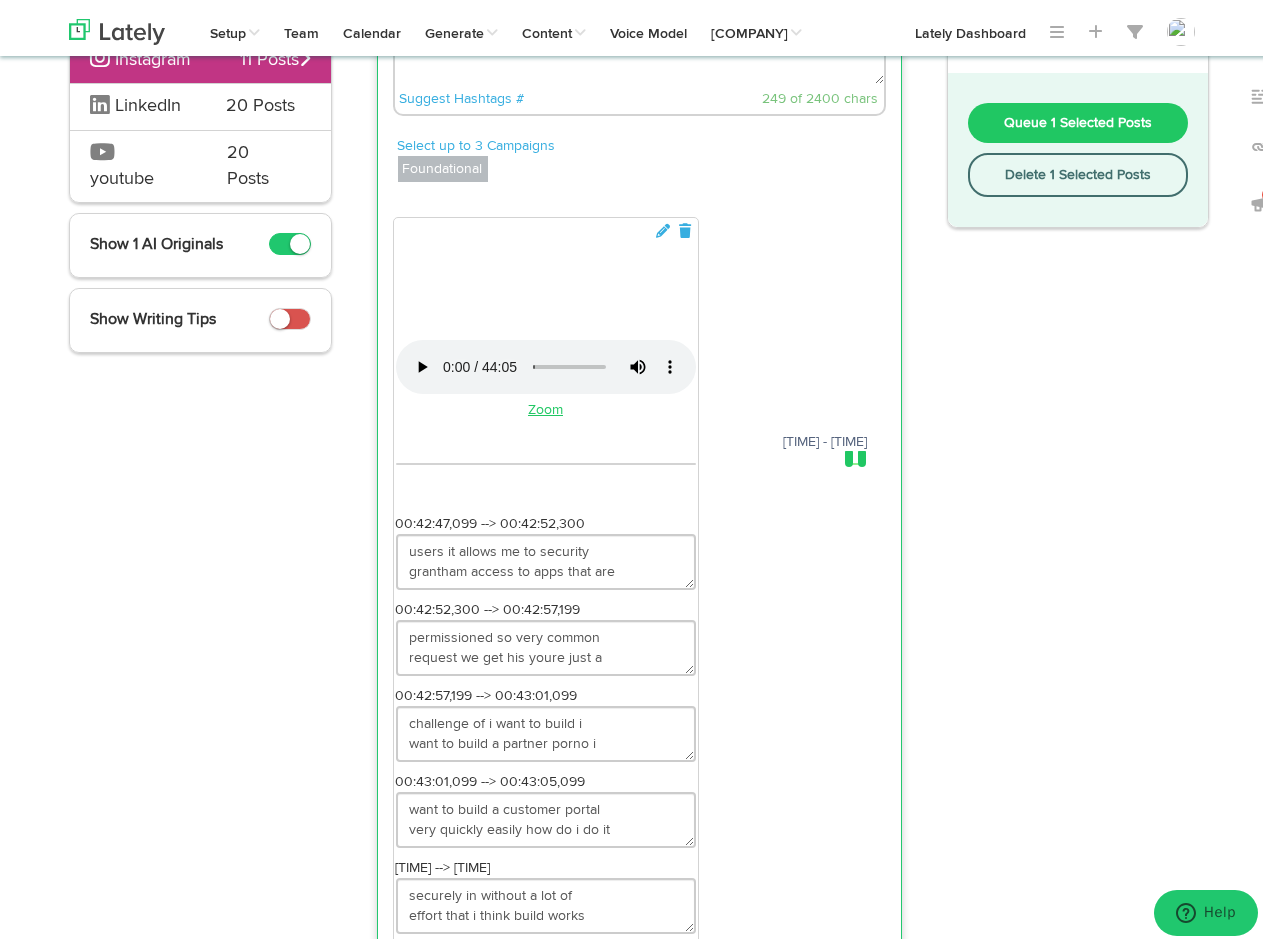 click on "Zoom" at bounding box center (545, 404) 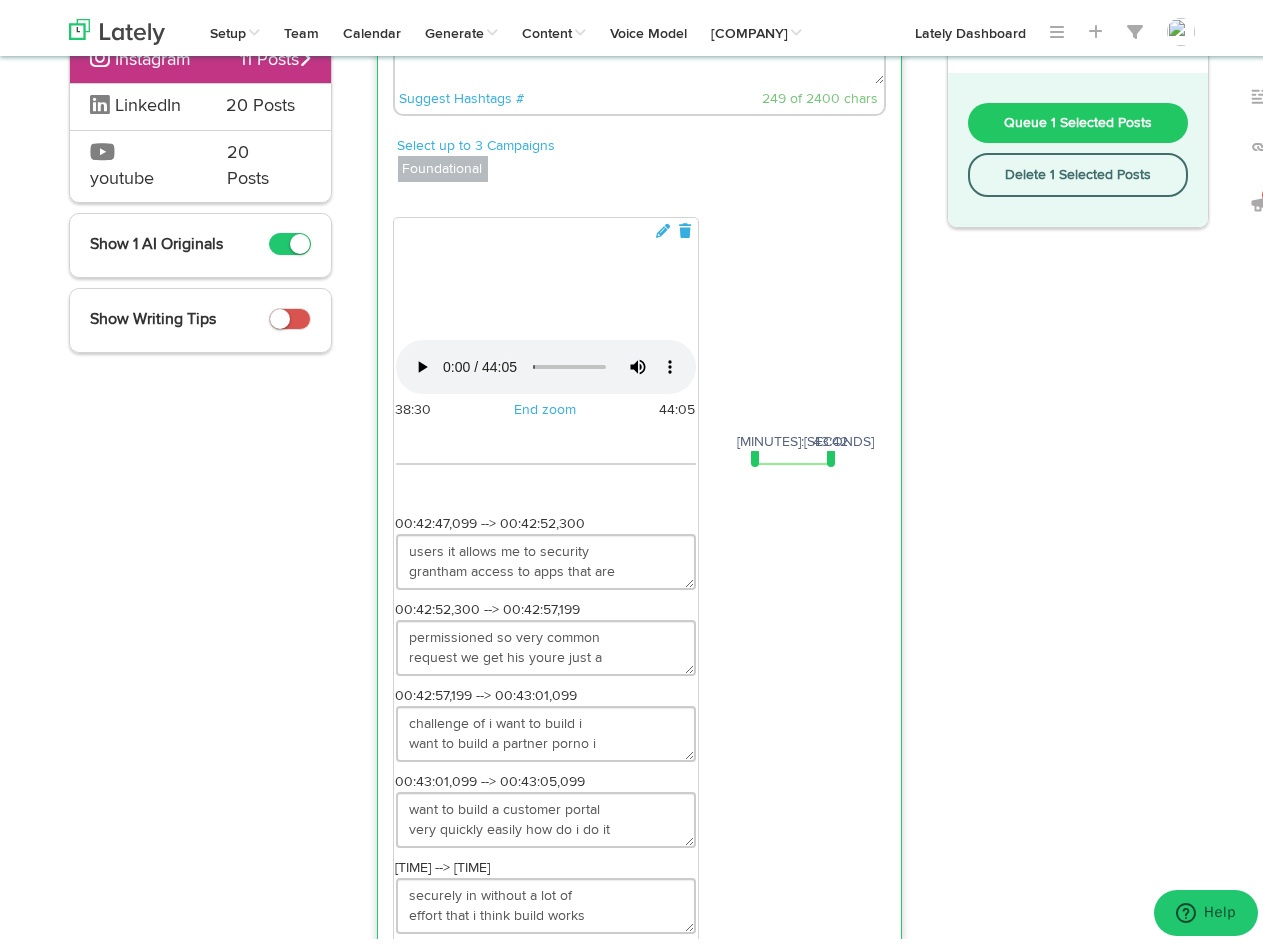 drag, startPoint x: 842, startPoint y: 564, endPoint x: 823, endPoint y: 568, distance: 19.416489 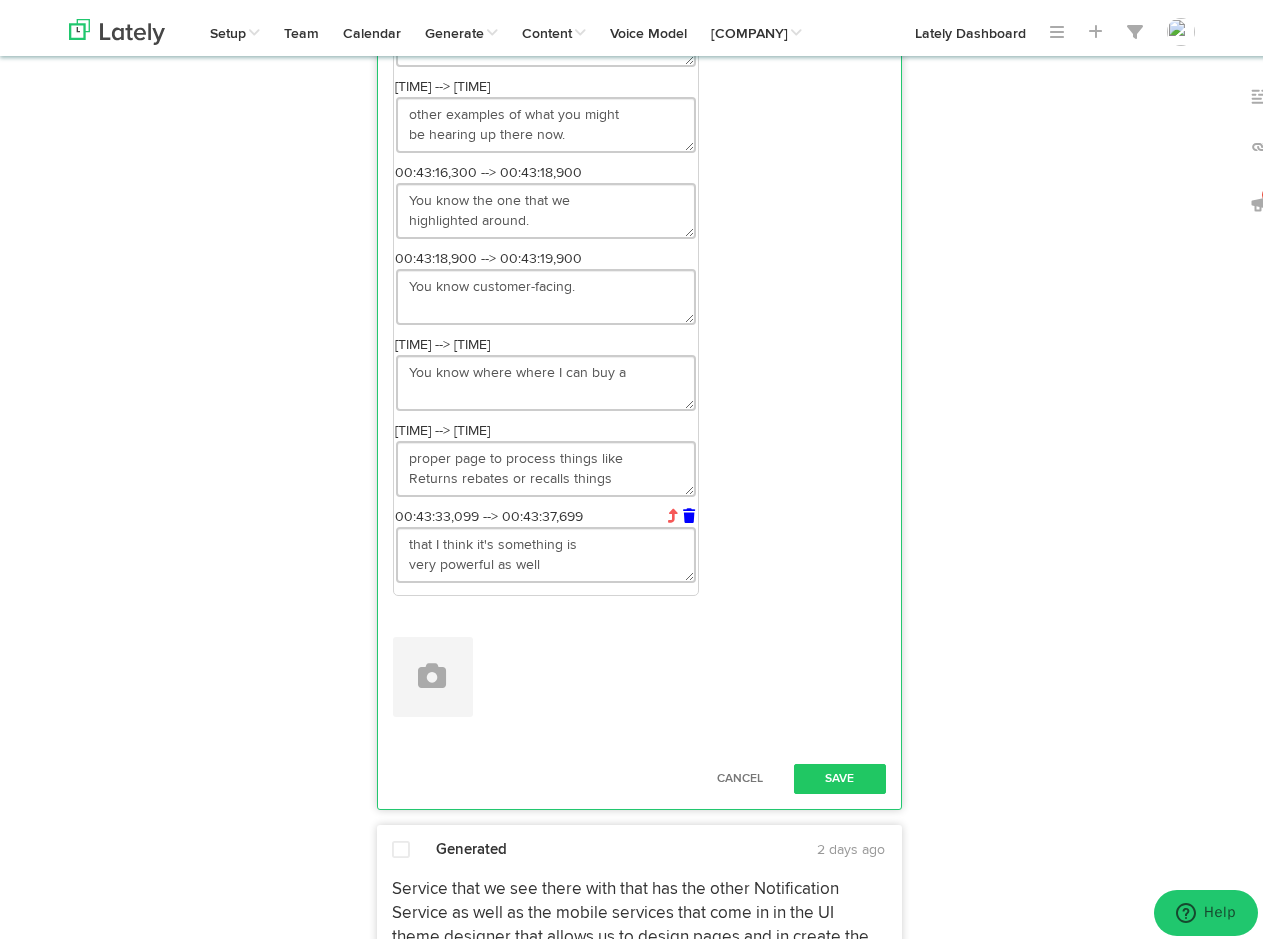 scroll, scrollTop: 1000, scrollLeft: 0, axis: vertical 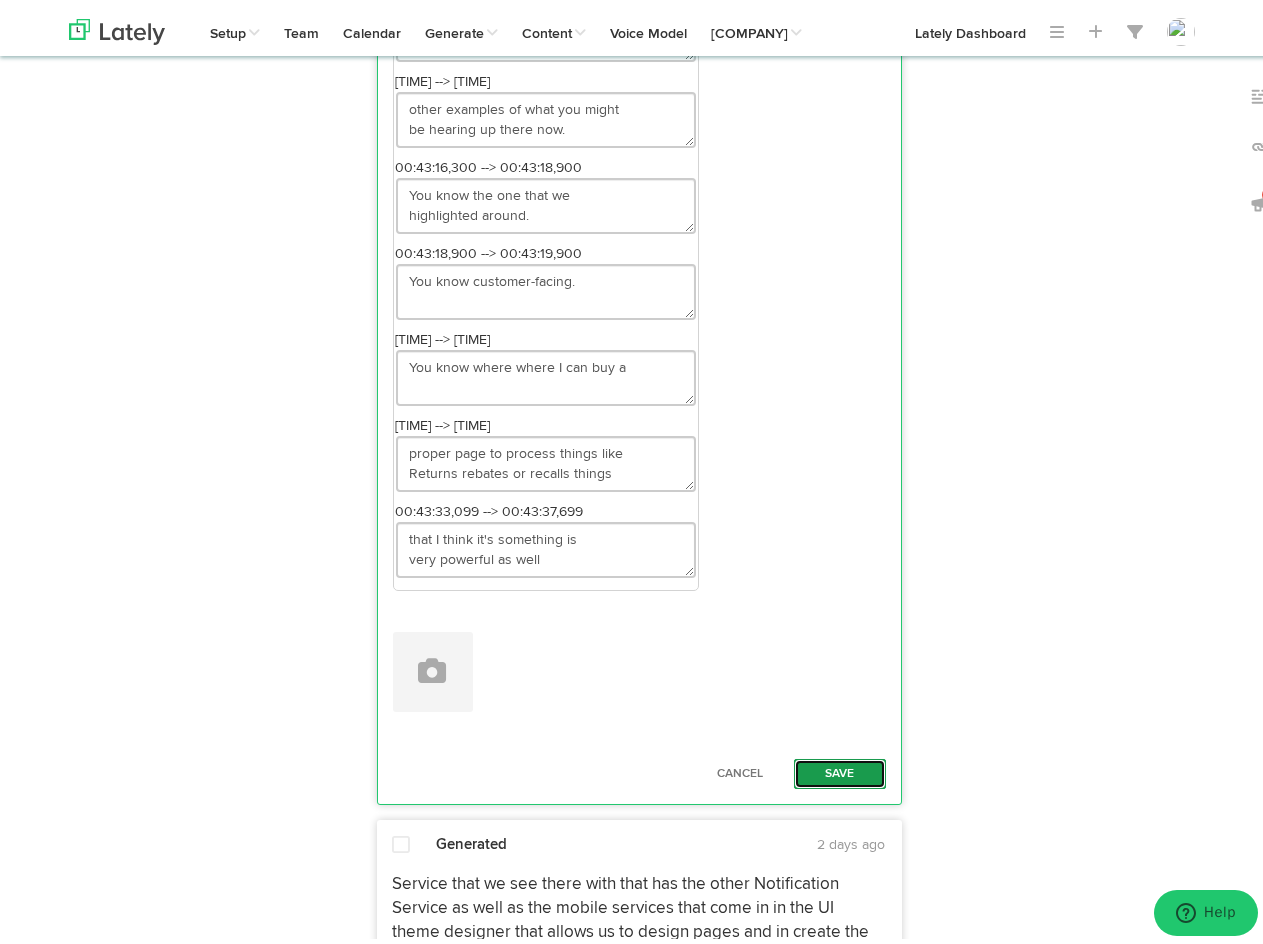 click on "Save" at bounding box center (840, 768) 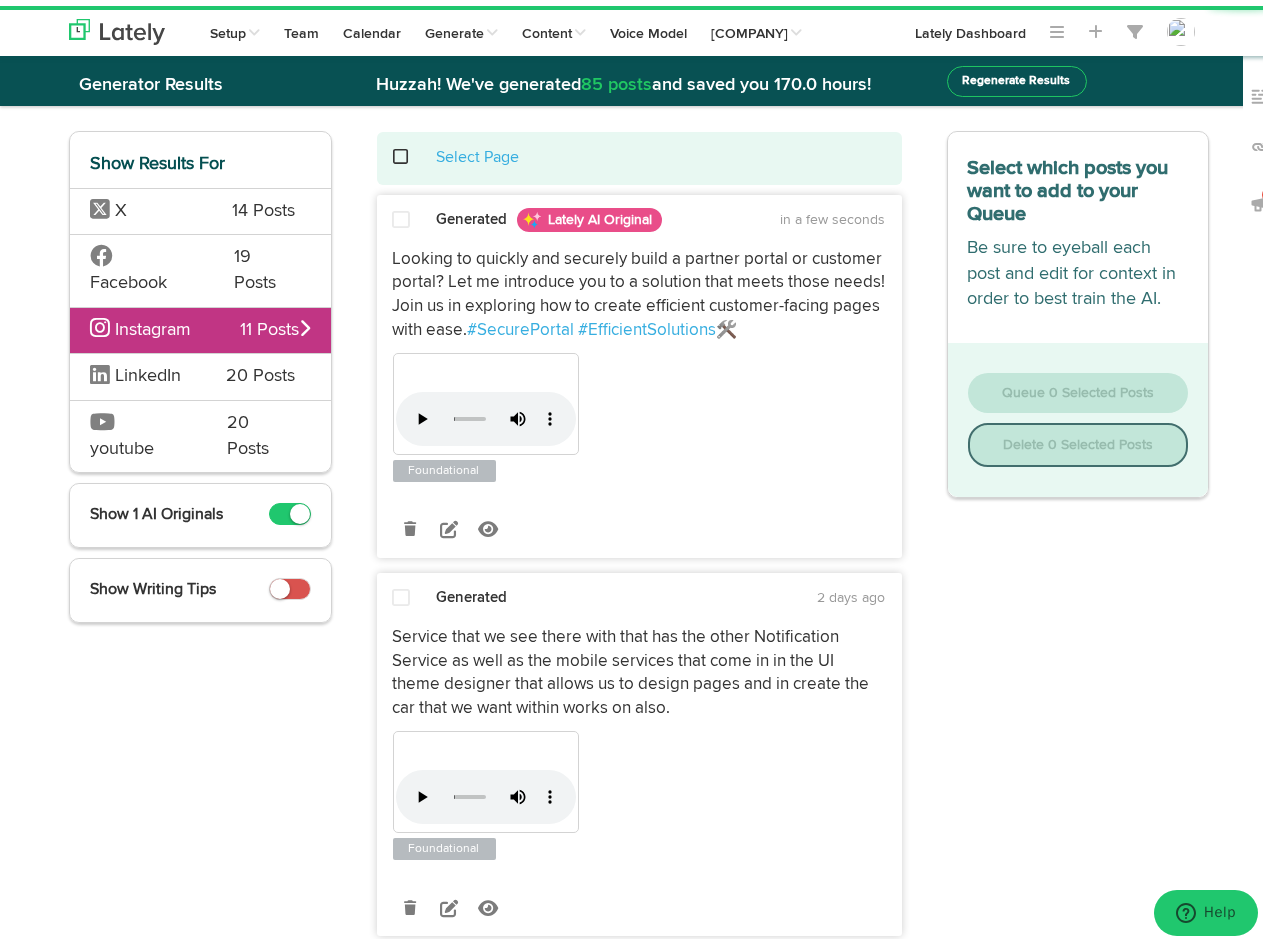 scroll, scrollTop: 0, scrollLeft: 0, axis: both 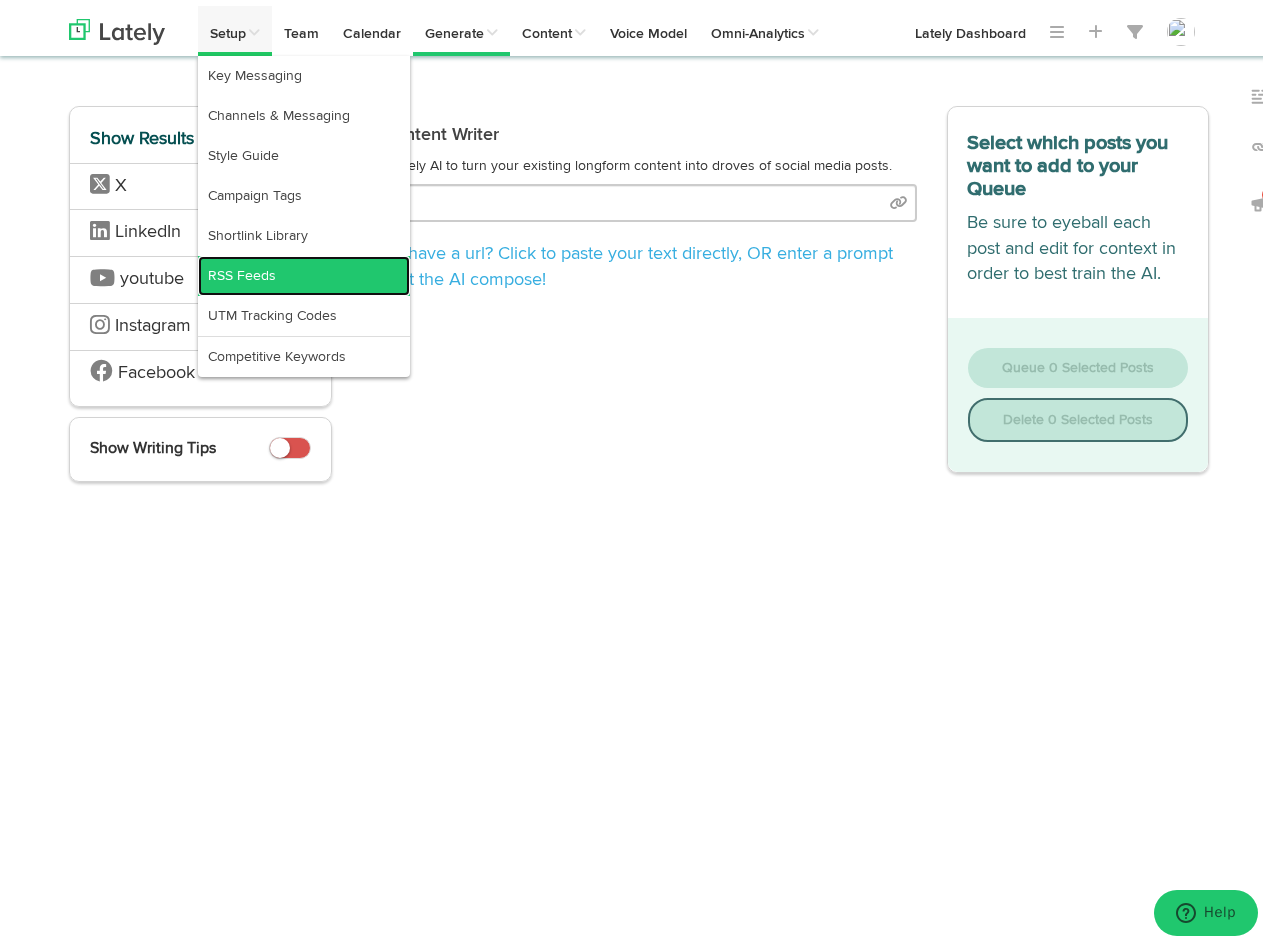 click on "RSS Feeds" at bounding box center (304, 270) 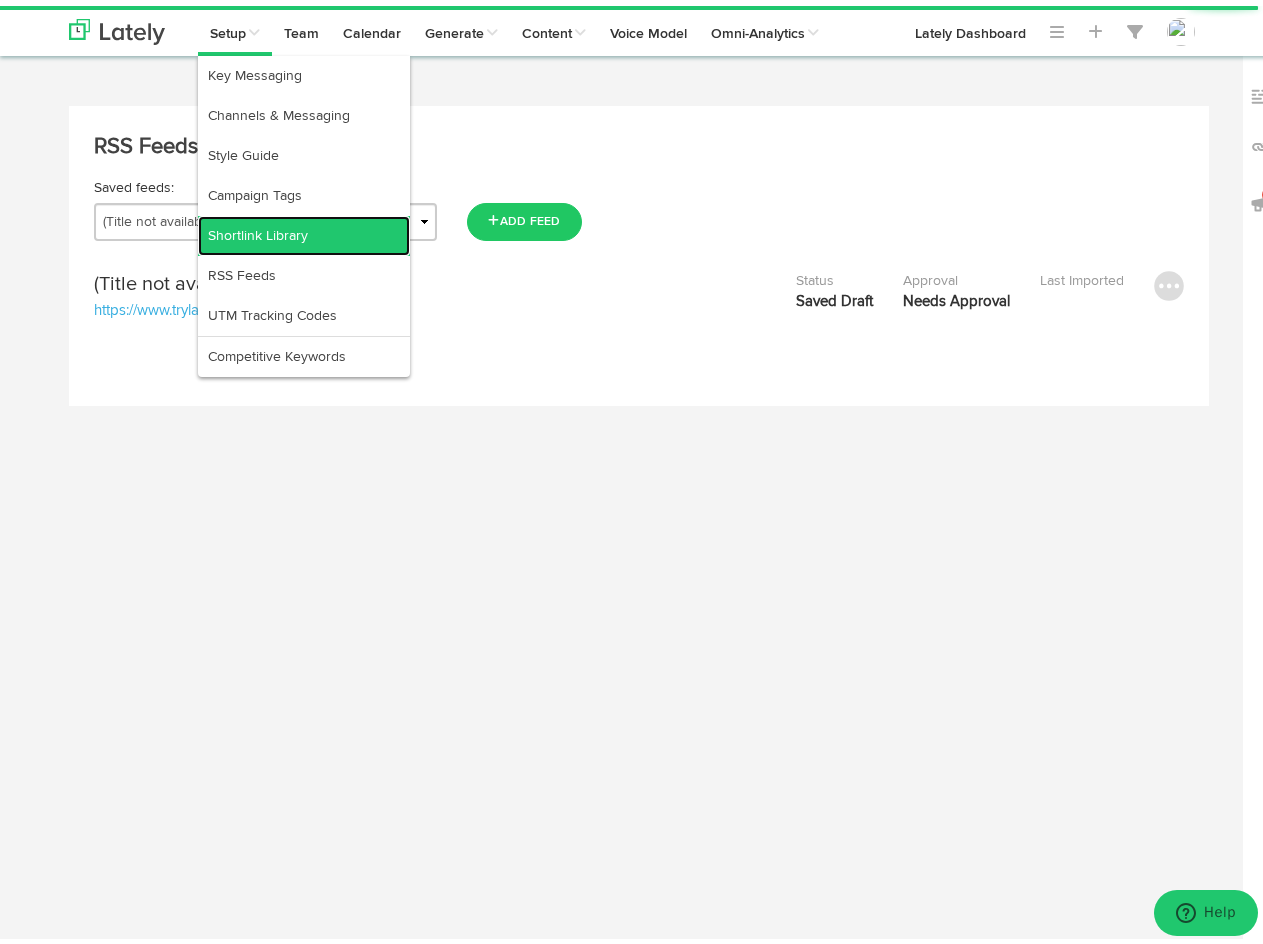 click on "Shortlink Library" at bounding box center (304, 230) 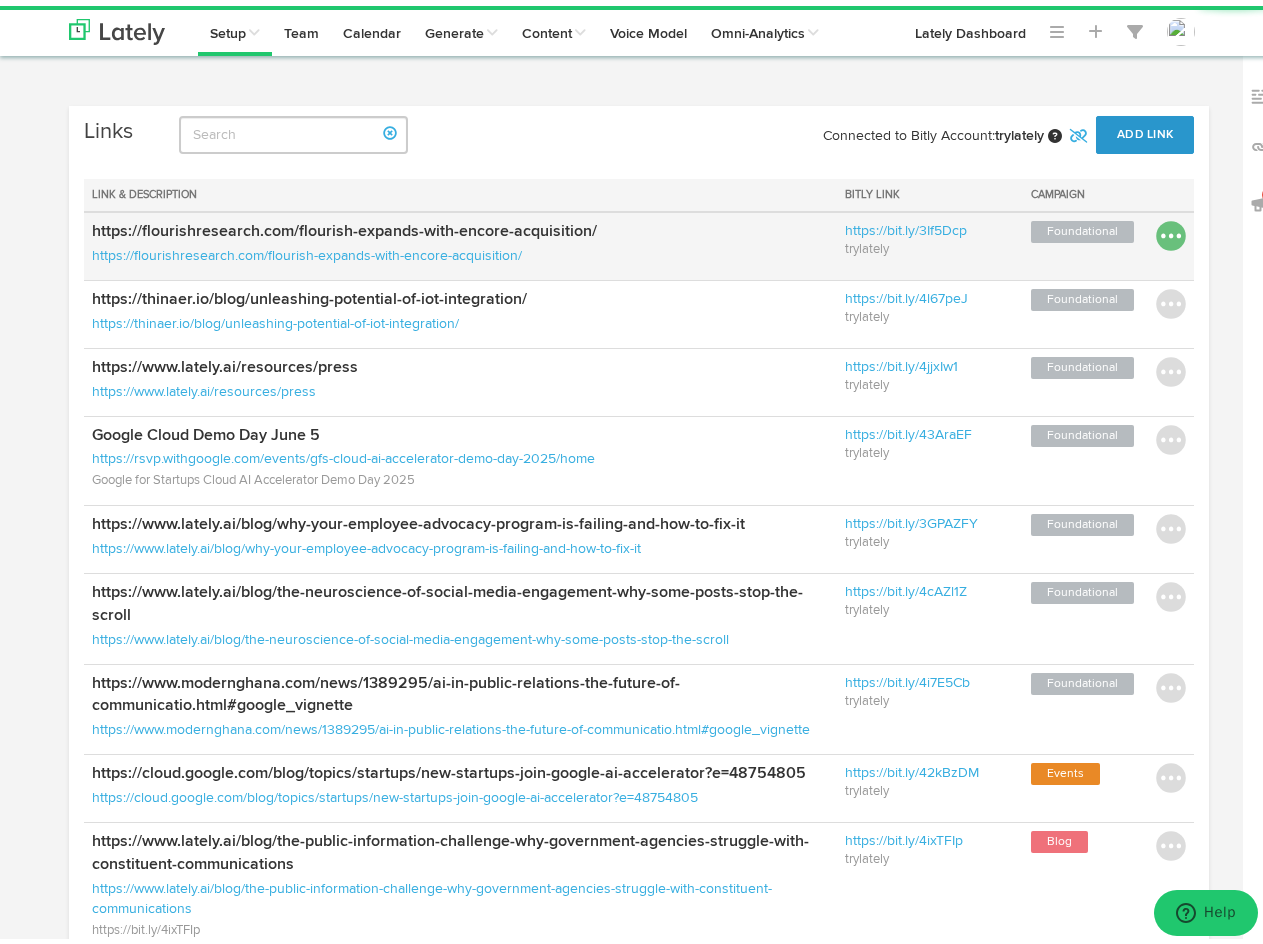 click at bounding box center [1171, 230] 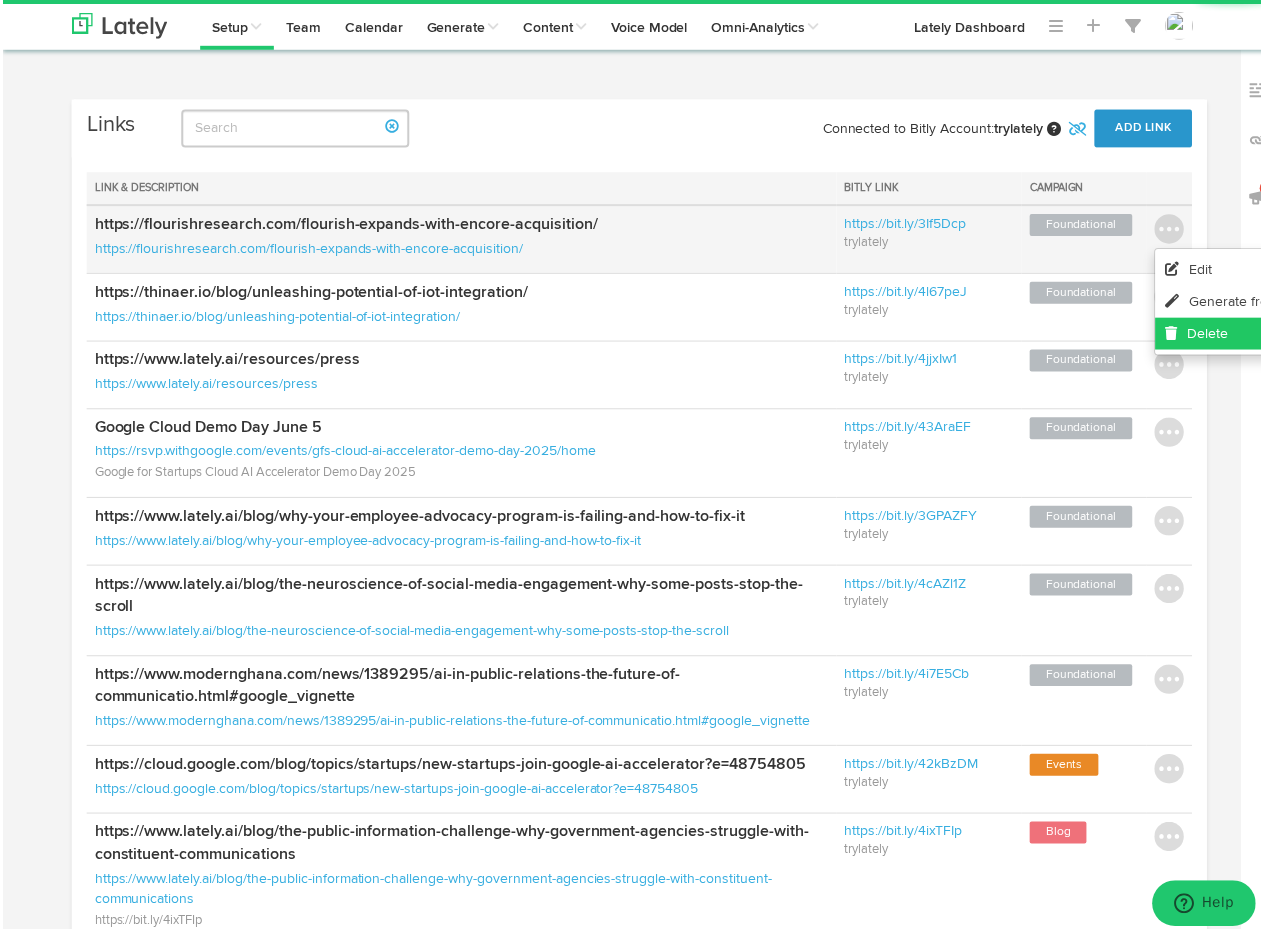 click at bounding box center [1178, 334] 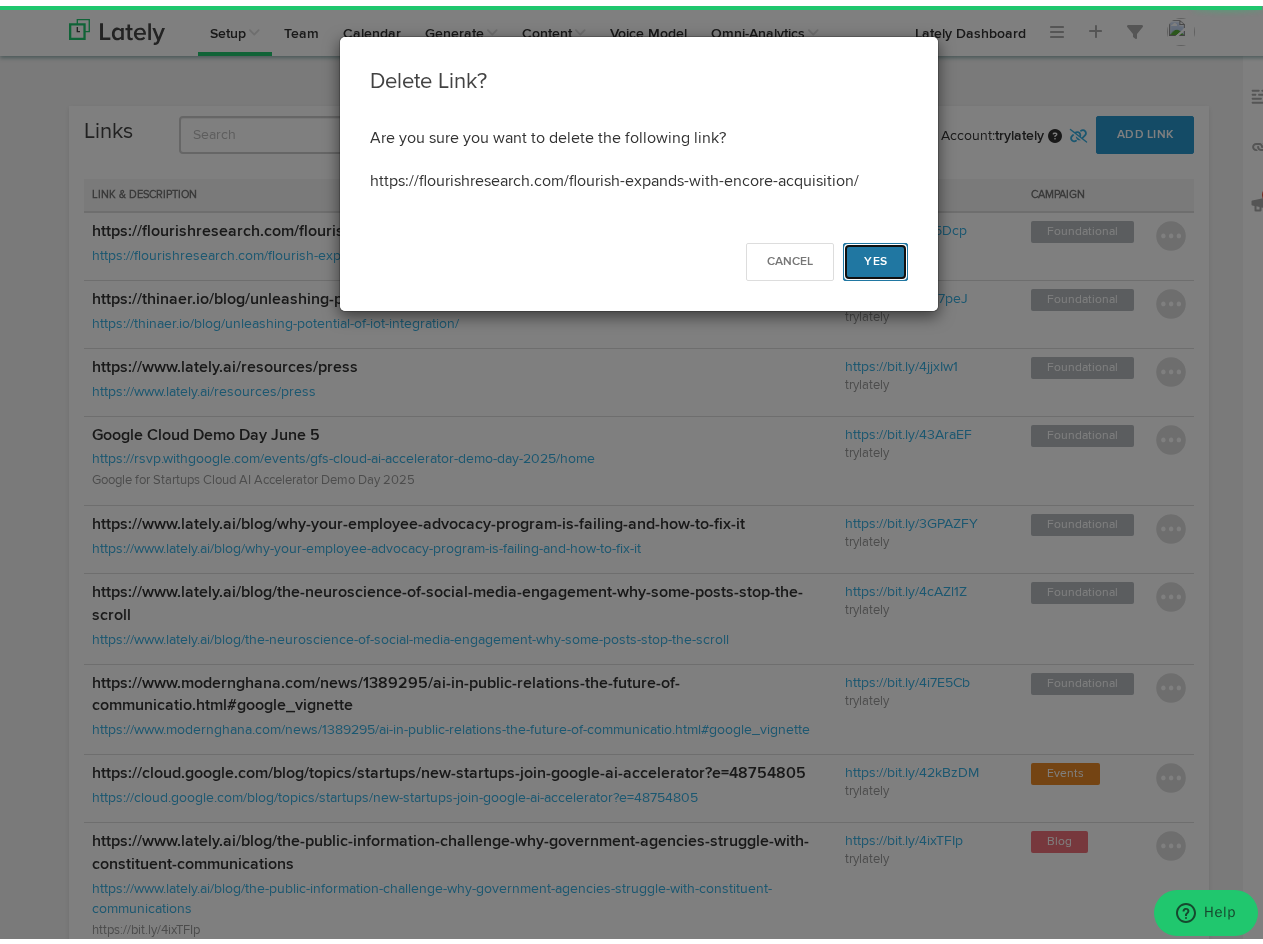 click on "Yes" at bounding box center (875, 256) 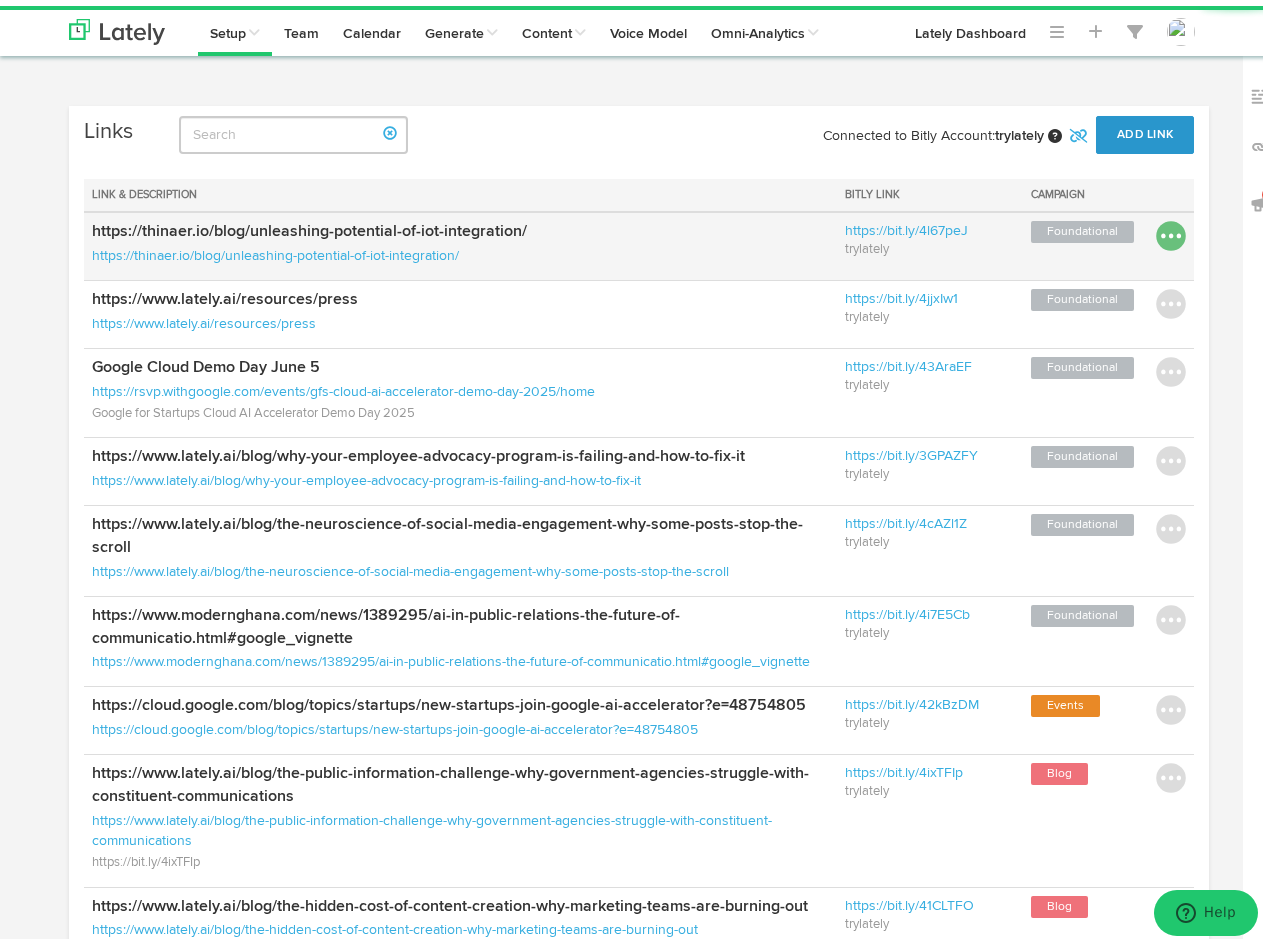 click at bounding box center (1171, 230) 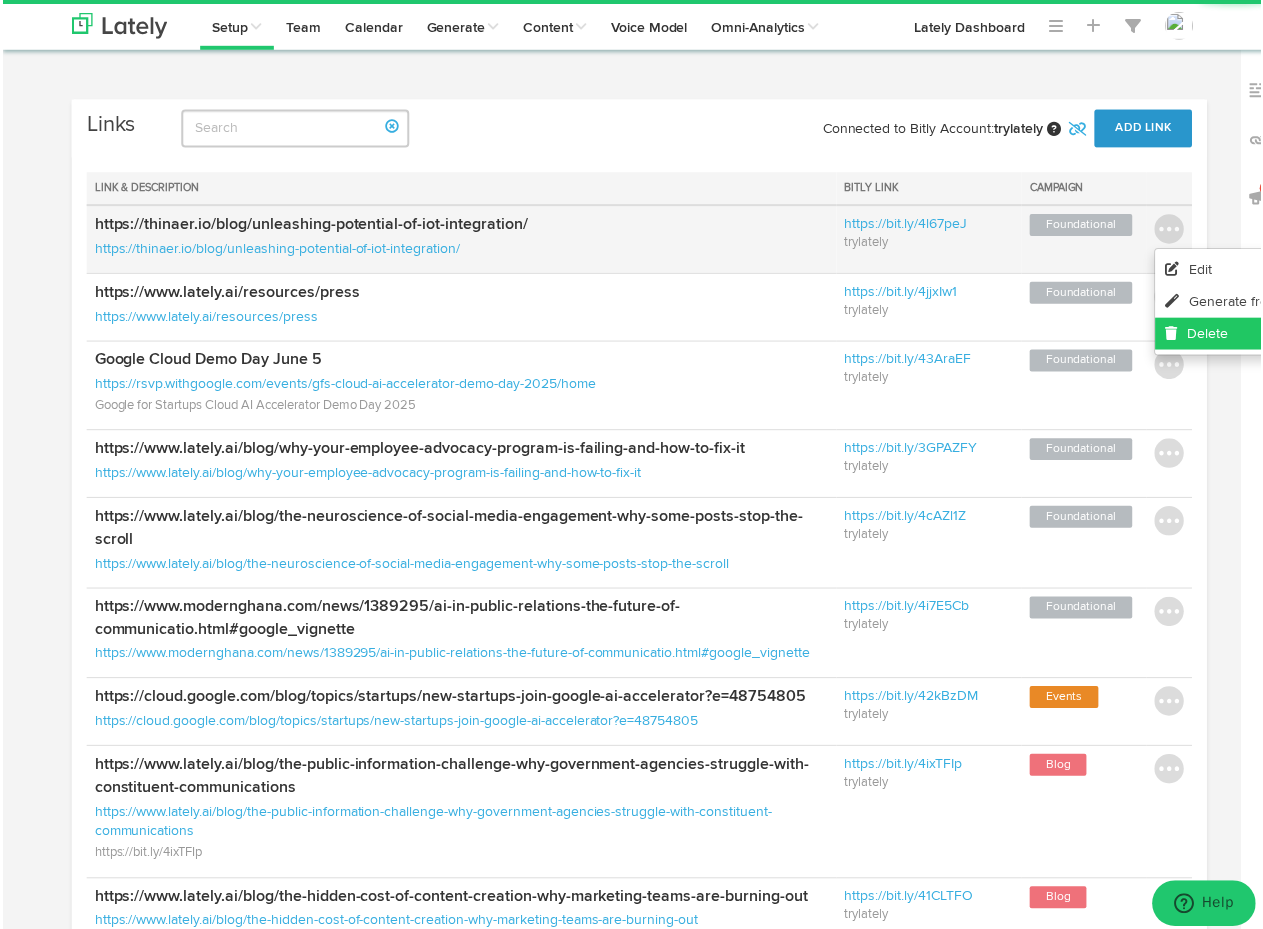 click on "Delete" at bounding box center [1243, 335] 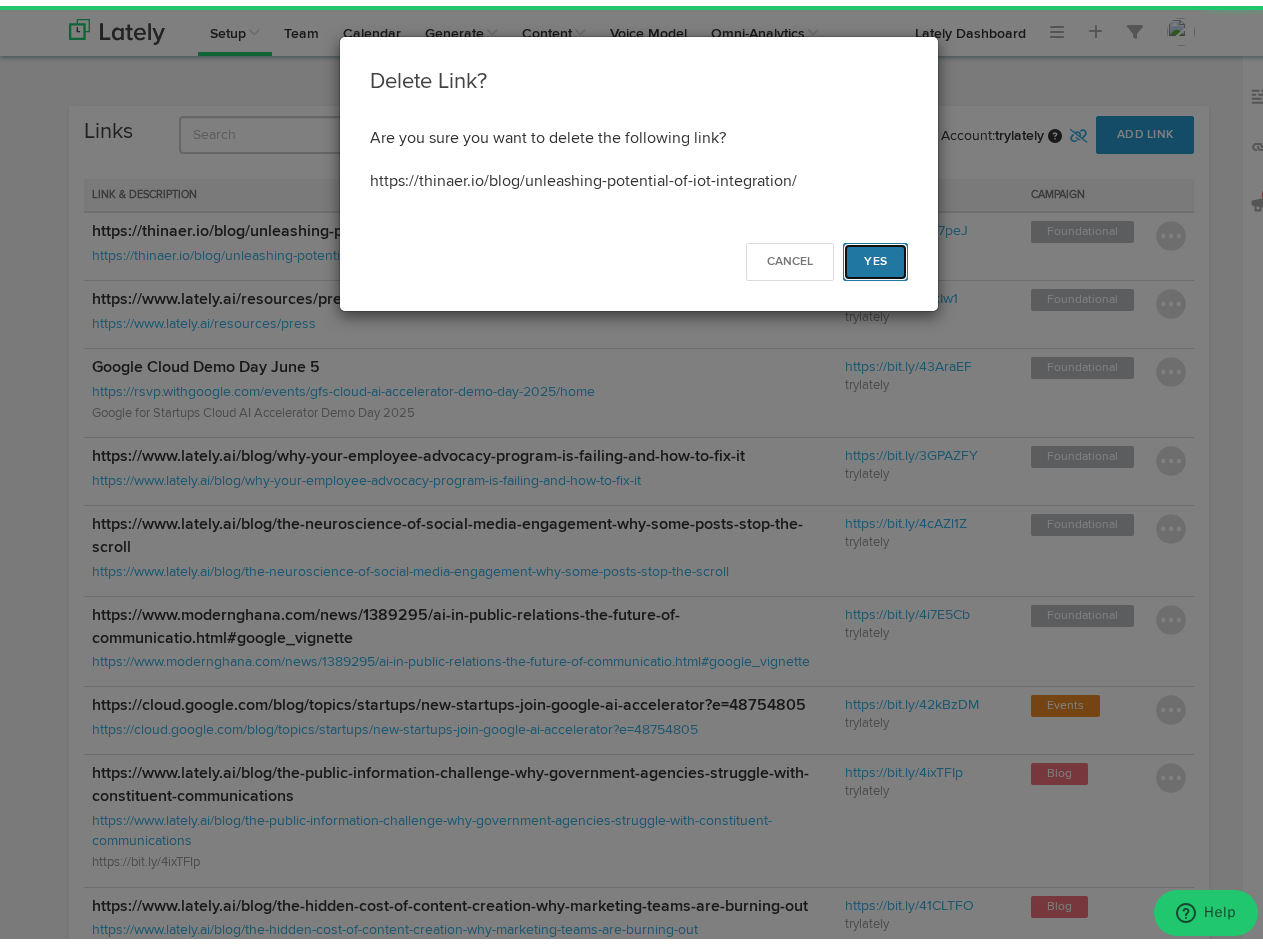 click on "Yes" at bounding box center [875, 256] 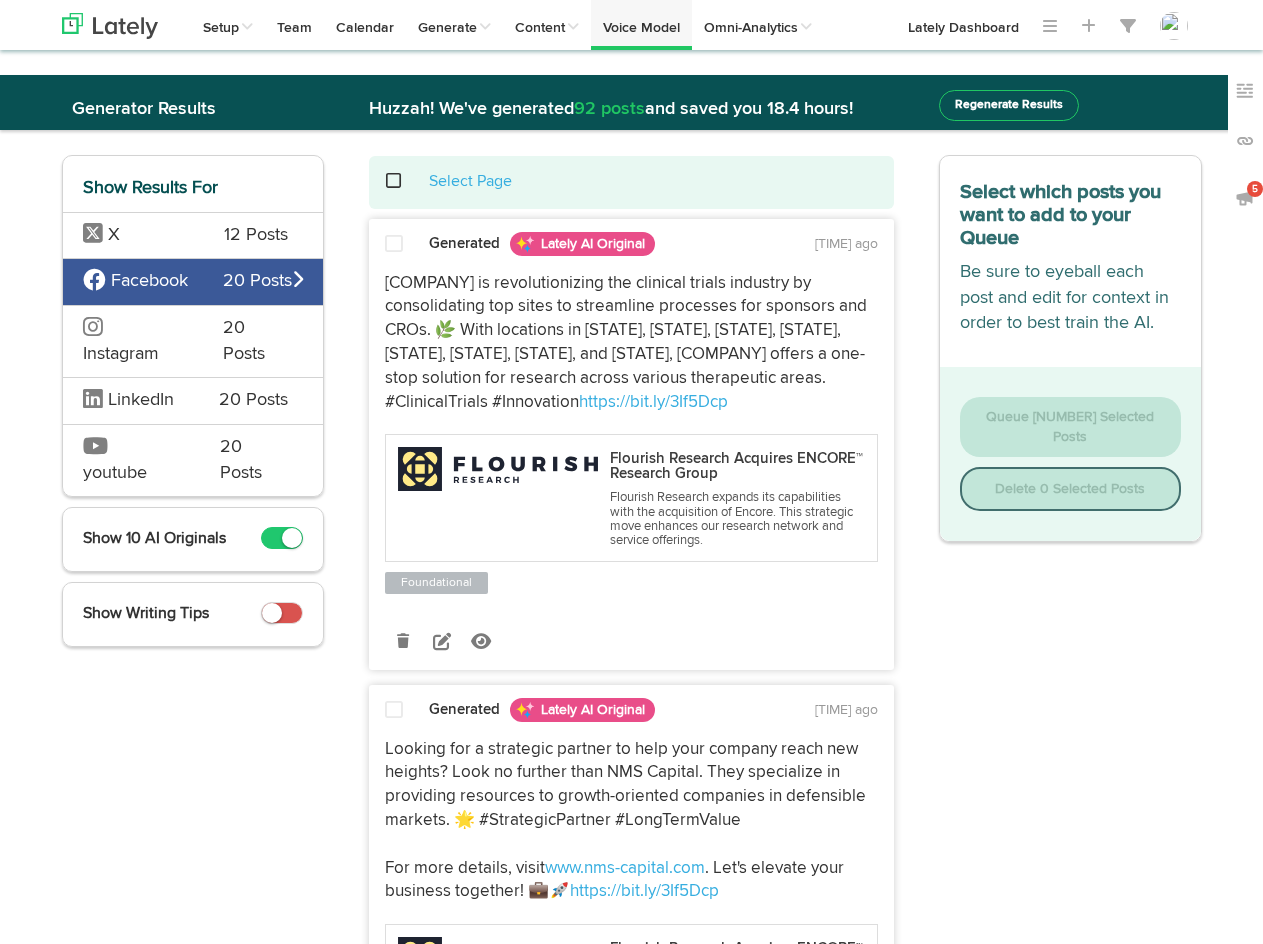 scroll, scrollTop: 0, scrollLeft: 0, axis: both 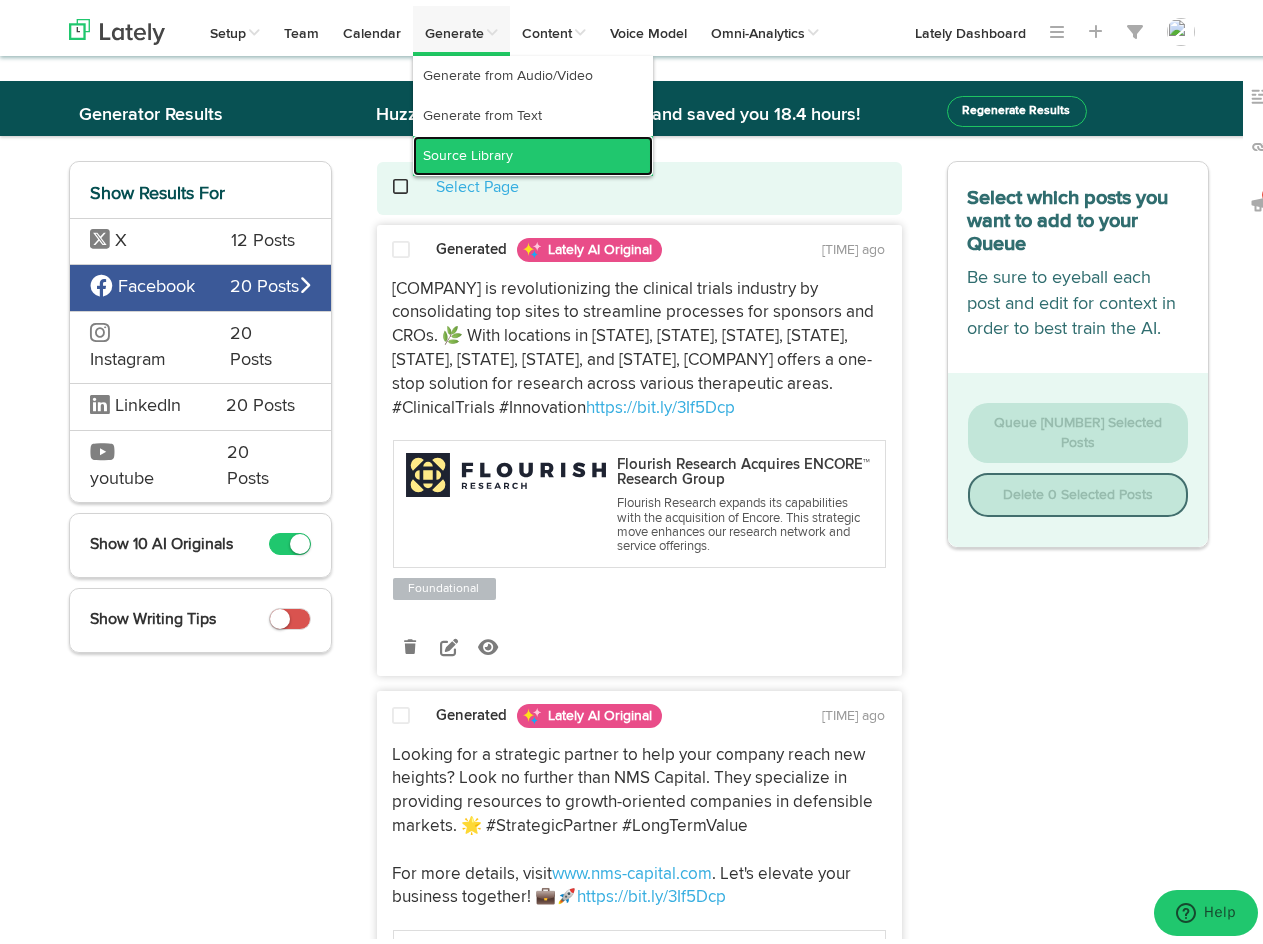 click on "Source Library" at bounding box center [533, 150] 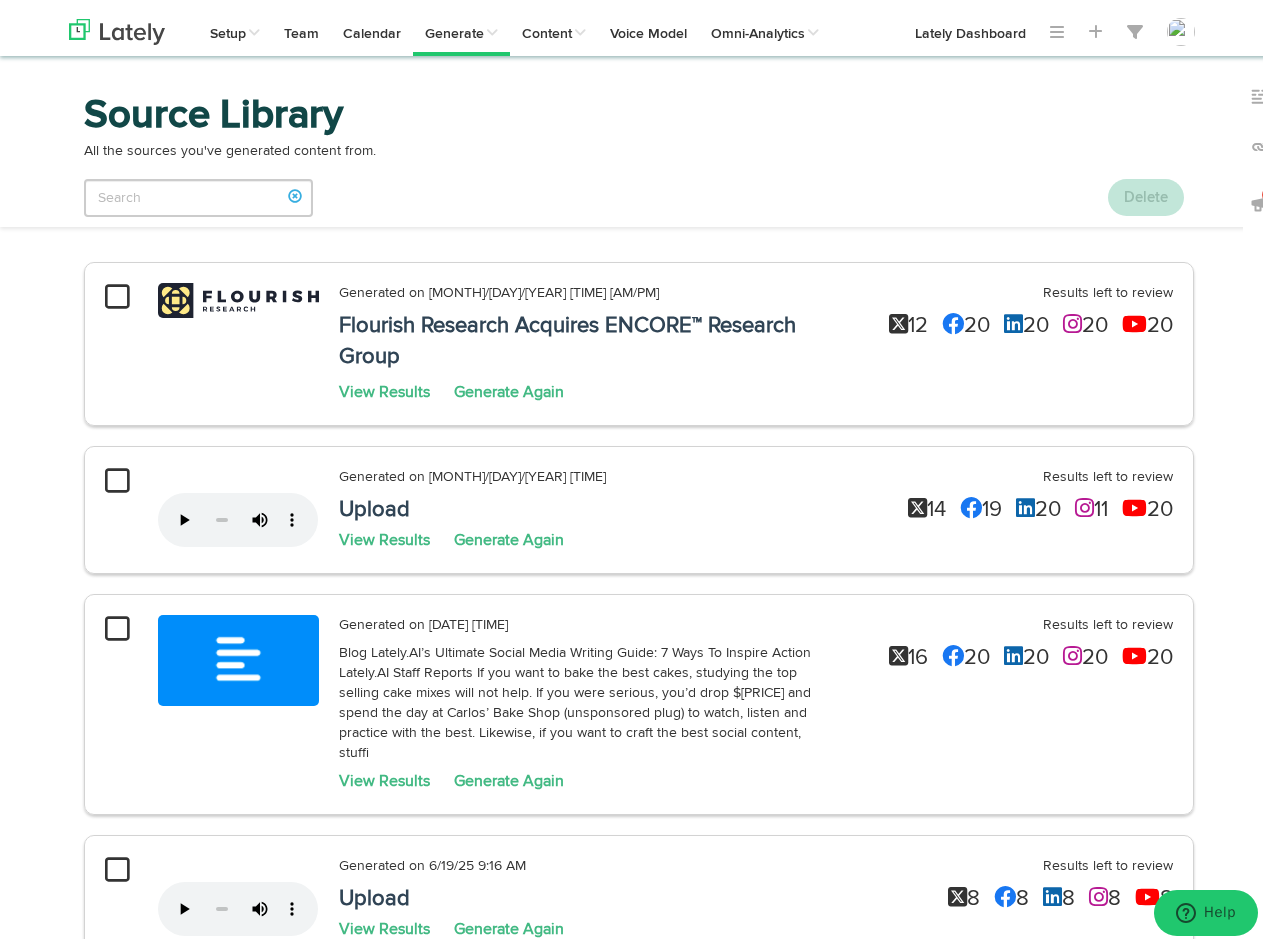 click at bounding box center [117, 291] 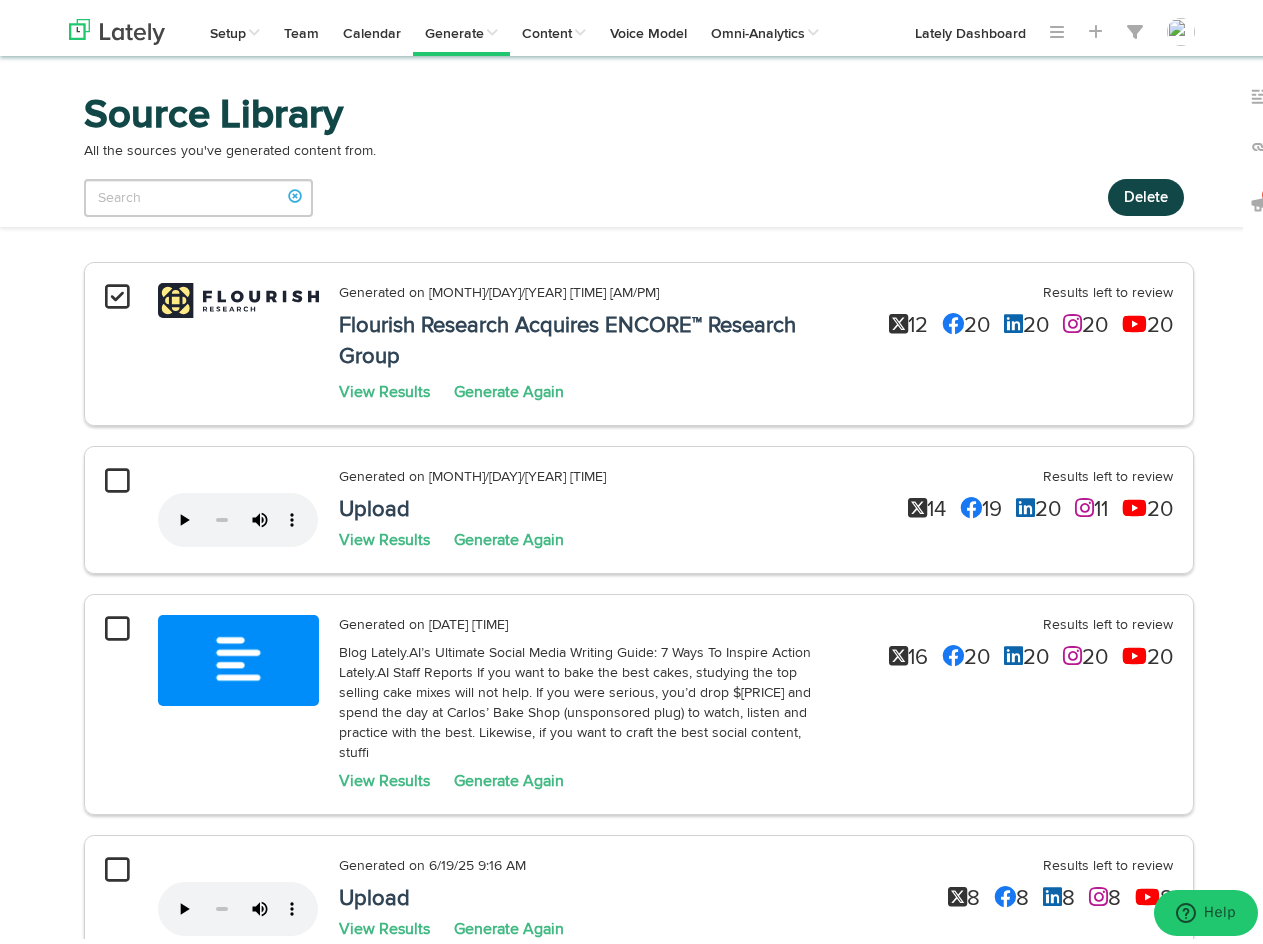 click at bounding box center [117, 475] 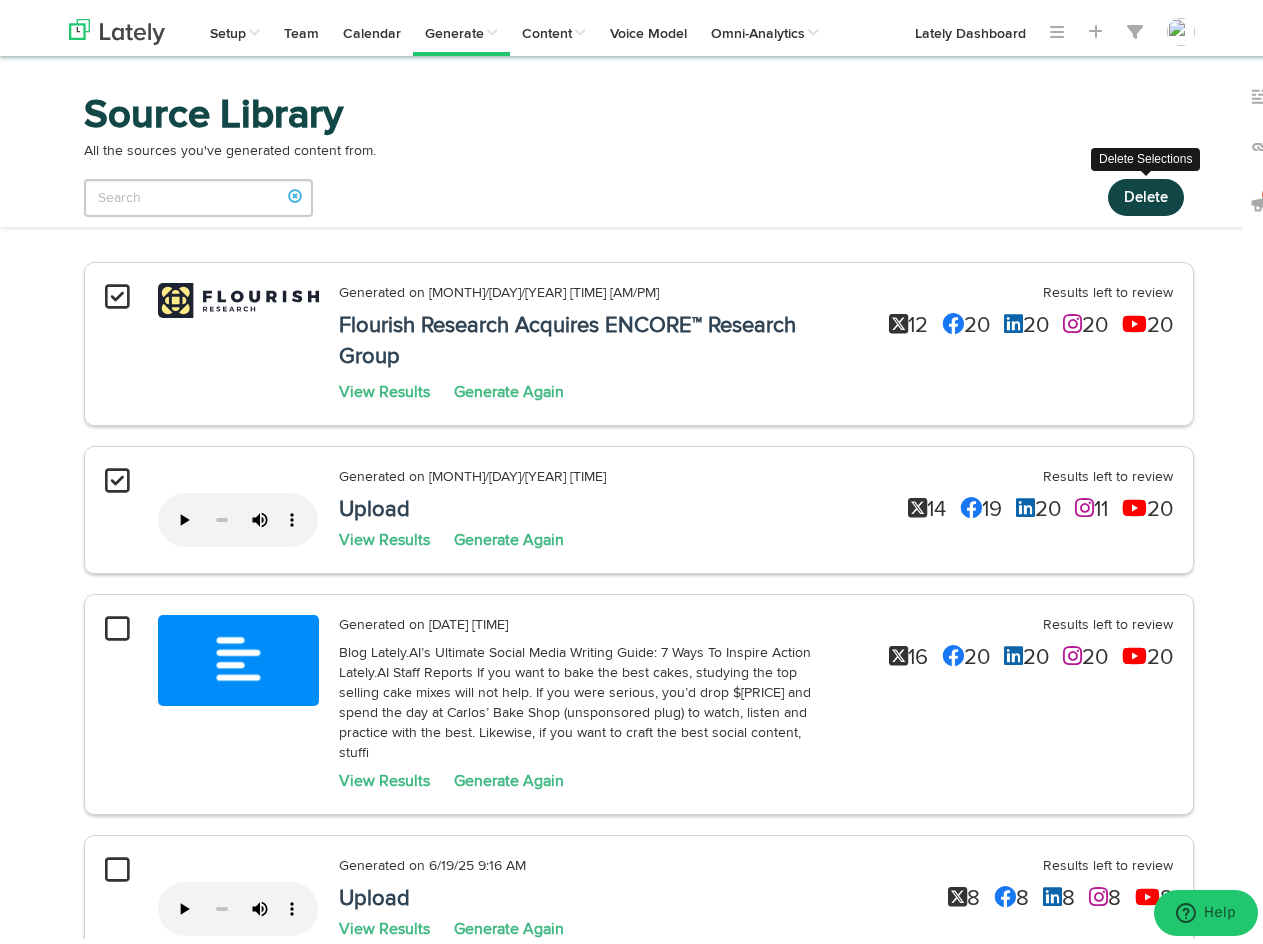 click on "Delete" at bounding box center (1146, 191) 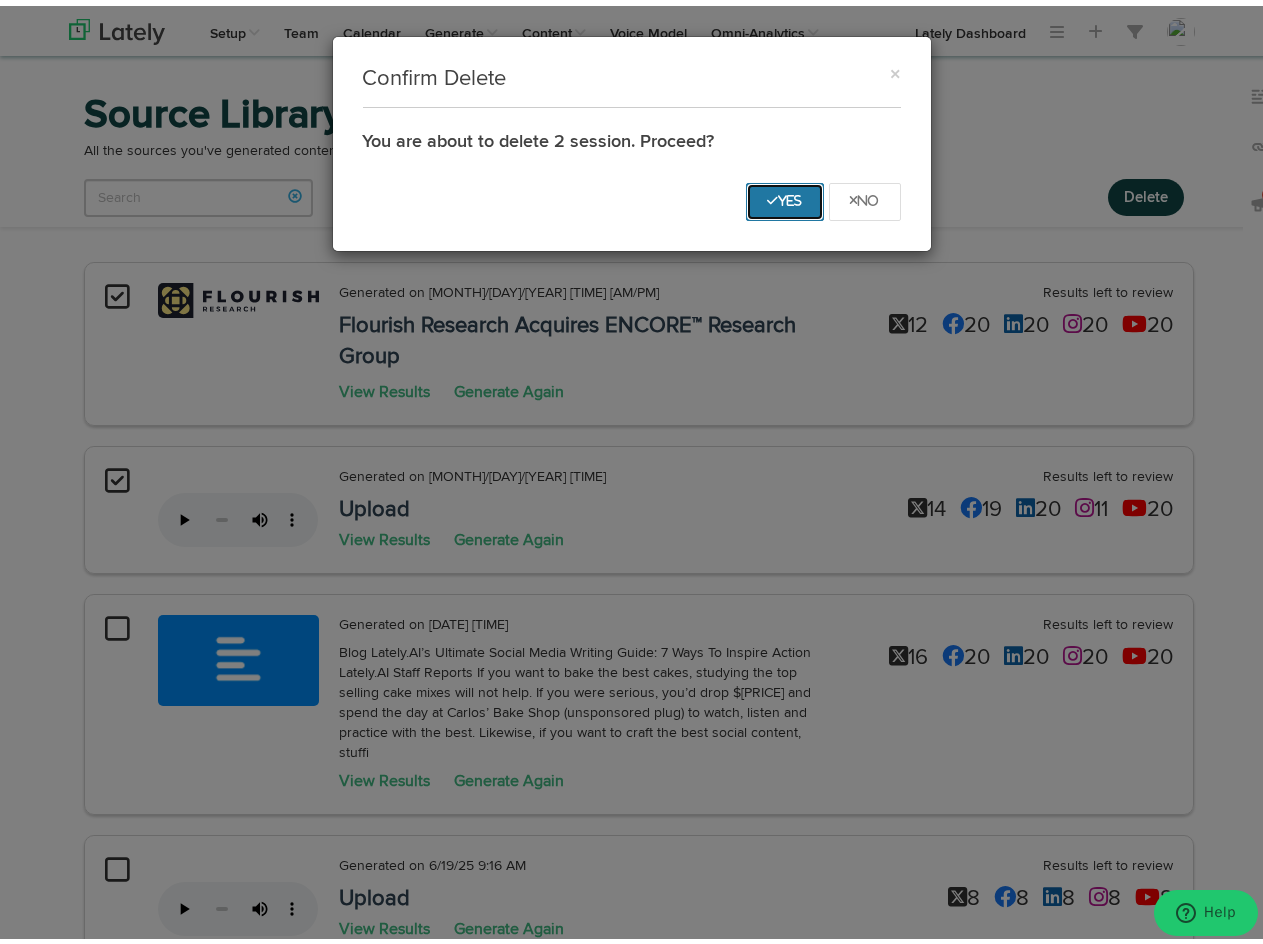 click on "Yes" at bounding box center [785, 196] 